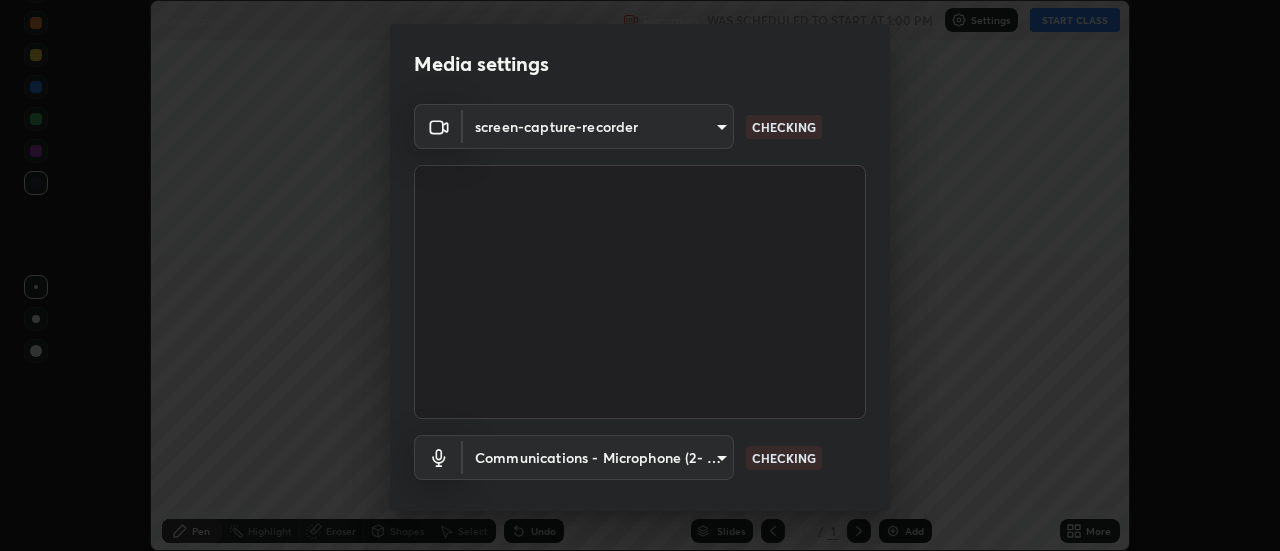 scroll, scrollTop: 0, scrollLeft: 0, axis: both 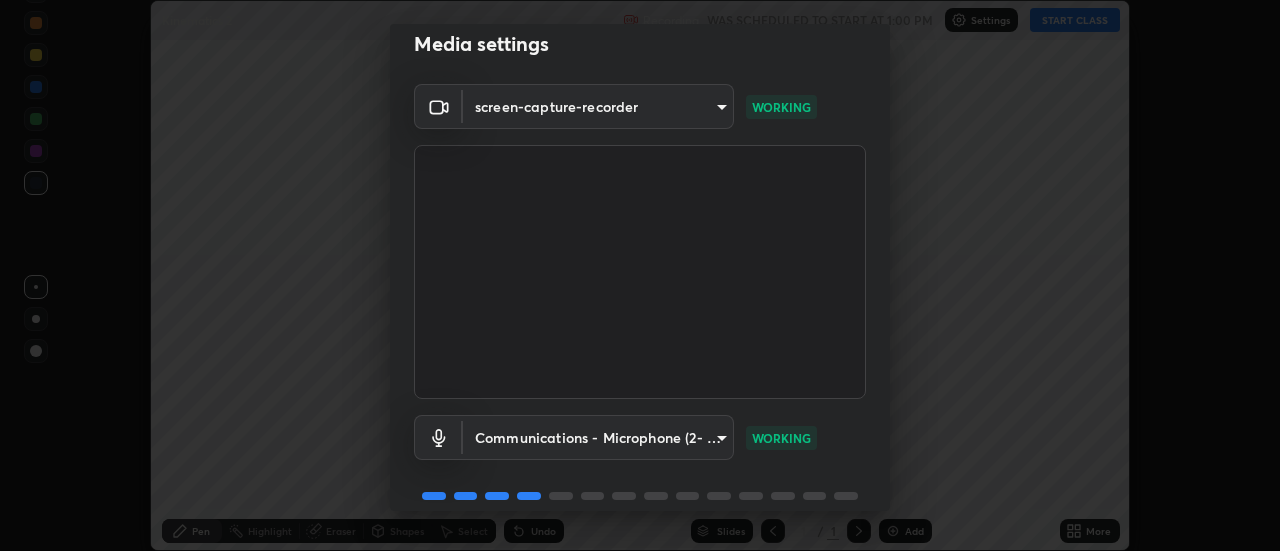 click on "Erase all Kinematics 2 Recording WAS SCHEDULED TO START AT  1:00 PM Settings START CLASS Setting up your live class Kinematics 2 • L41 of Course on Physics for JEE Growth 8 [YEAR] [FIRST] [LAST] Pen Highlight Eraser Shapes Select Undo Slides 1 / 1 Add More No doubts shared Encourage your learners to ask a doubt for better clarity Report an issue Reason for reporting Buffering Chat not working Audio - Video sync issue Educator video quality low ​ Attach an image Report Media settings screen-capture-recorder [HASH] WORKING Communications - Microphone (2- USB PnP Sound Device) communications WORKING 1 / 5 Next" at bounding box center (640, 275) 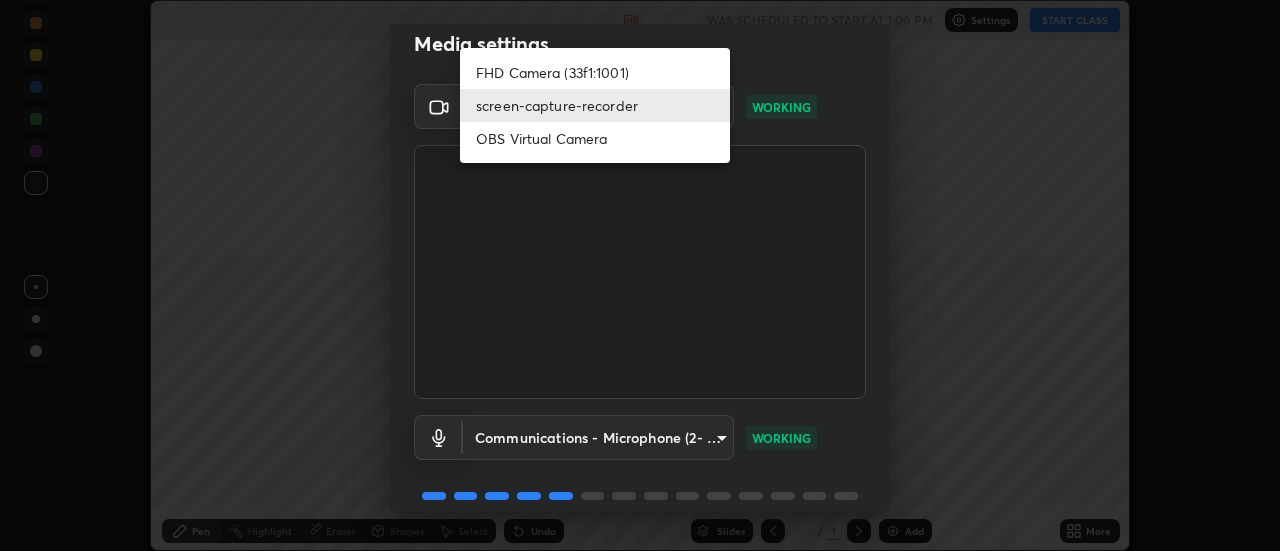 click on "OBS Virtual Camera" at bounding box center [595, 138] 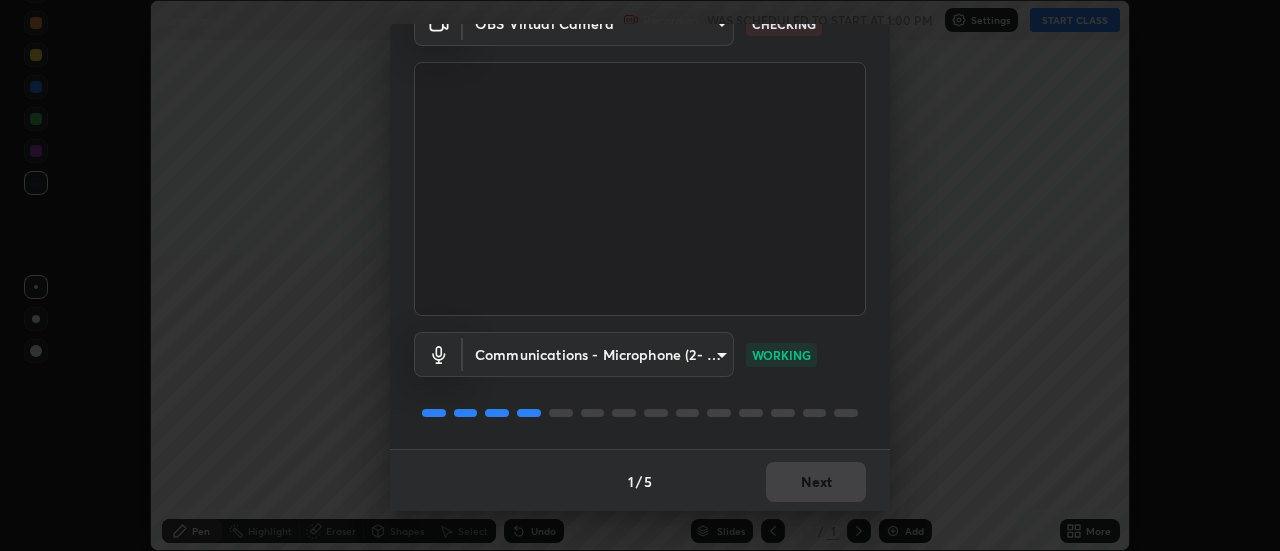scroll, scrollTop: 105, scrollLeft: 0, axis: vertical 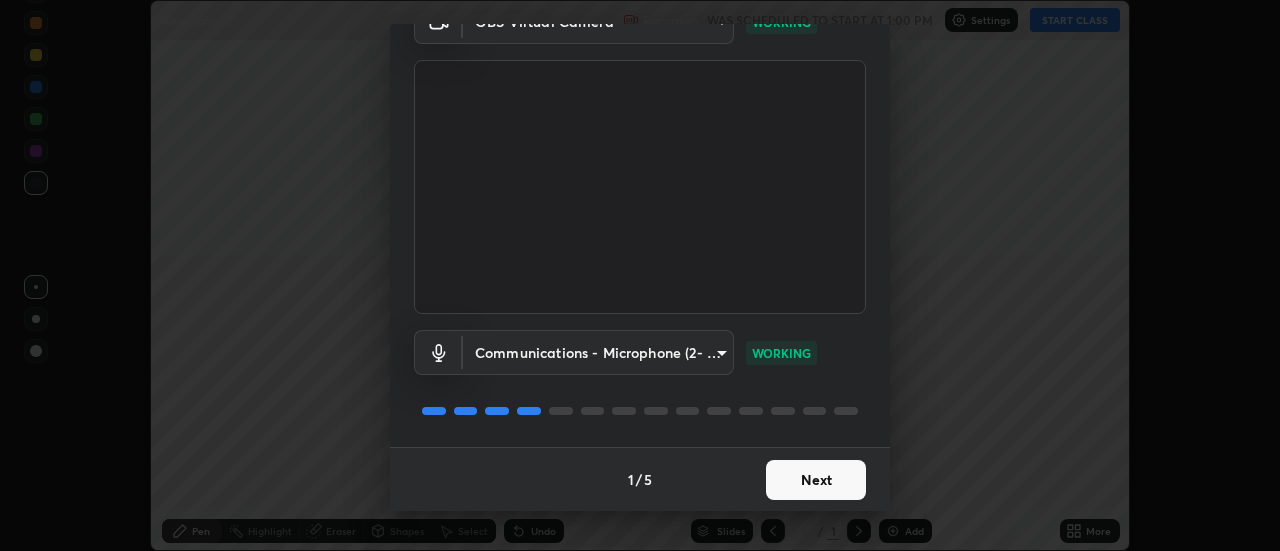 click on "Next" at bounding box center [816, 480] 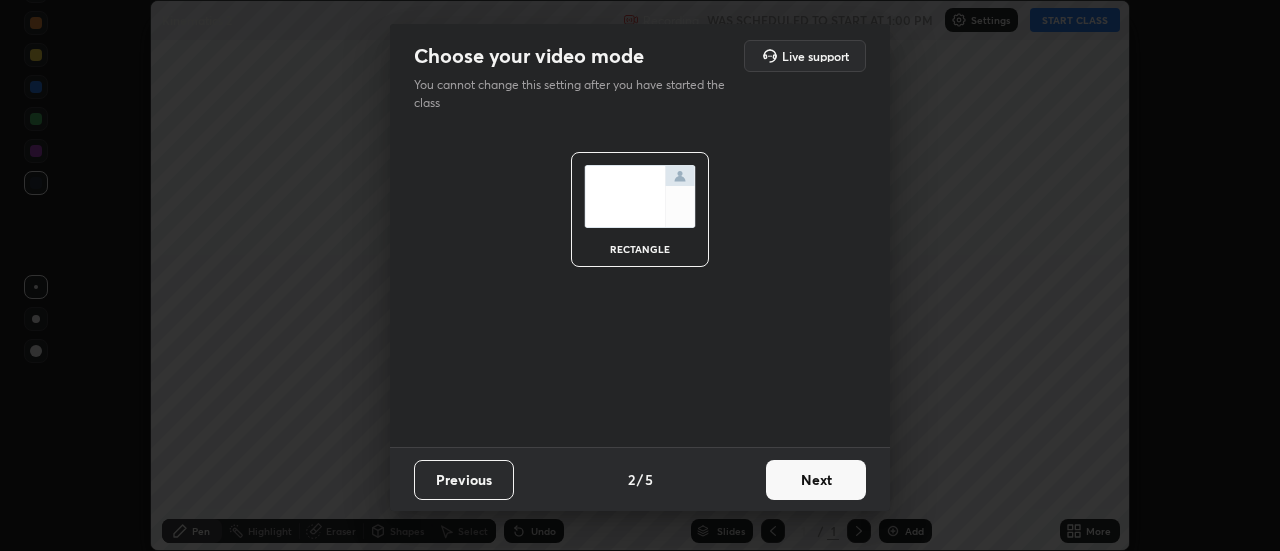 scroll, scrollTop: 0, scrollLeft: 0, axis: both 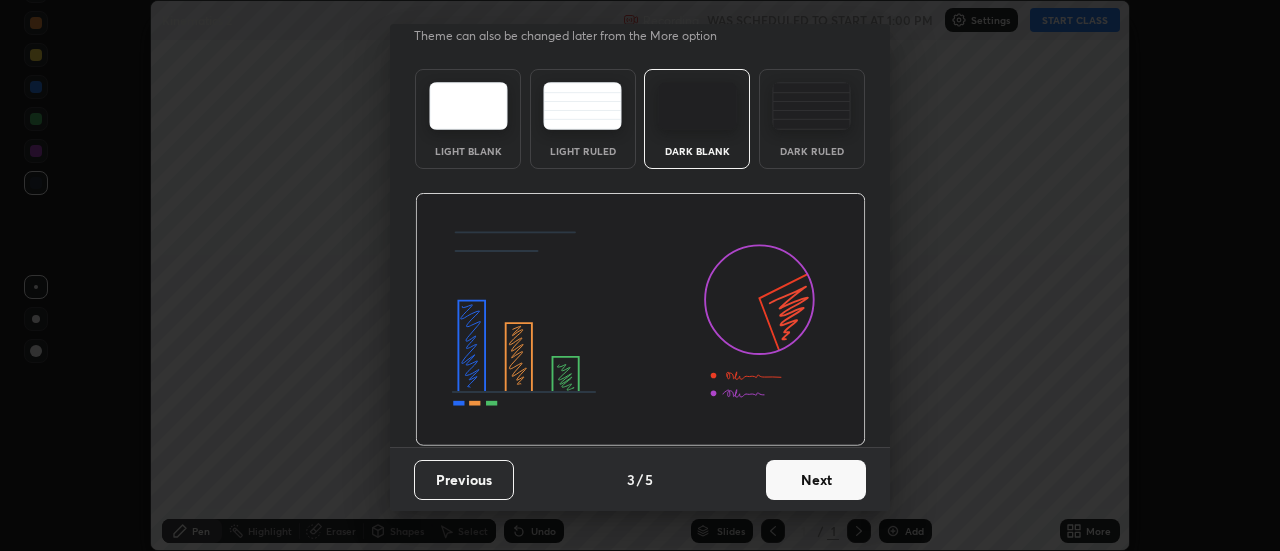 click on "Next" at bounding box center (816, 480) 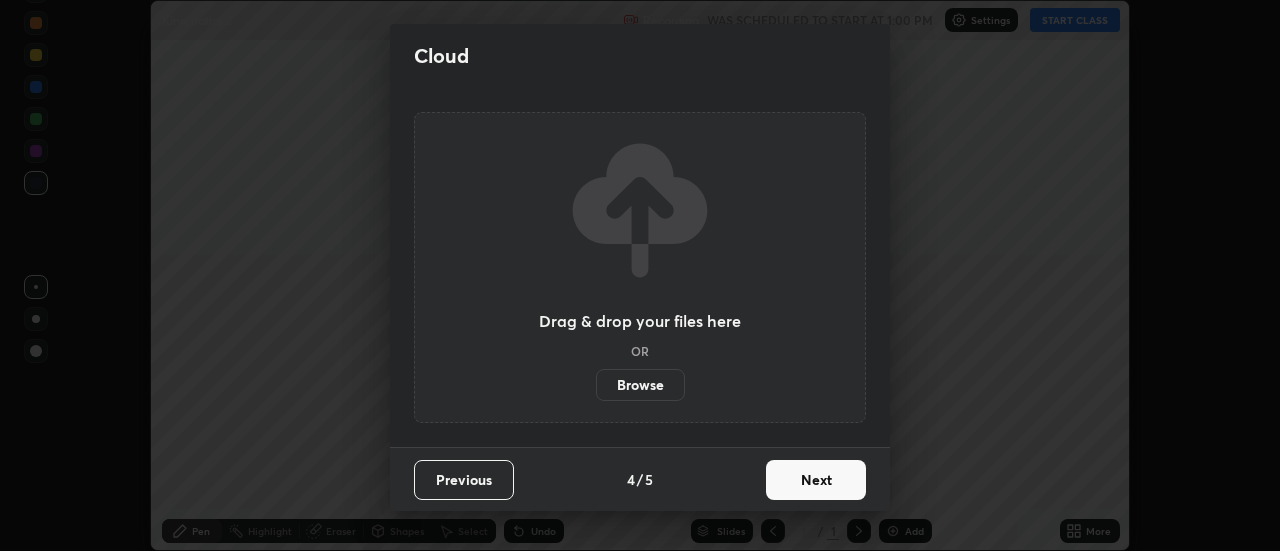 click on "Next" at bounding box center (816, 480) 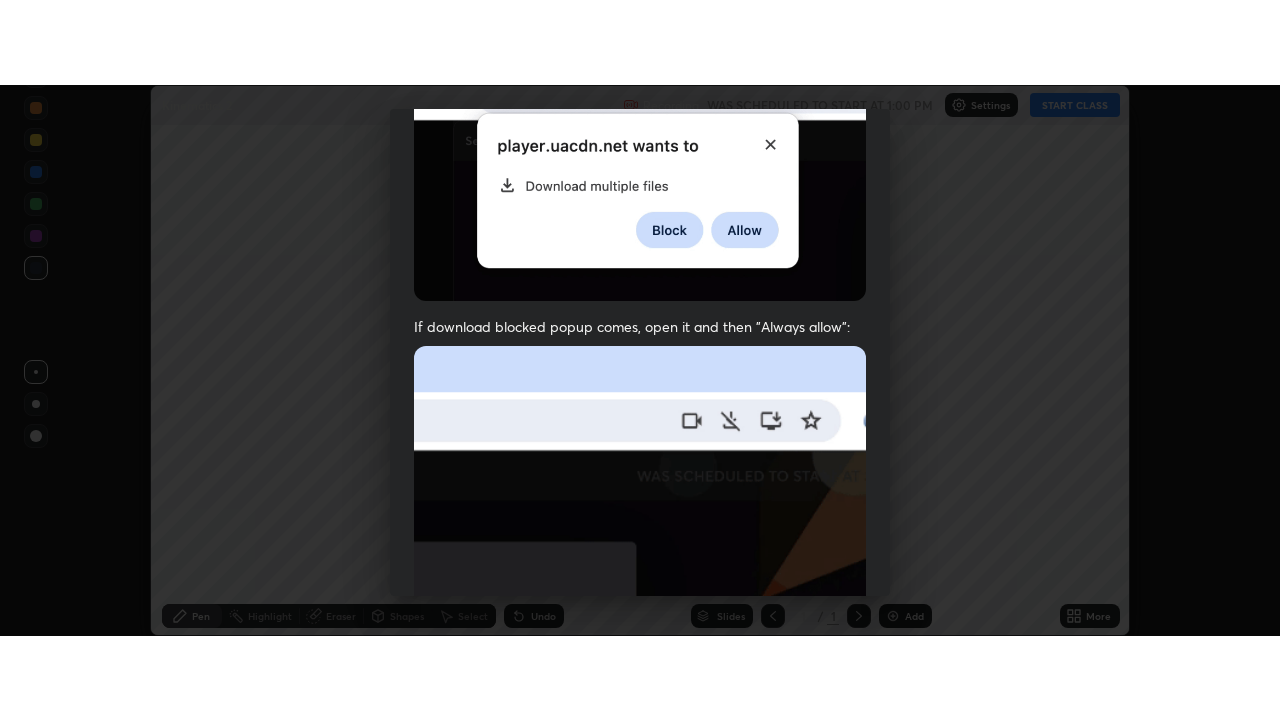 scroll, scrollTop: 513, scrollLeft: 0, axis: vertical 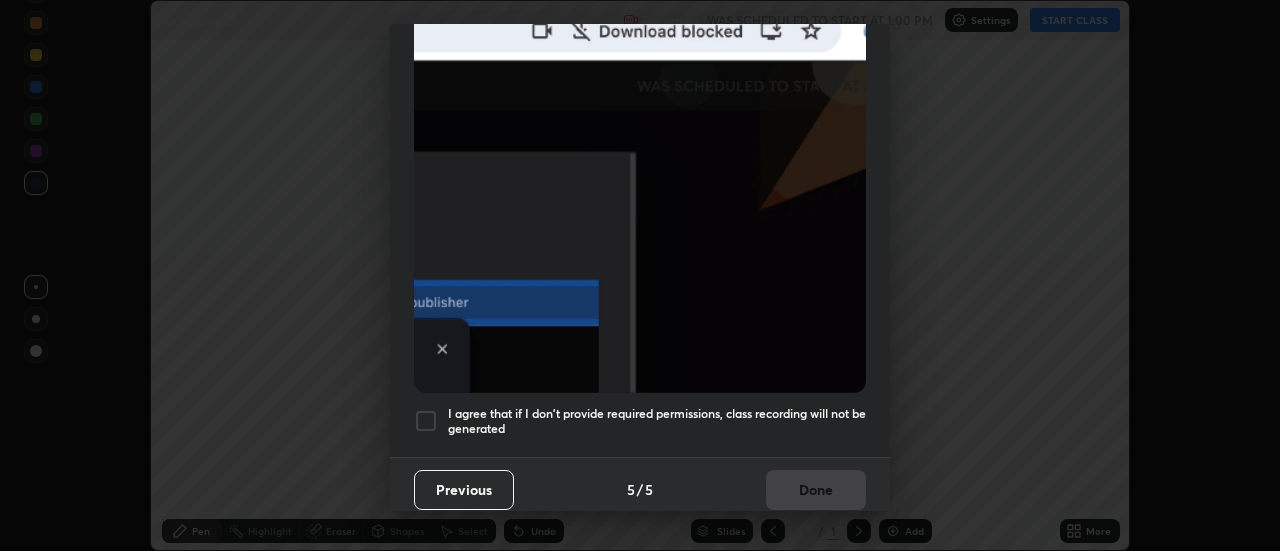click on "Allow automatic downloads Please provide the following download permissions to ensure class recording is generating without any issues. Allow "Download multiple files" if prompted: If download blocked popup comes, open it and then "Always allow": I agree that if I don't provide required permissions, class recording will not be generated Previous 5 / 5 Done" at bounding box center (640, 275) 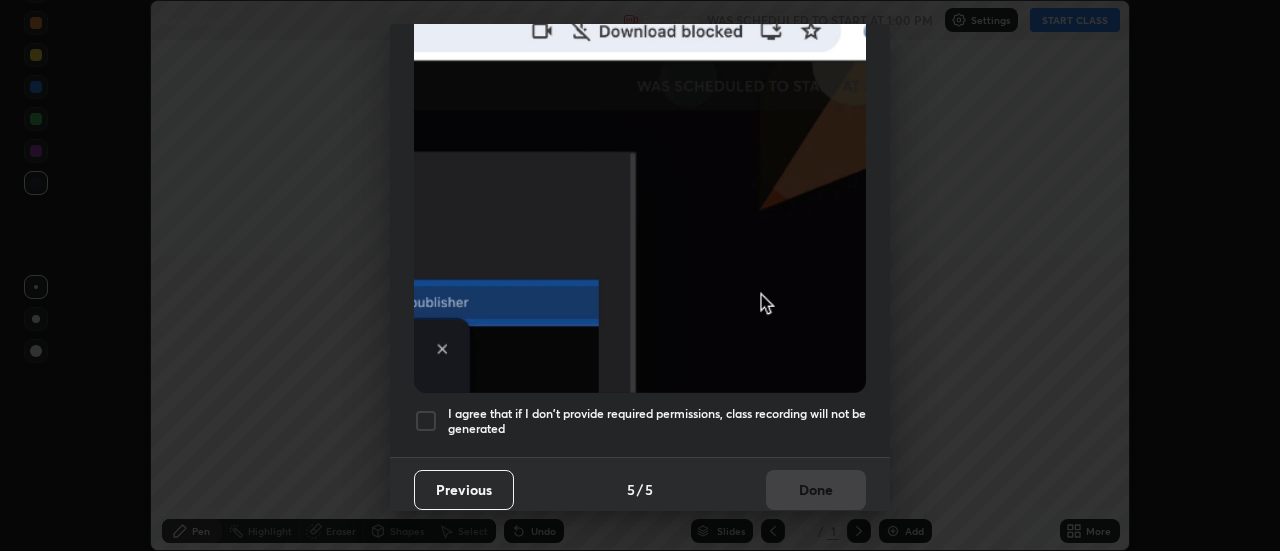 click at bounding box center [426, 421] 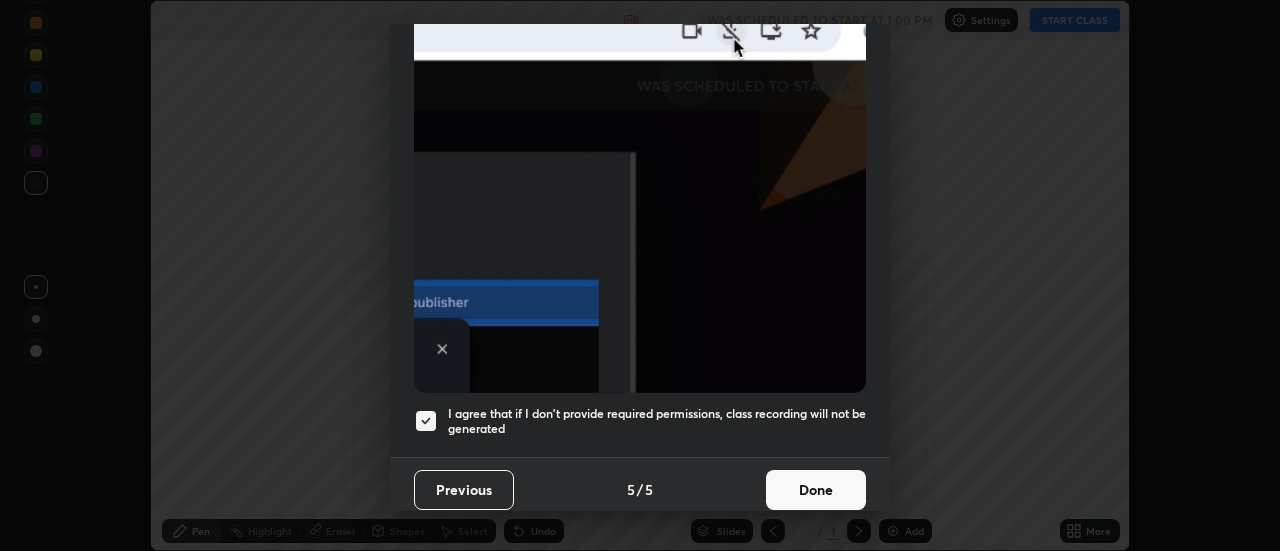 click on "Done" at bounding box center [816, 490] 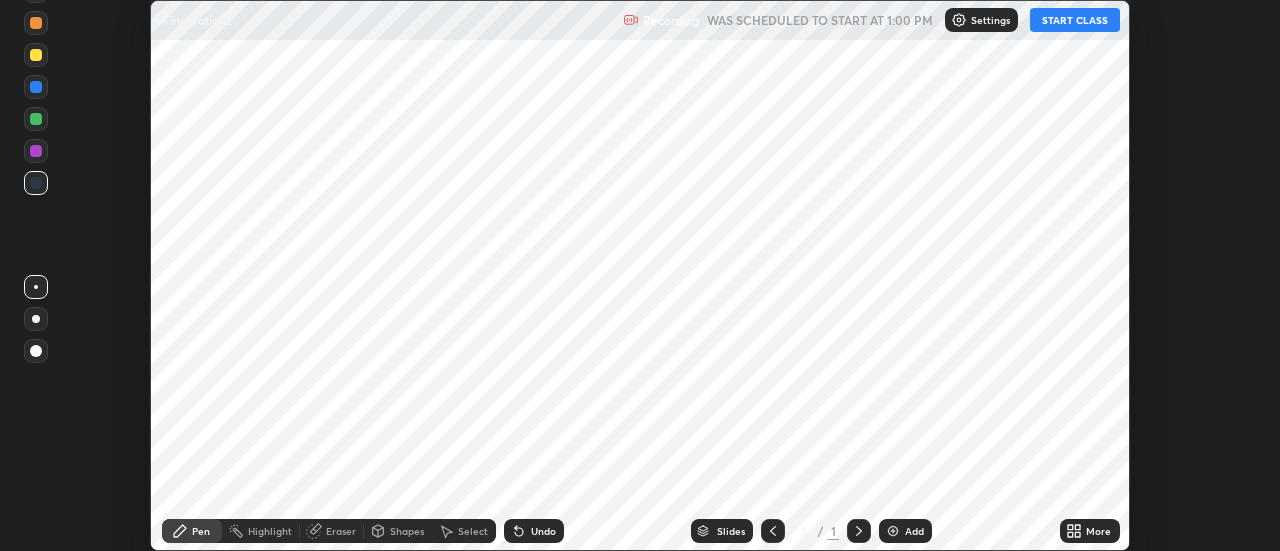 click 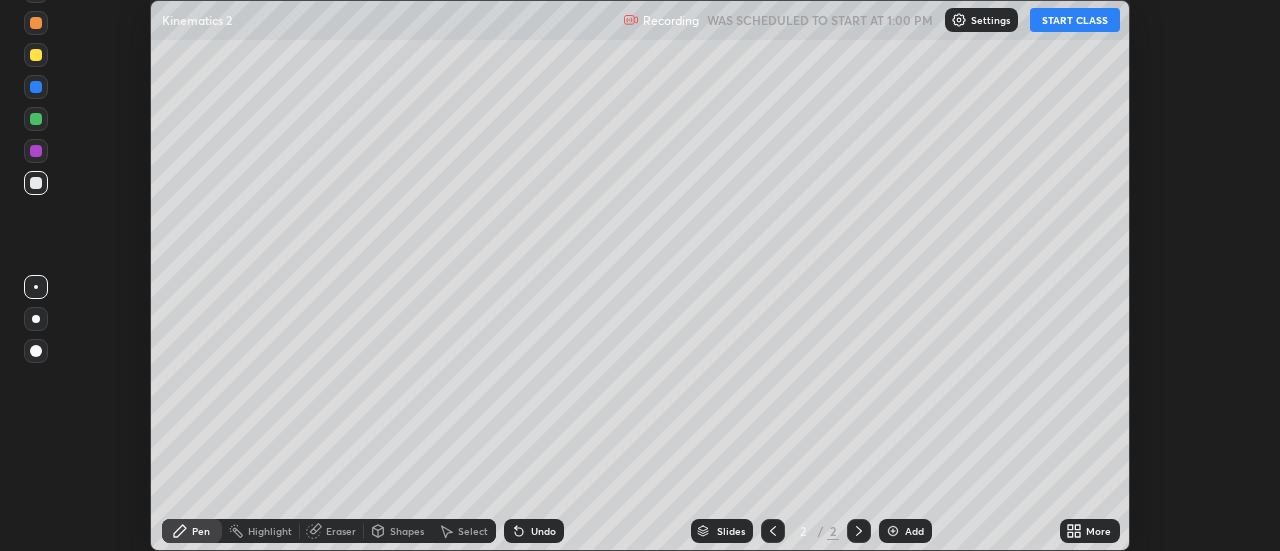 click on "More" at bounding box center (1098, 531) 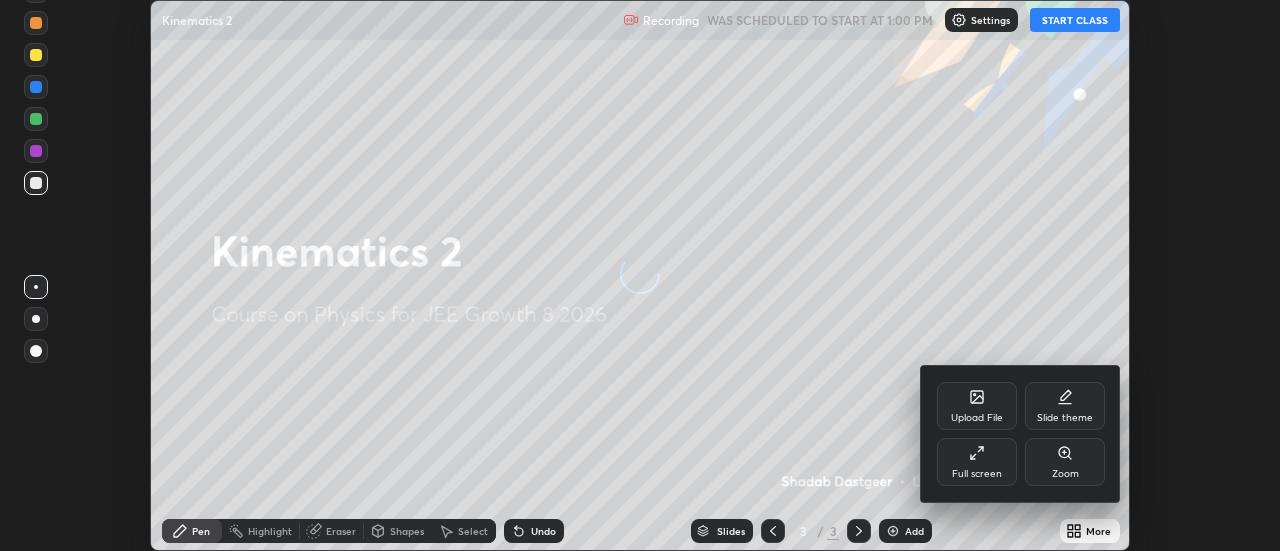 click on "Full screen" at bounding box center [977, 462] 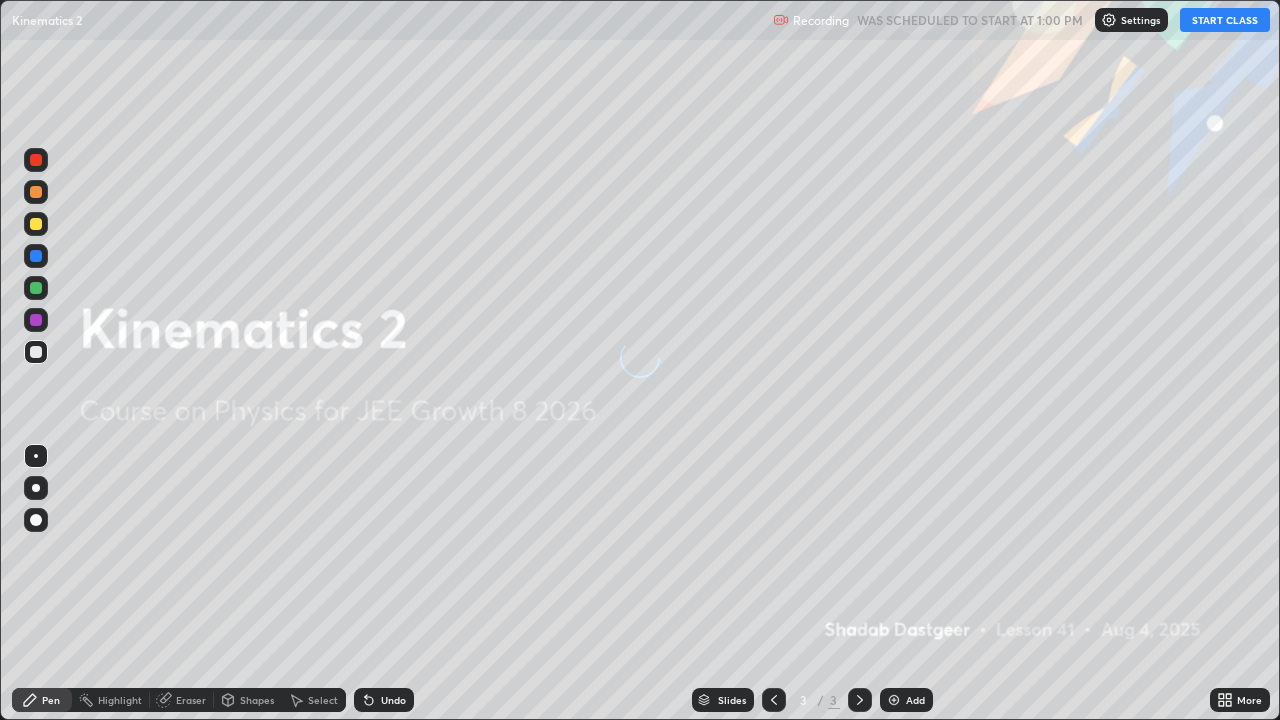 scroll, scrollTop: 99280, scrollLeft: 98720, axis: both 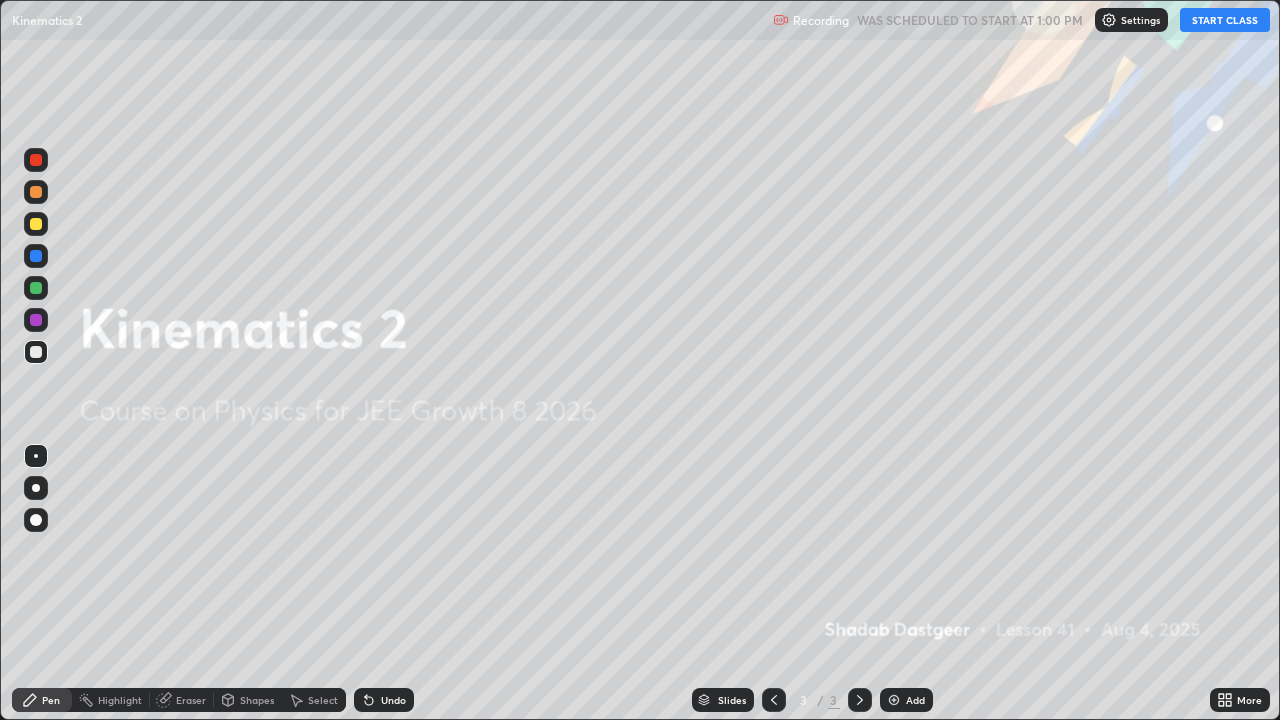 click on "START CLASS" at bounding box center [1225, 20] 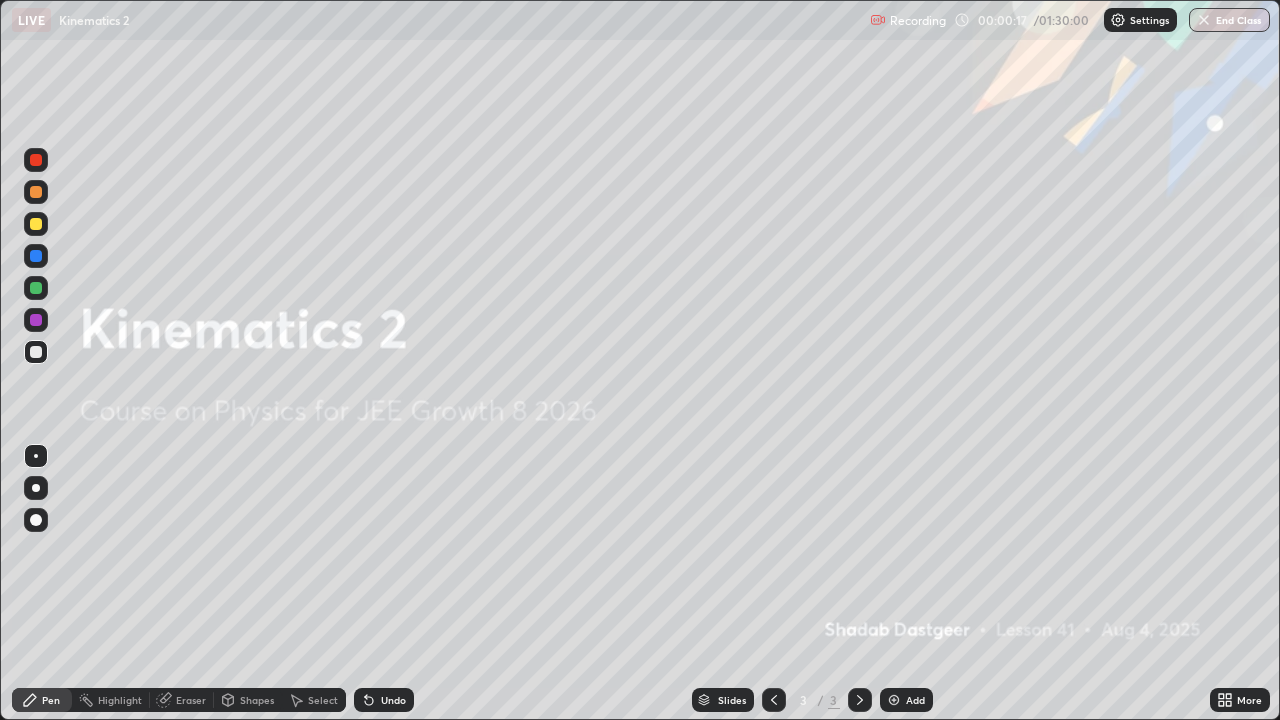 click on "Add" at bounding box center (906, 700) 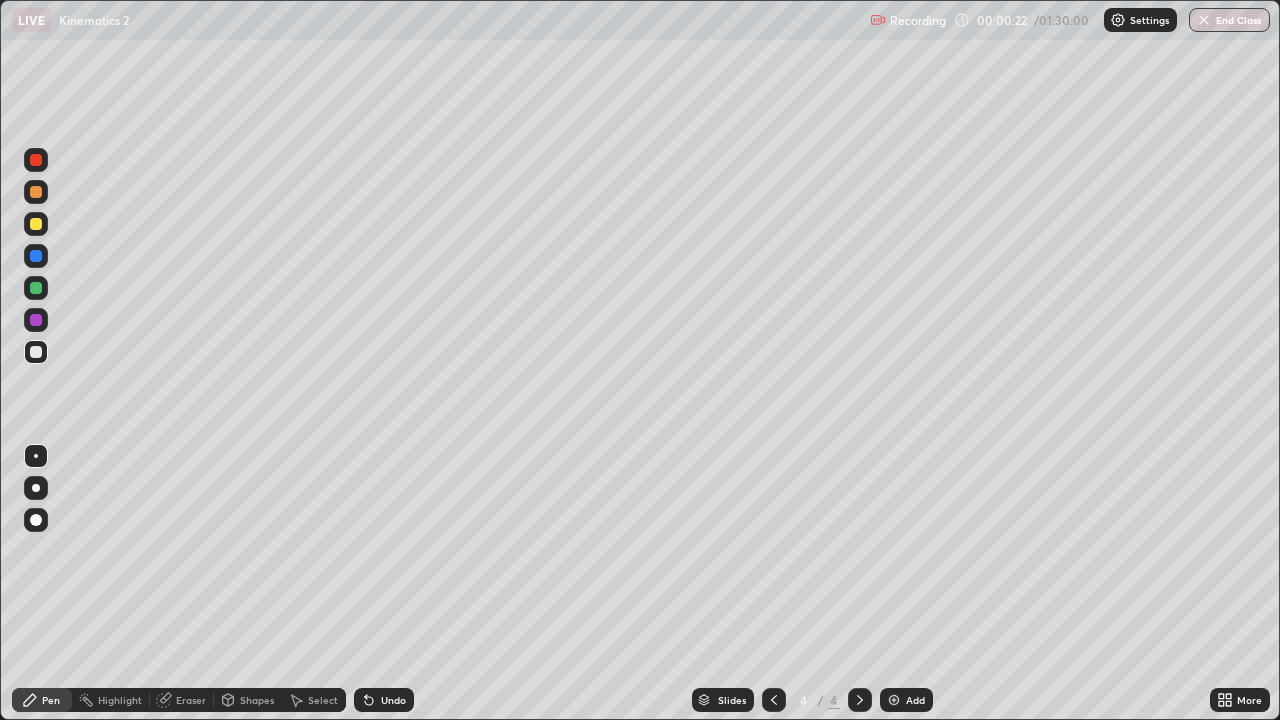 click at bounding box center [36, 320] 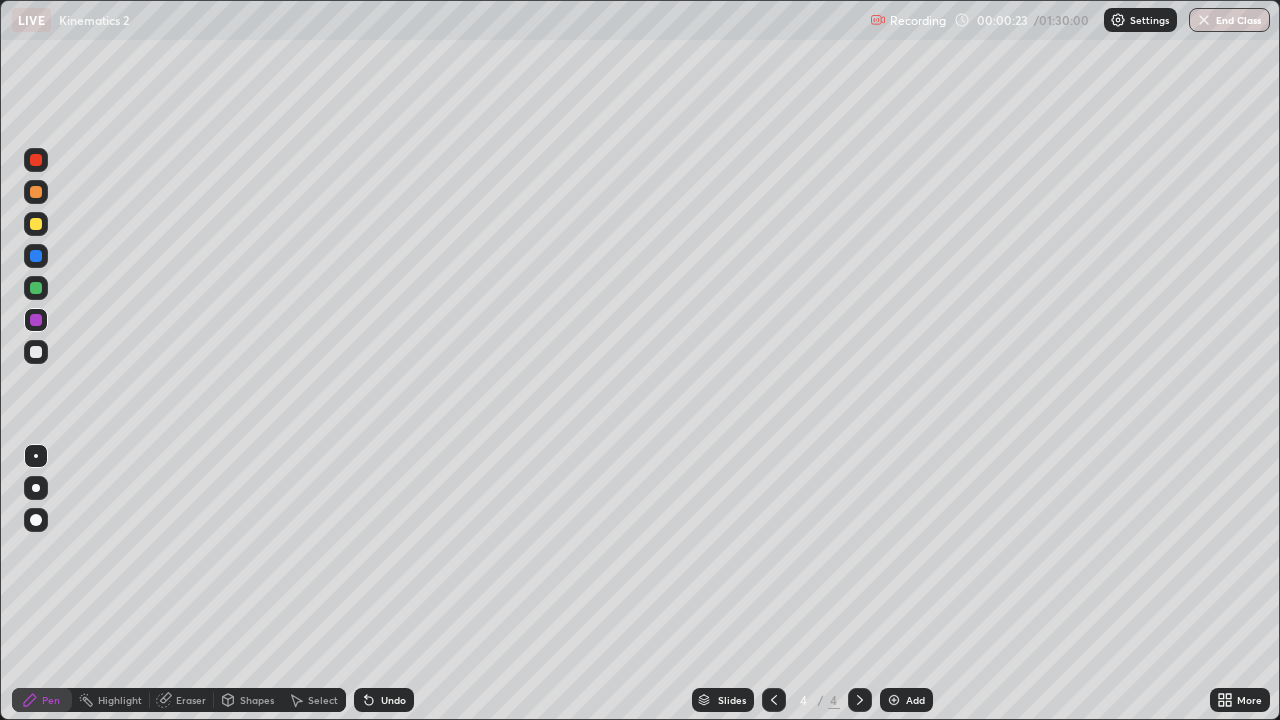 click at bounding box center [36, 256] 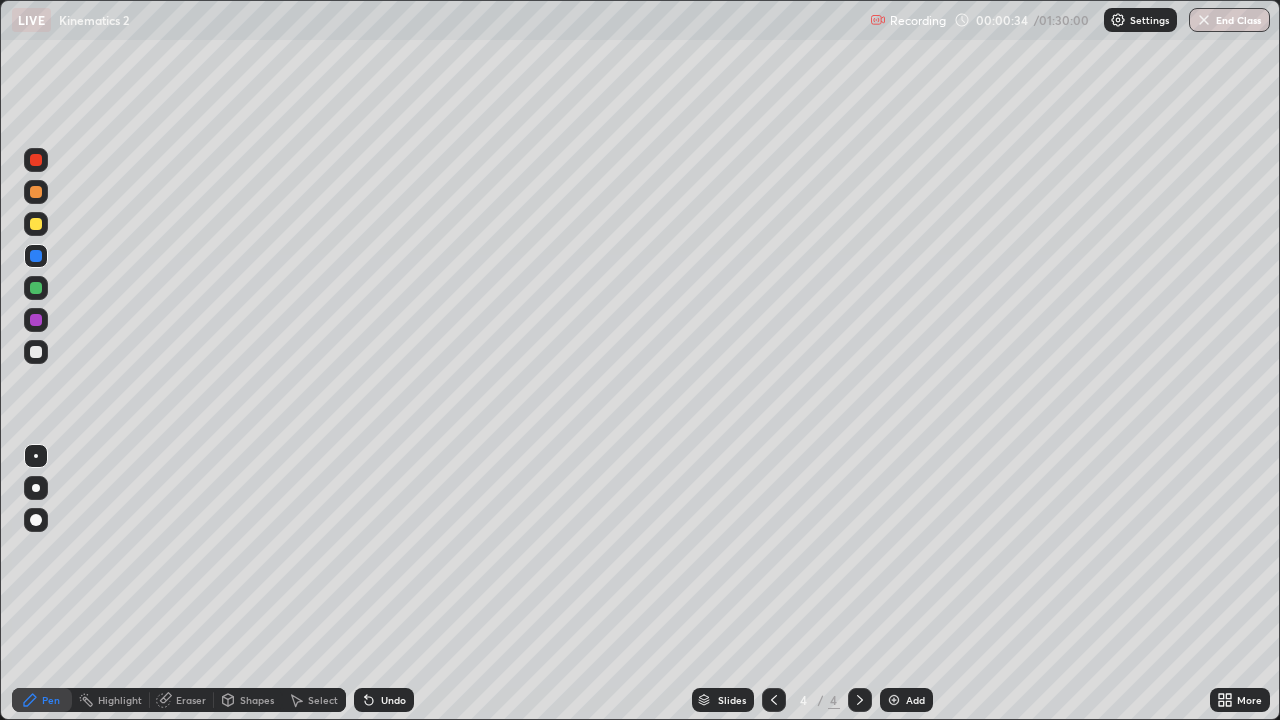 click on "Undo" at bounding box center (384, 700) 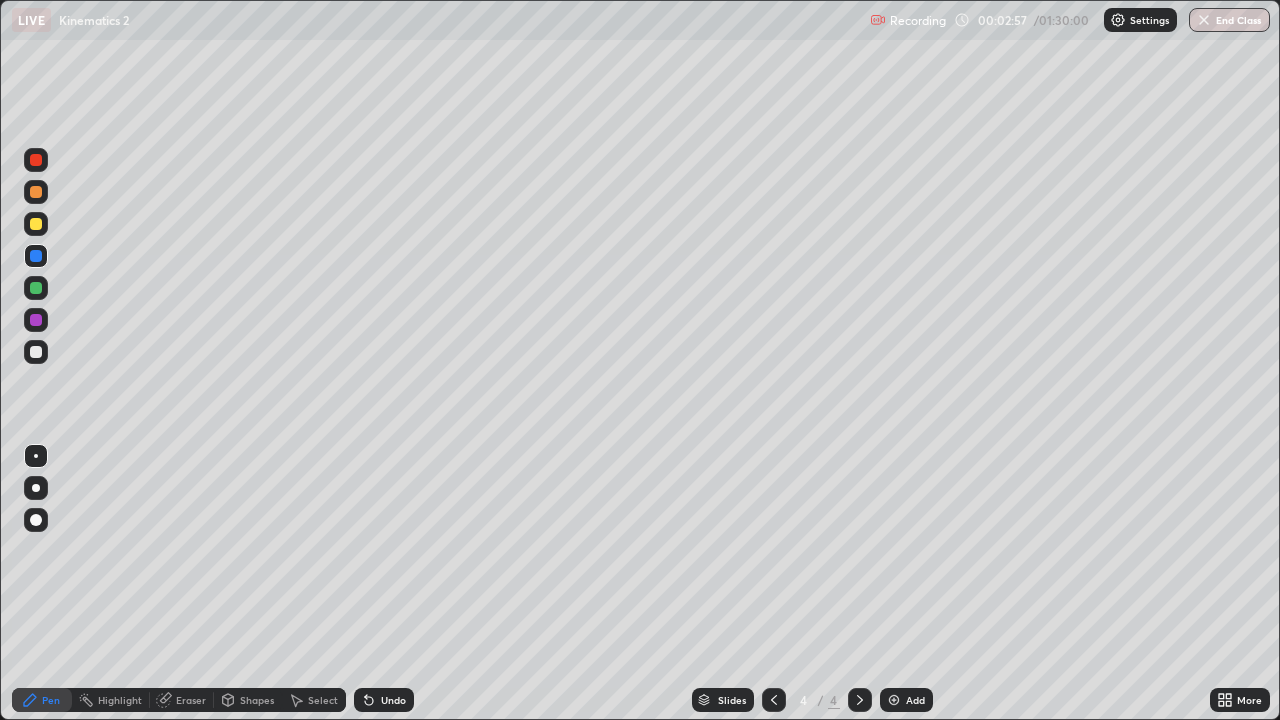 click at bounding box center (36, 352) 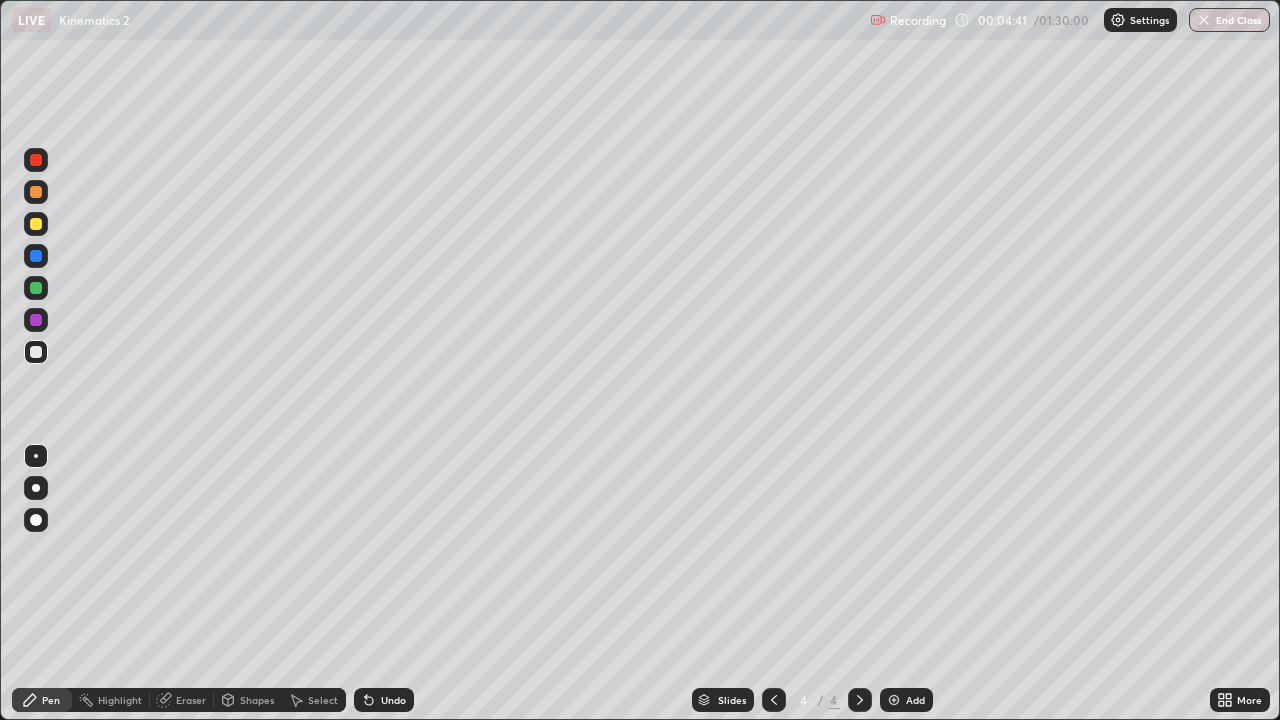click on "Undo" at bounding box center (384, 700) 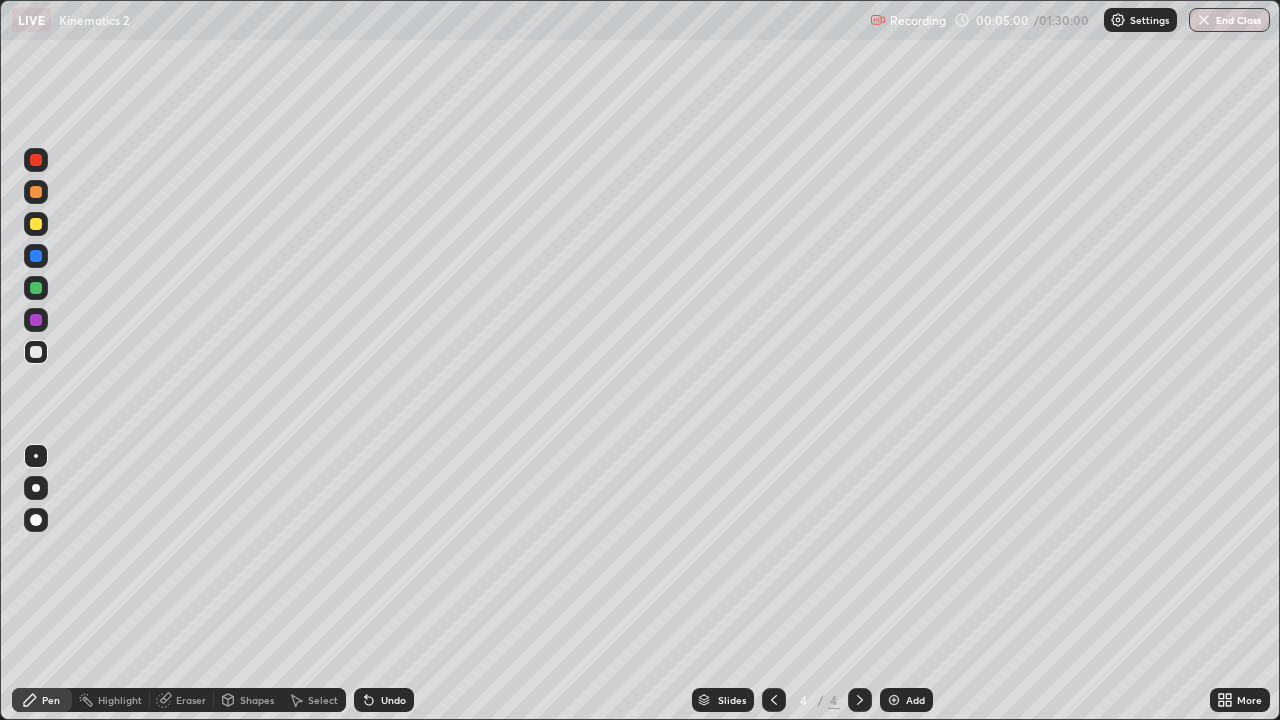 click at bounding box center (36, 256) 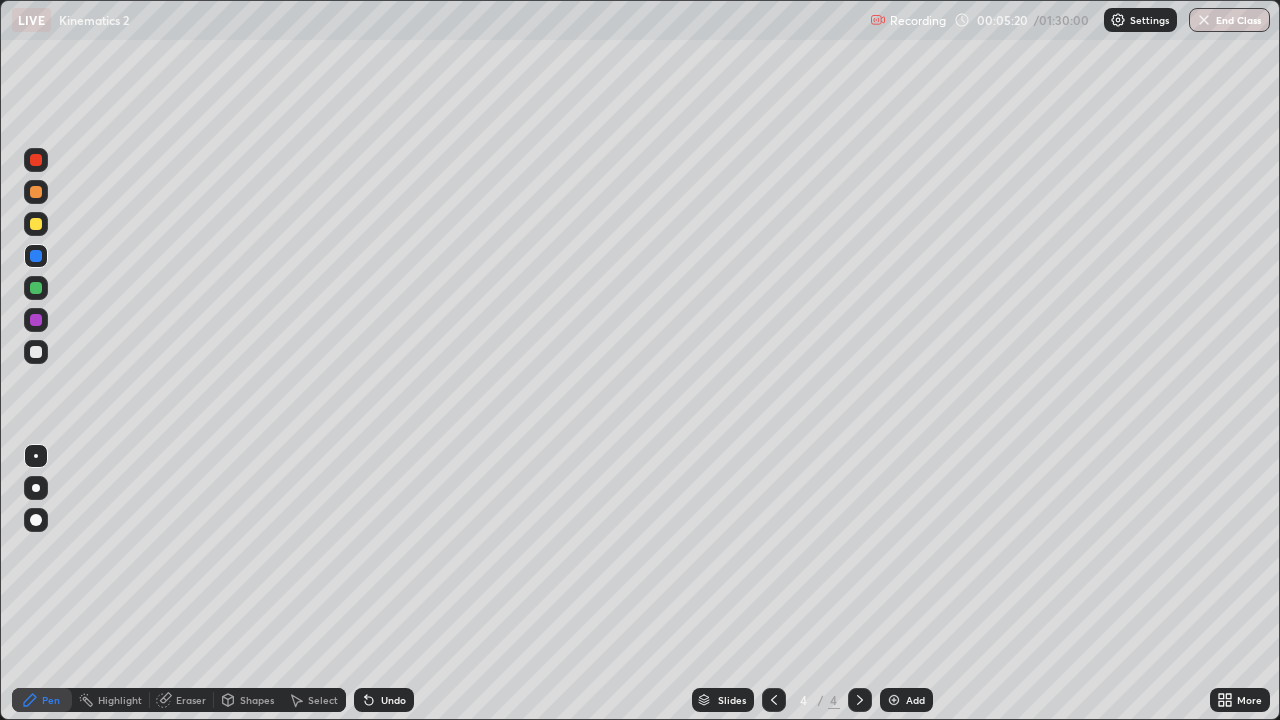 click at bounding box center (36, 352) 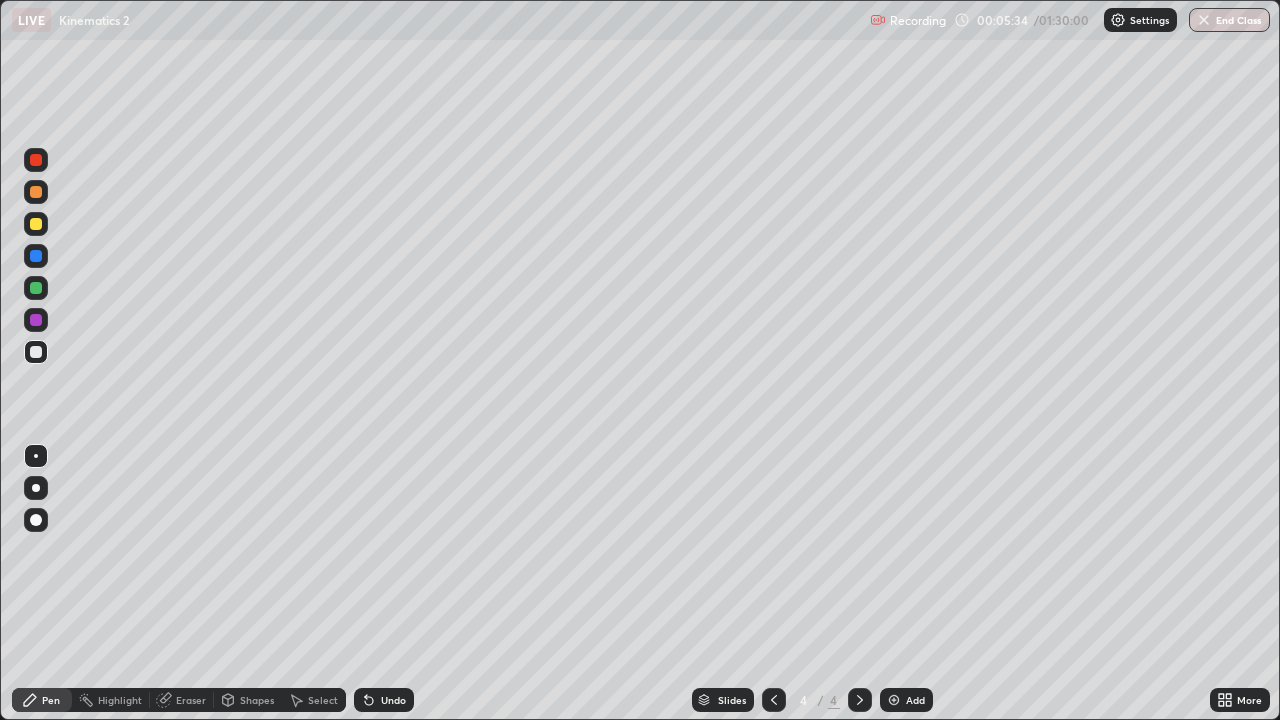 click on "Undo" at bounding box center [384, 700] 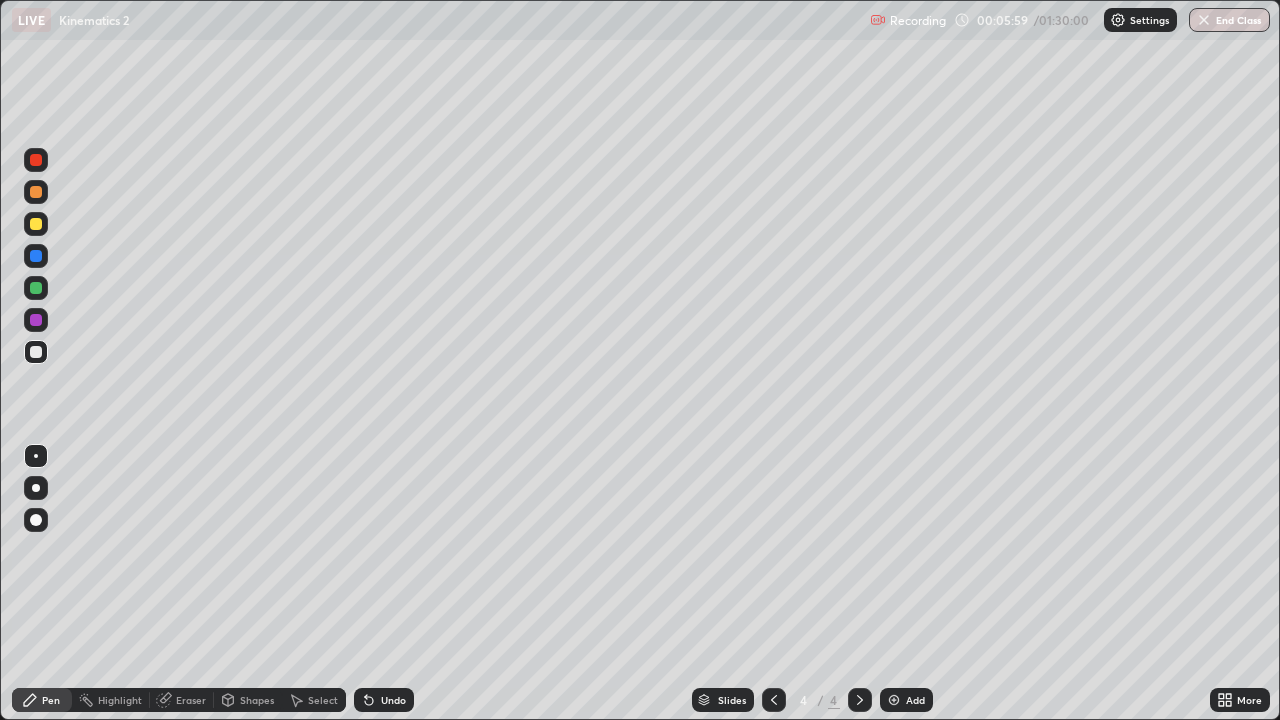 click on "Slides 4 / 4 Add" at bounding box center (812, 700) 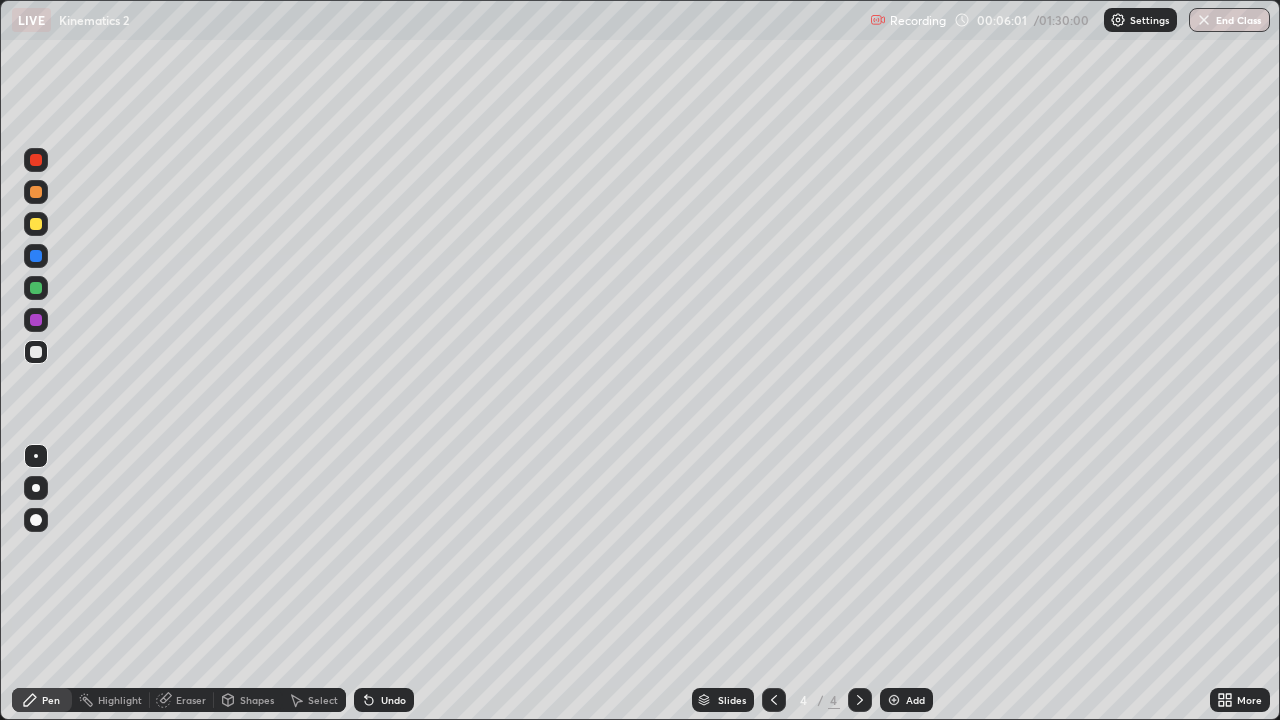 click on "Slides 4 / 4 Add" at bounding box center [812, 700] 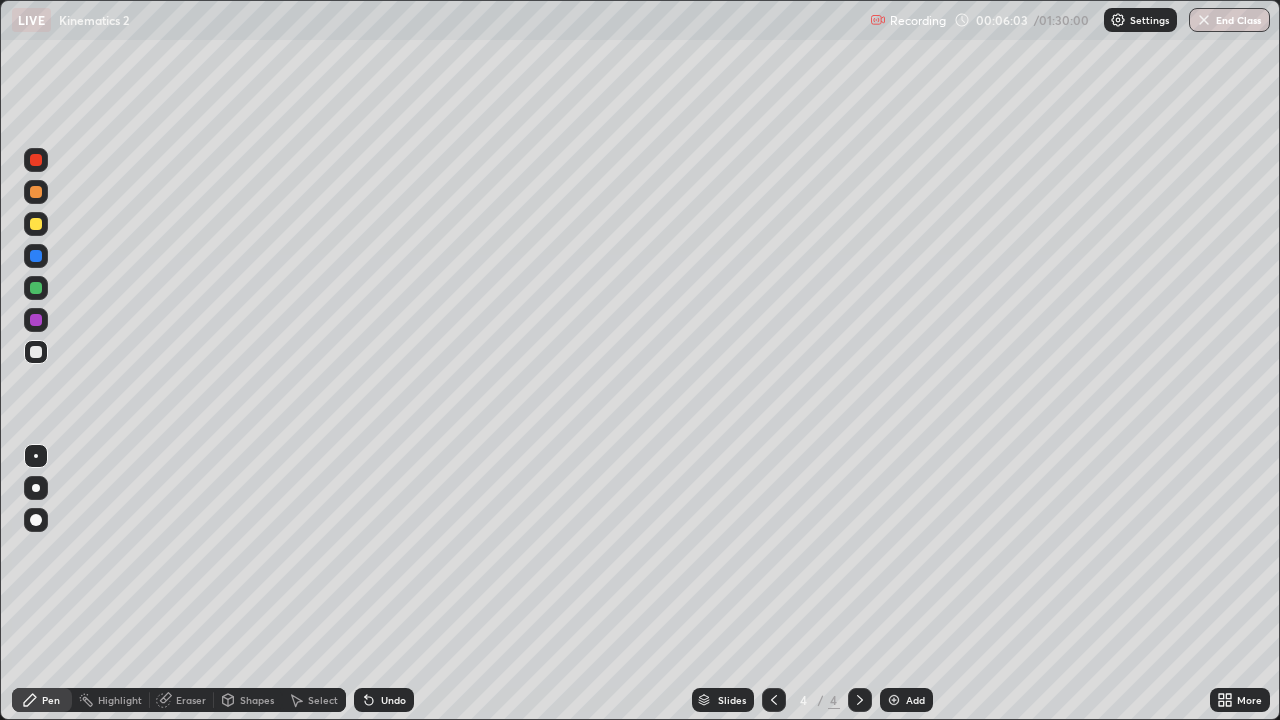 click on "Slides 4 / 4 Add" at bounding box center (812, 700) 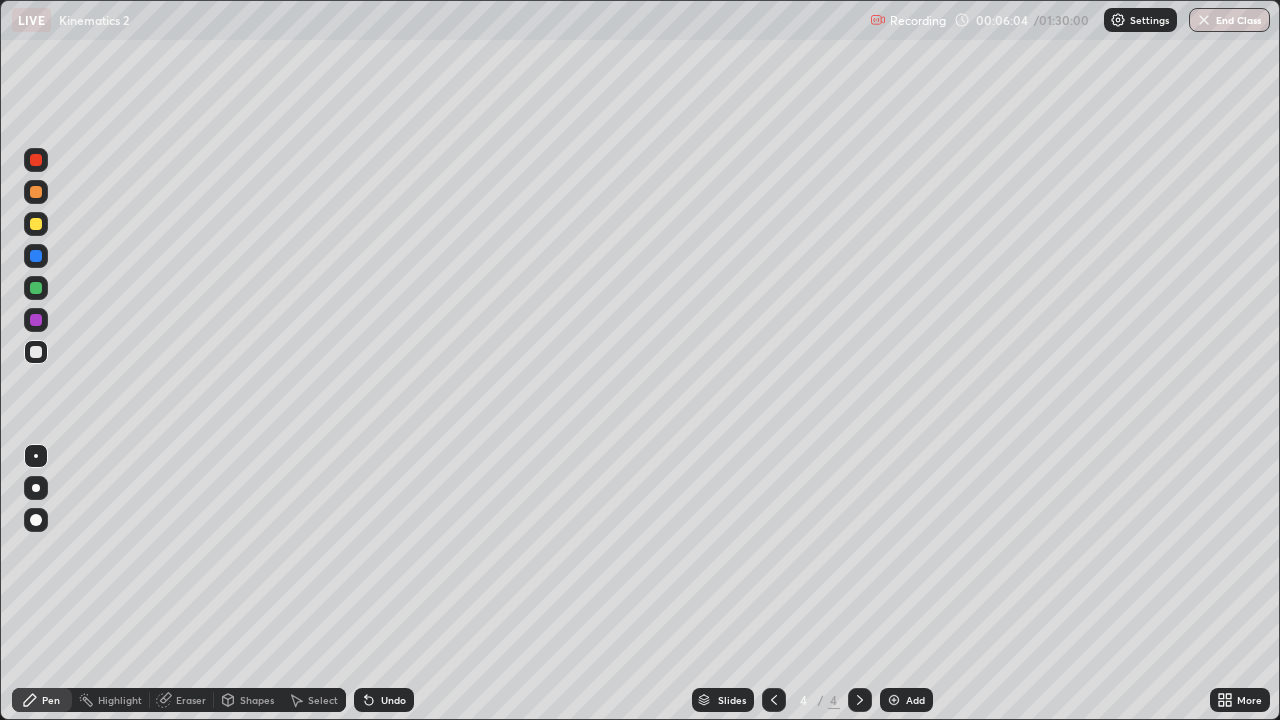 click on "Slides 4 / 4 Add" at bounding box center [812, 700] 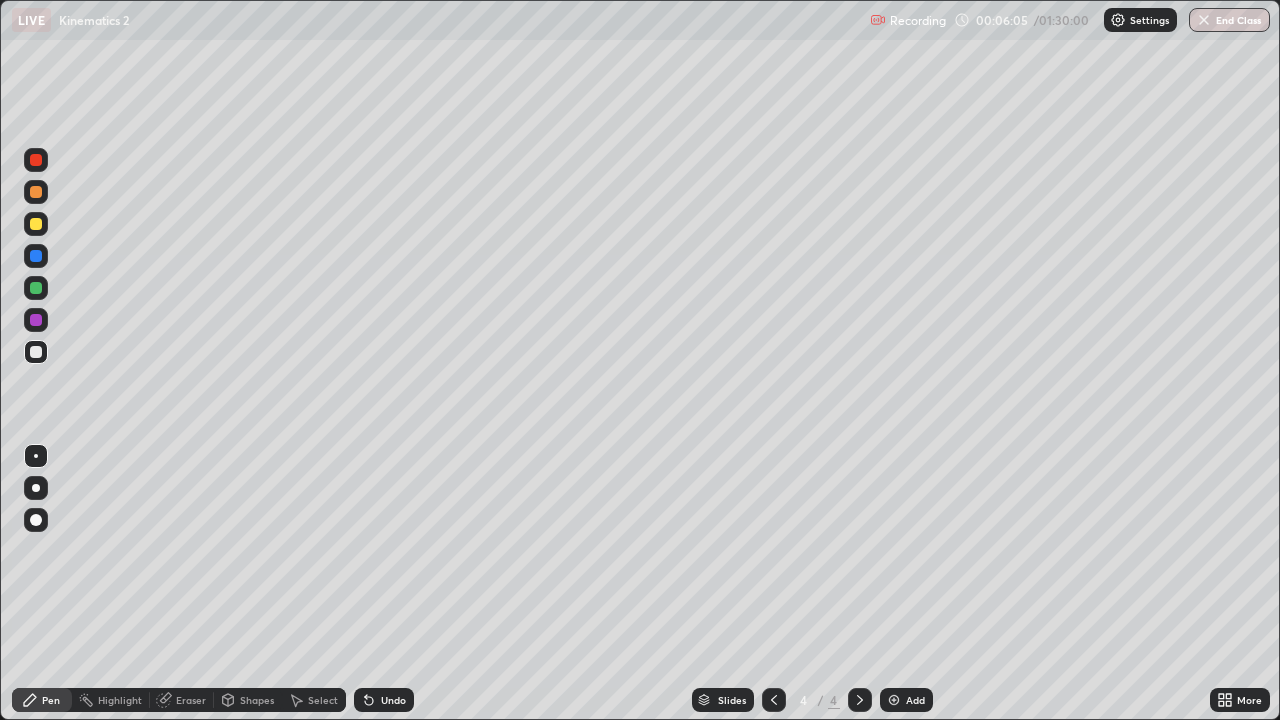 click on "Slides 4 / 4 Add" at bounding box center (812, 700) 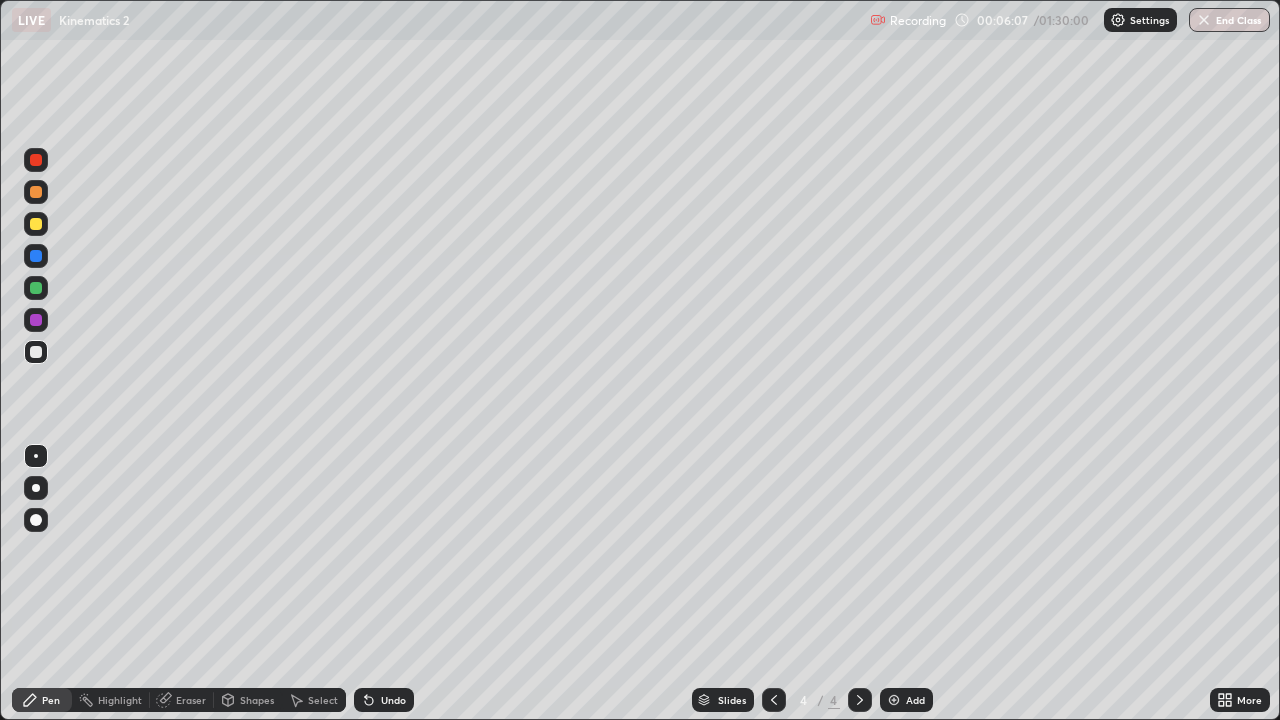 click on "Slides 4 / 4 Add" at bounding box center (812, 700) 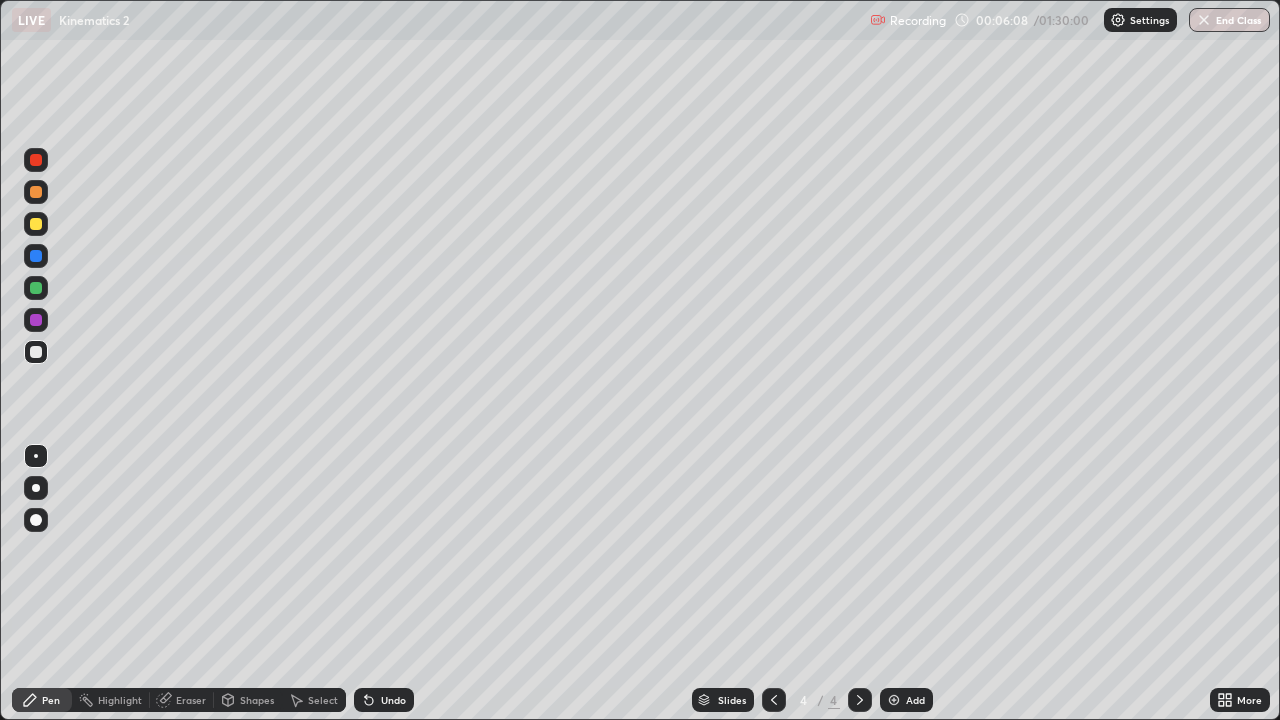 click 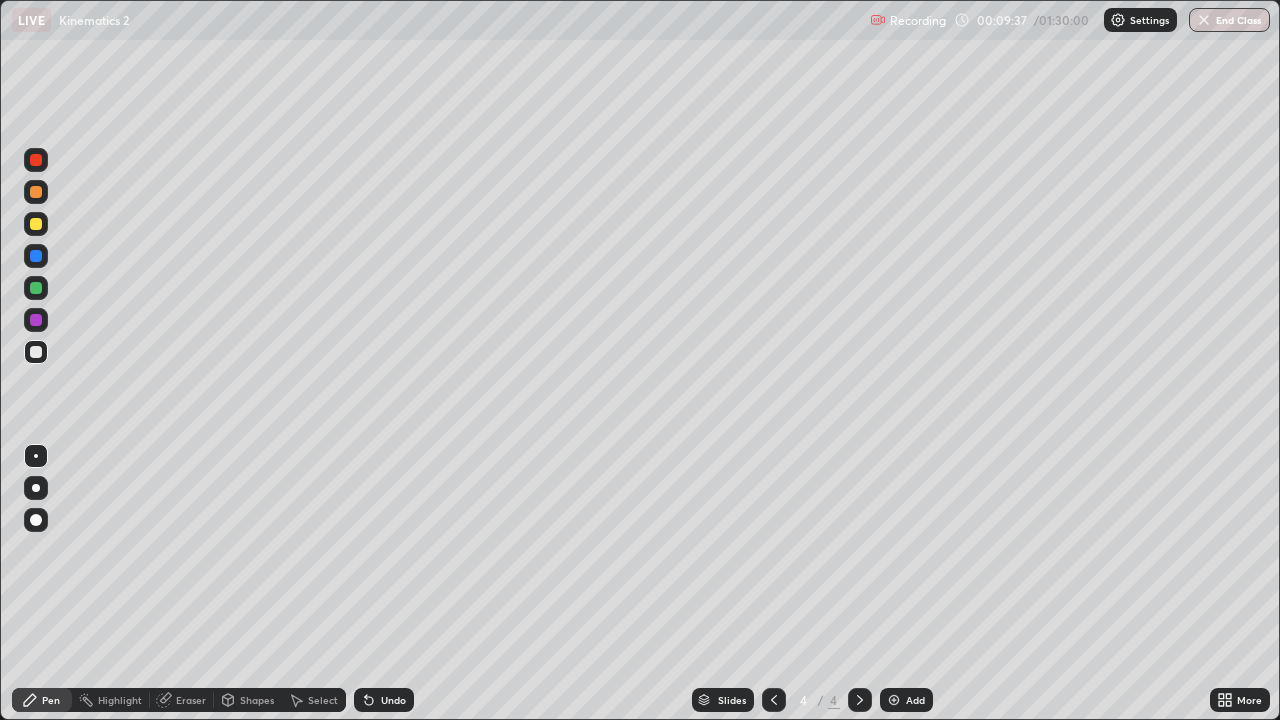 click on "Add" at bounding box center (906, 700) 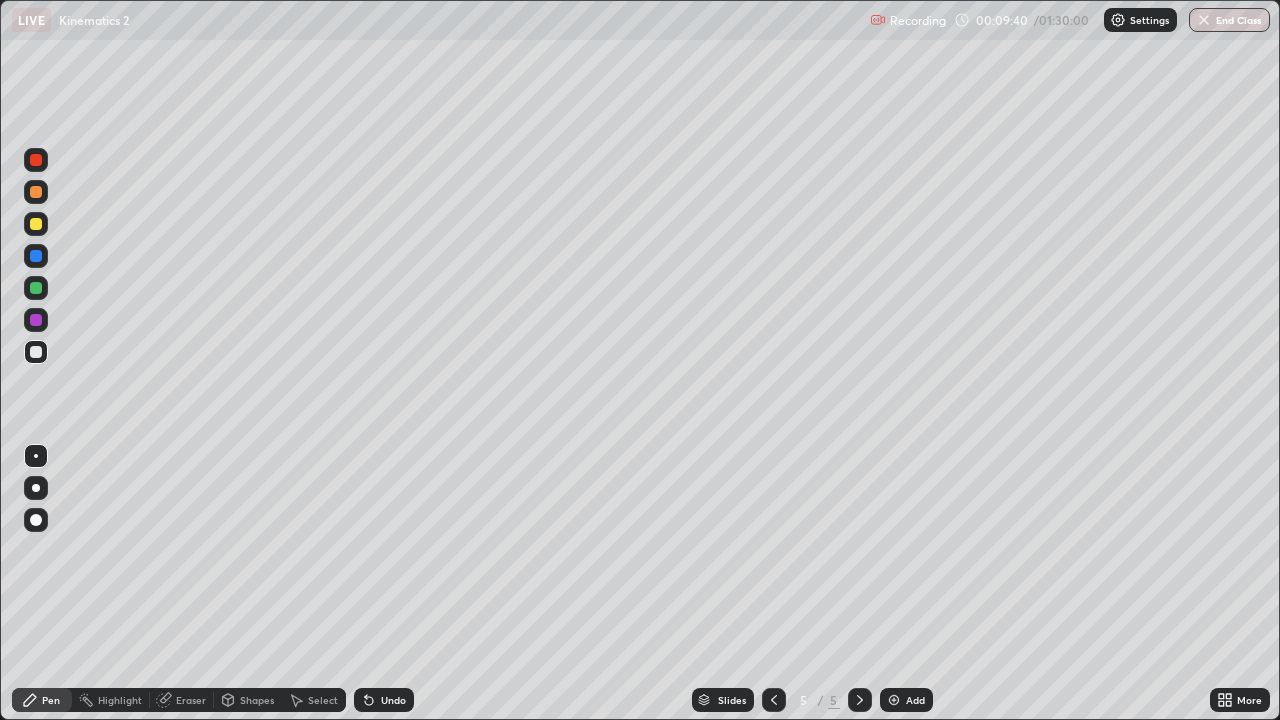 click at bounding box center [36, 192] 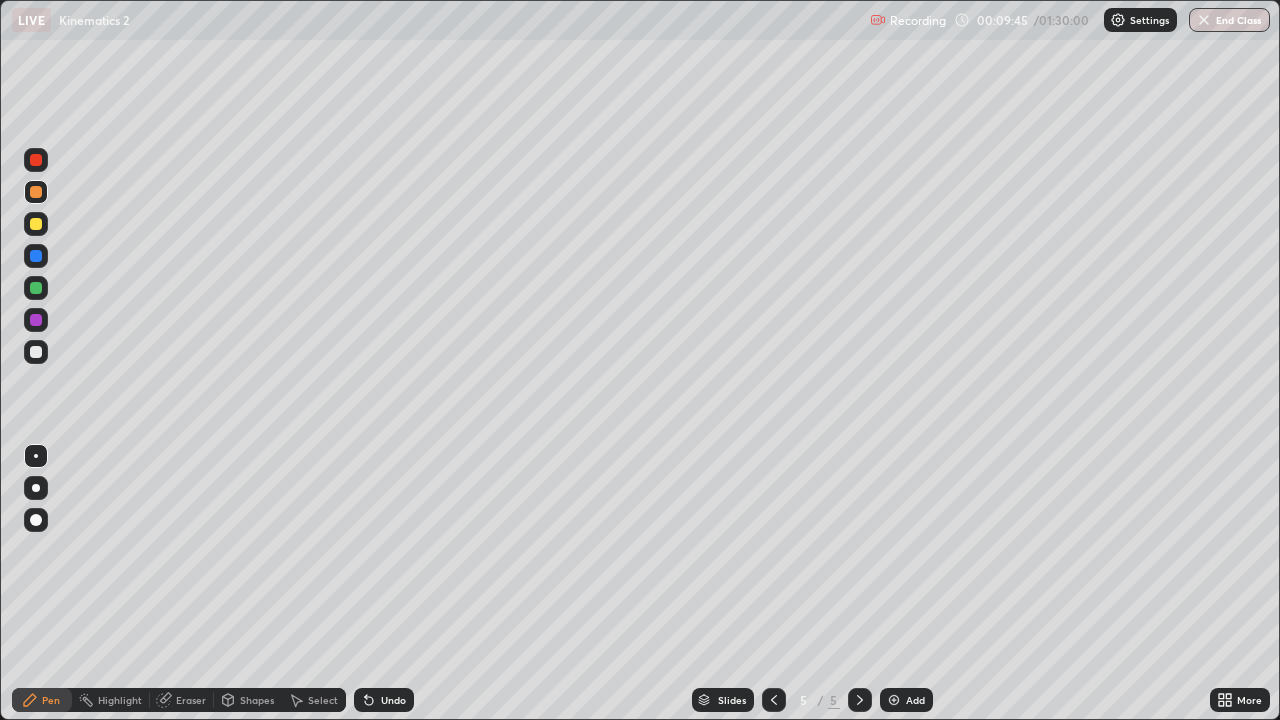 click on "Undo" at bounding box center (384, 700) 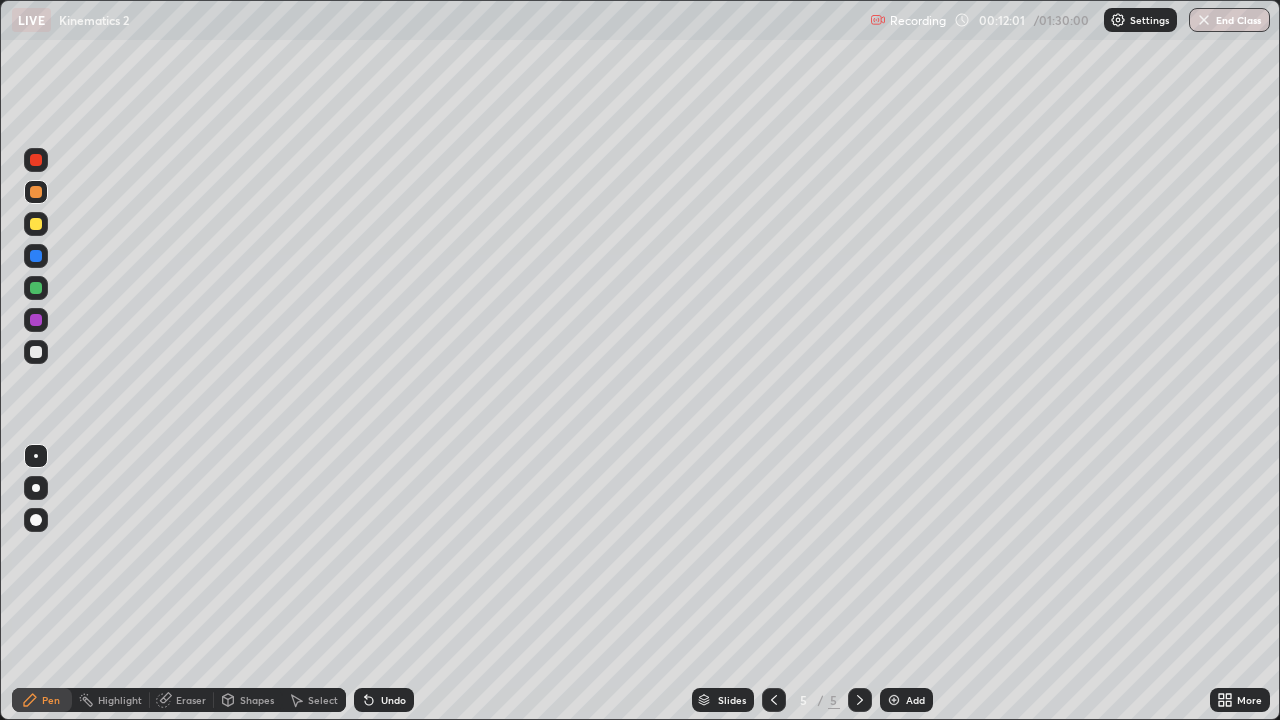 click at bounding box center (36, 352) 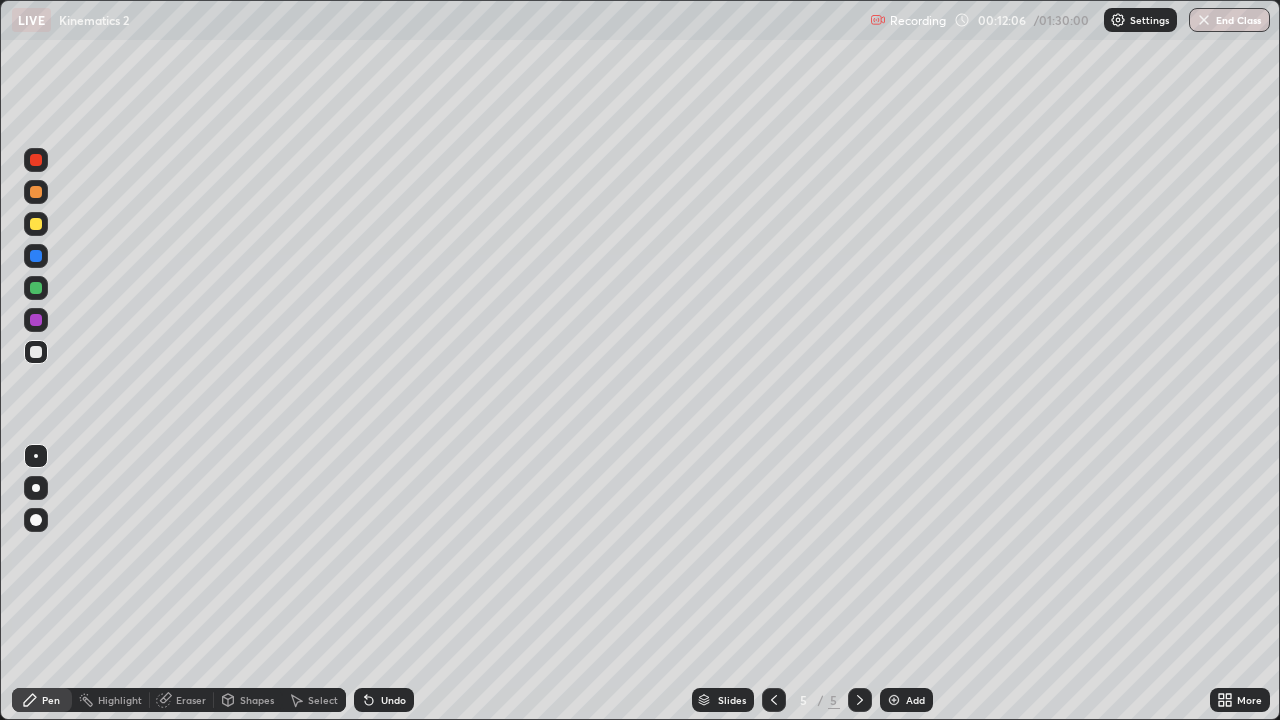 click at bounding box center (36, 352) 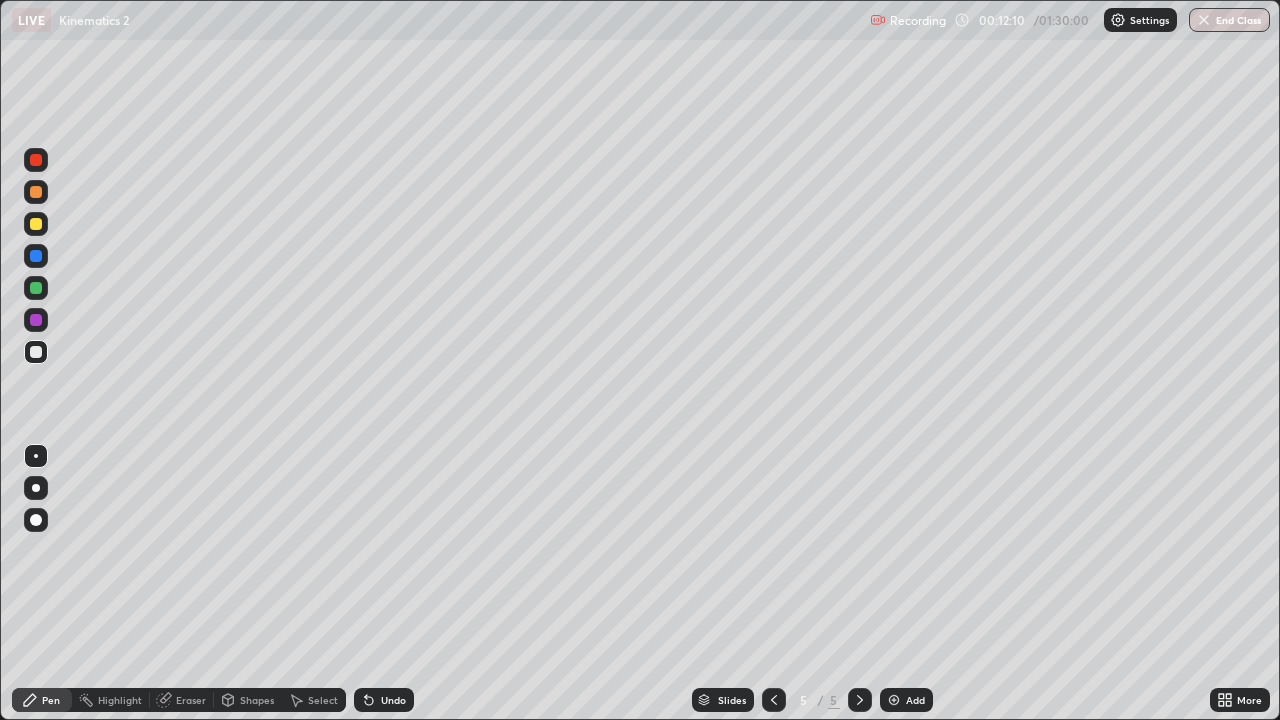 click on "Highlight" at bounding box center (120, 700) 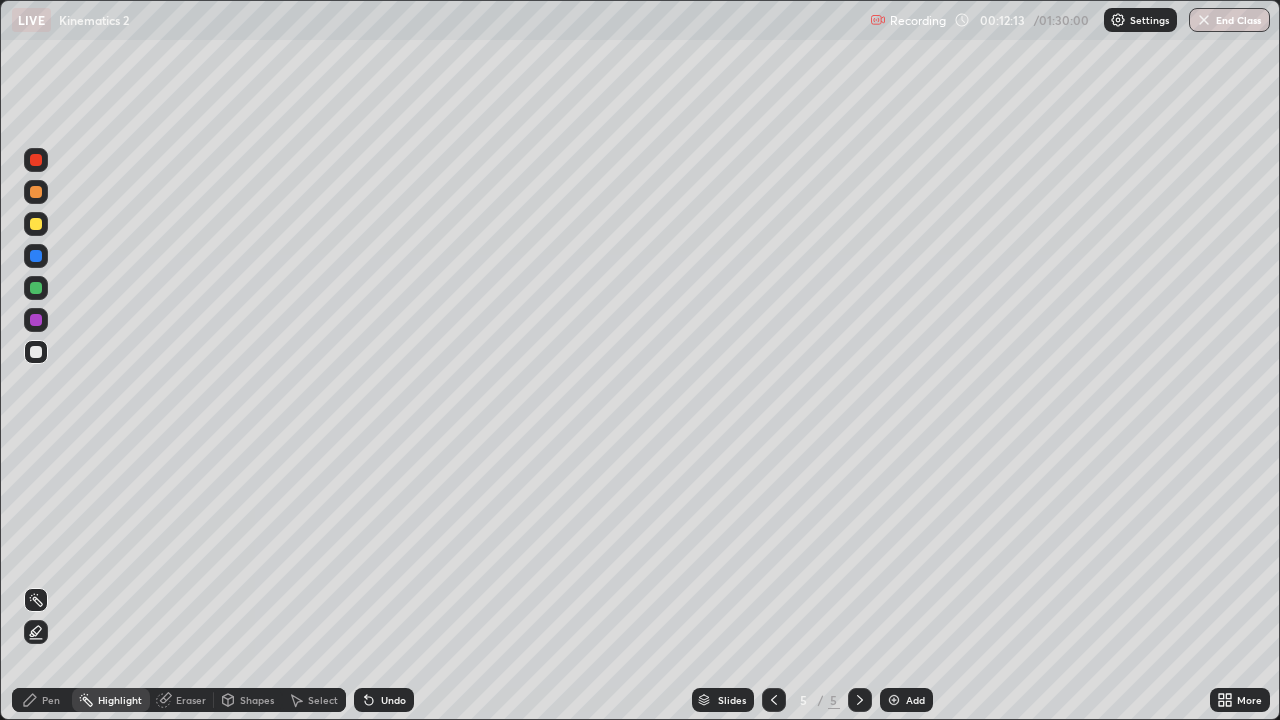 click on "Eraser" at bounding box center [191, 700] 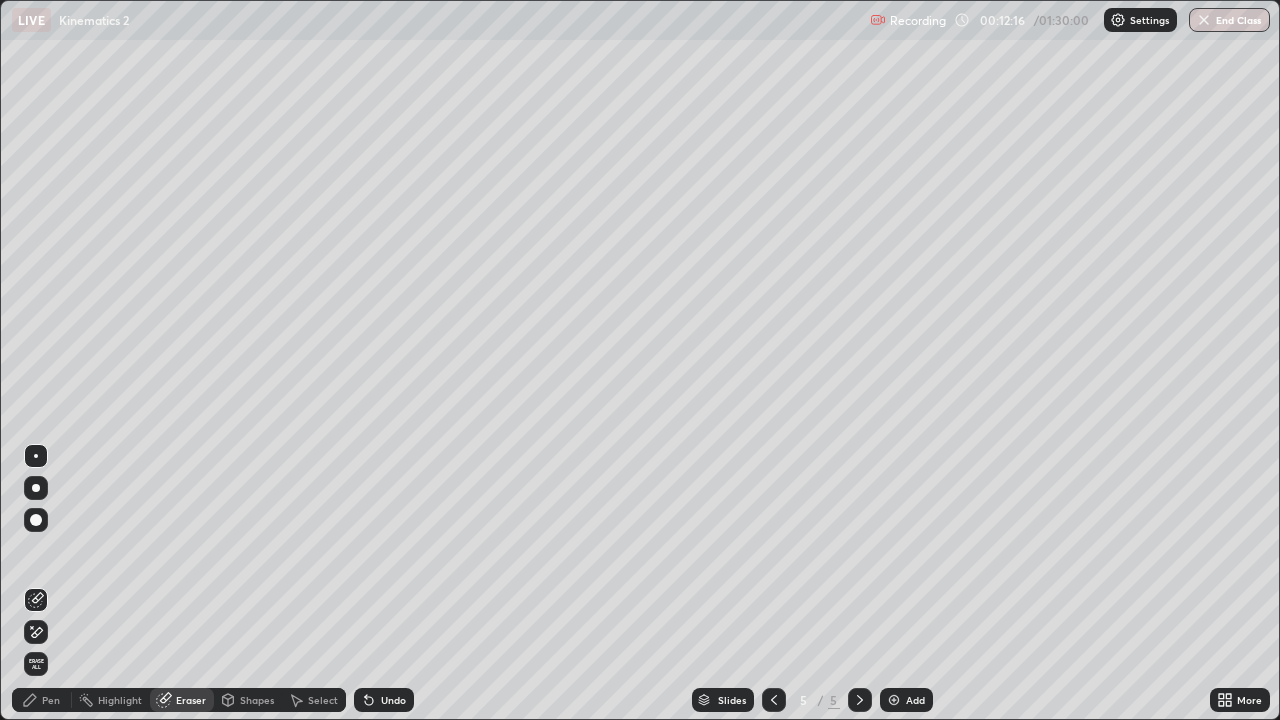 click on "Pen" at bounding box center (51, 700) 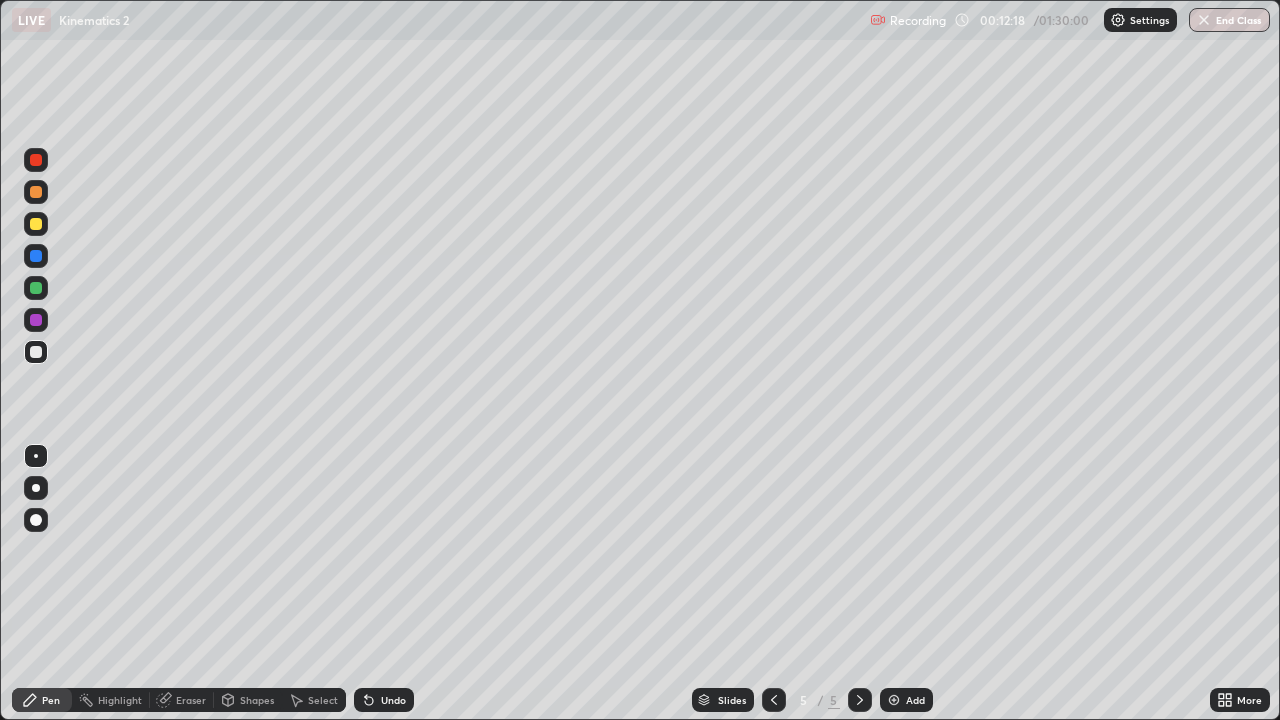 click at bounding box center [36, 192] 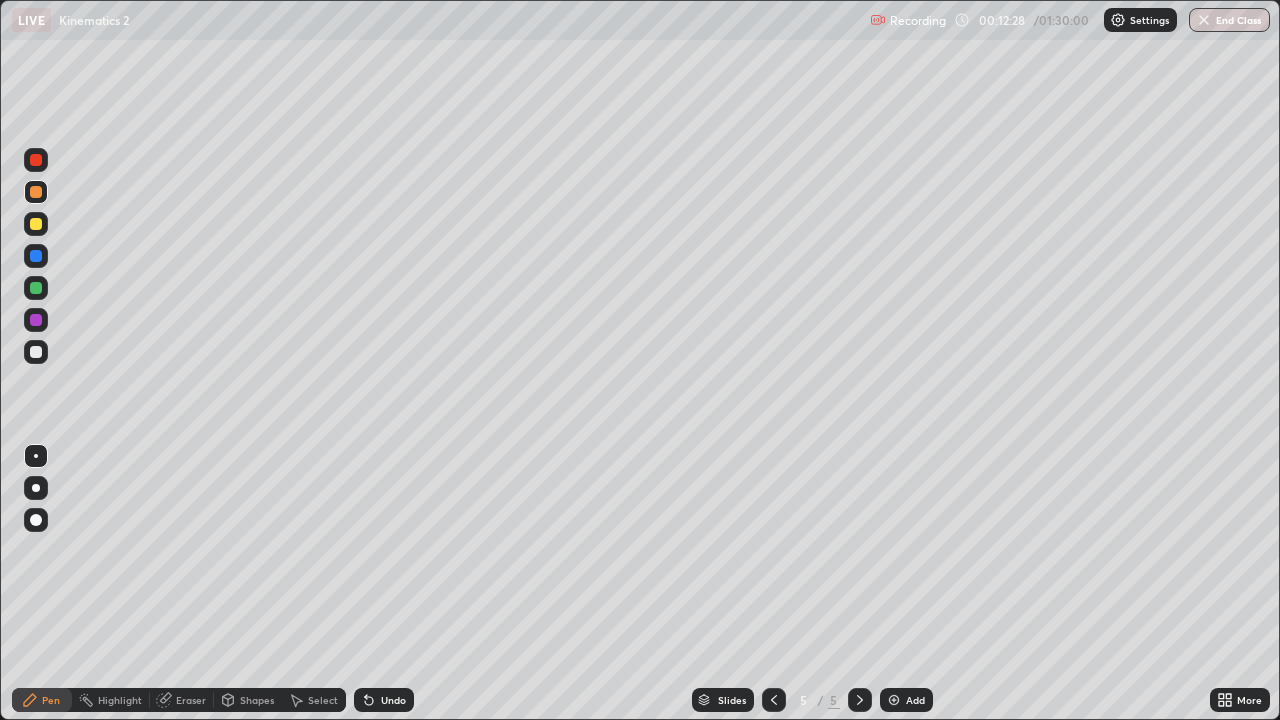 click on "Eraser" at bounding box center [191, 700] 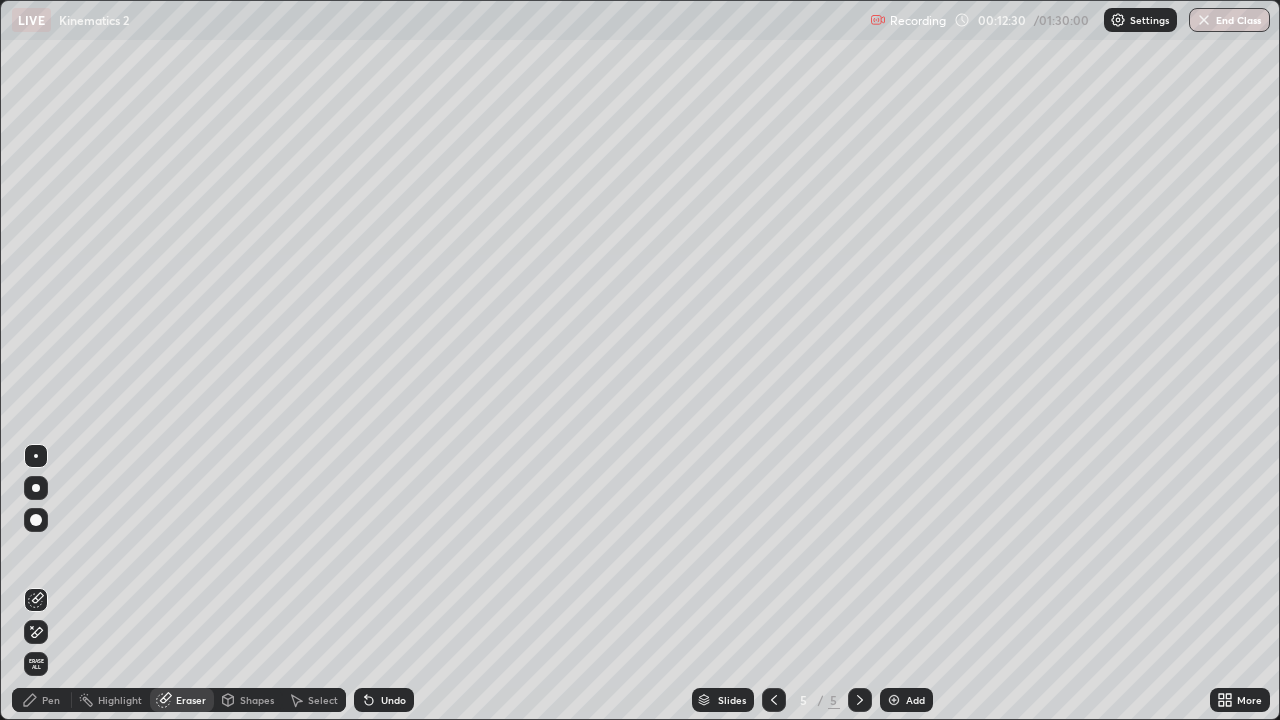 click 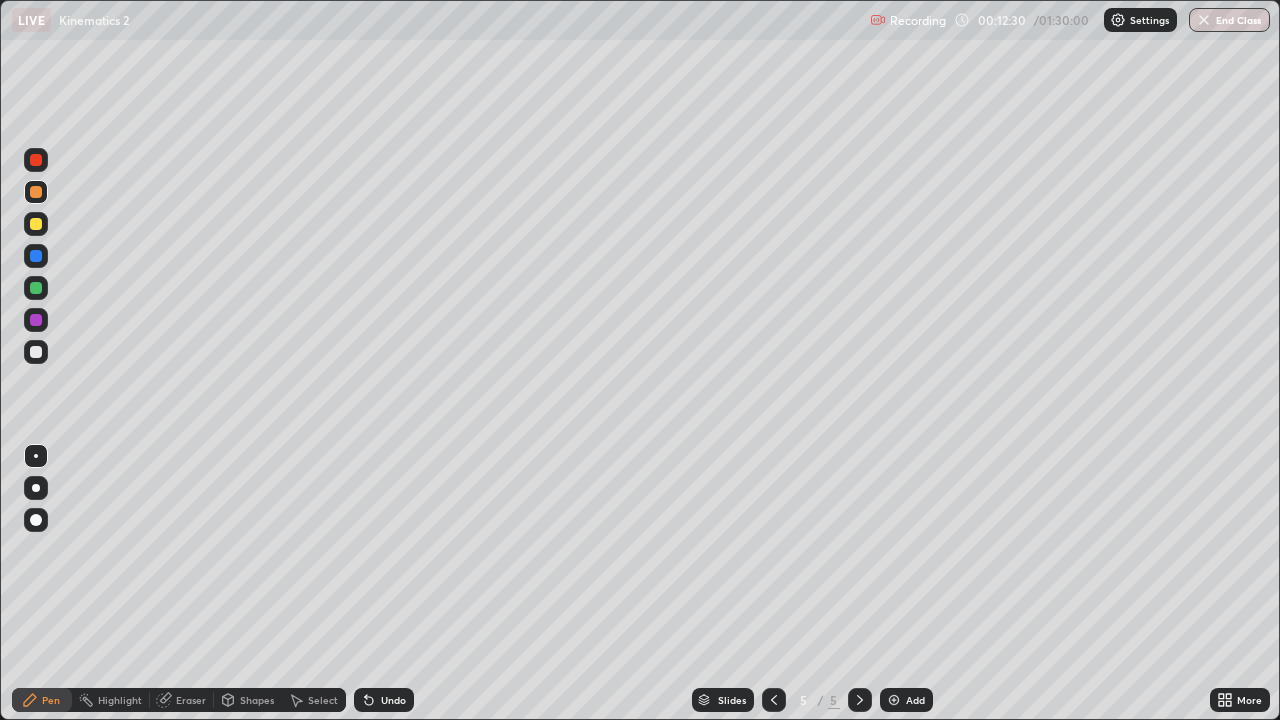 click on "Pen" at bounding box center [42, 700] 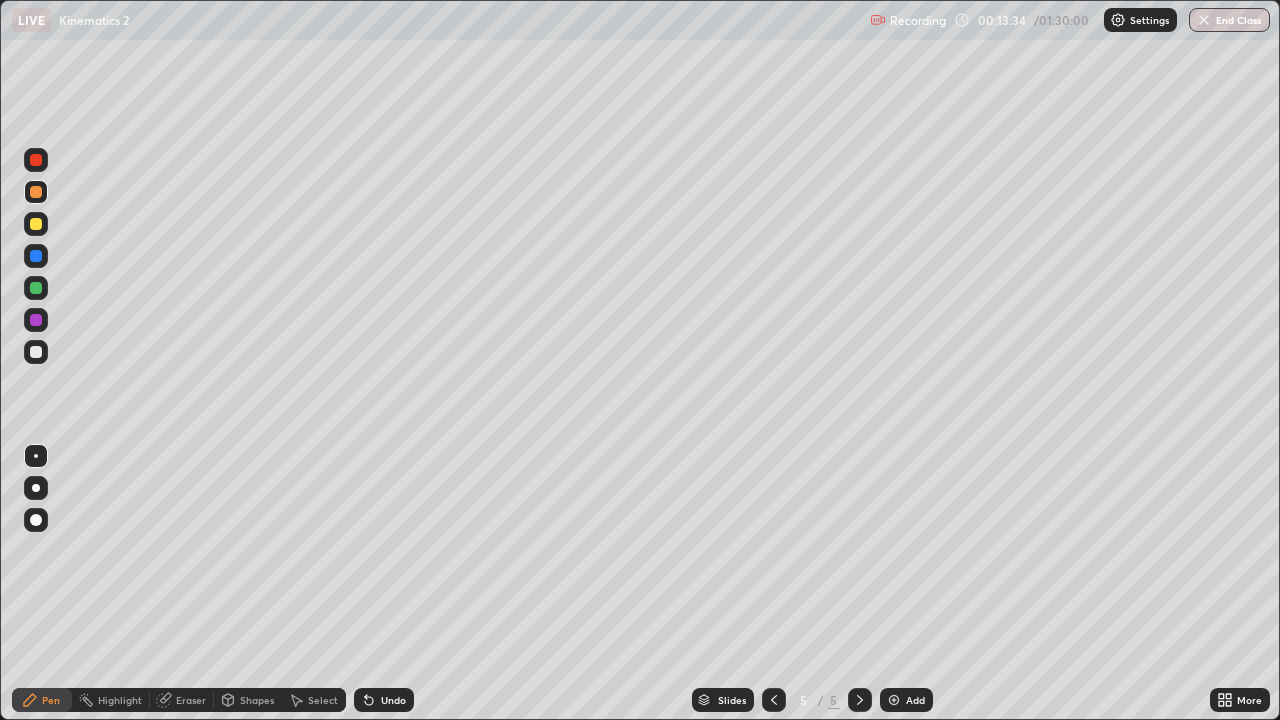 click at bounding box center (36, 352) 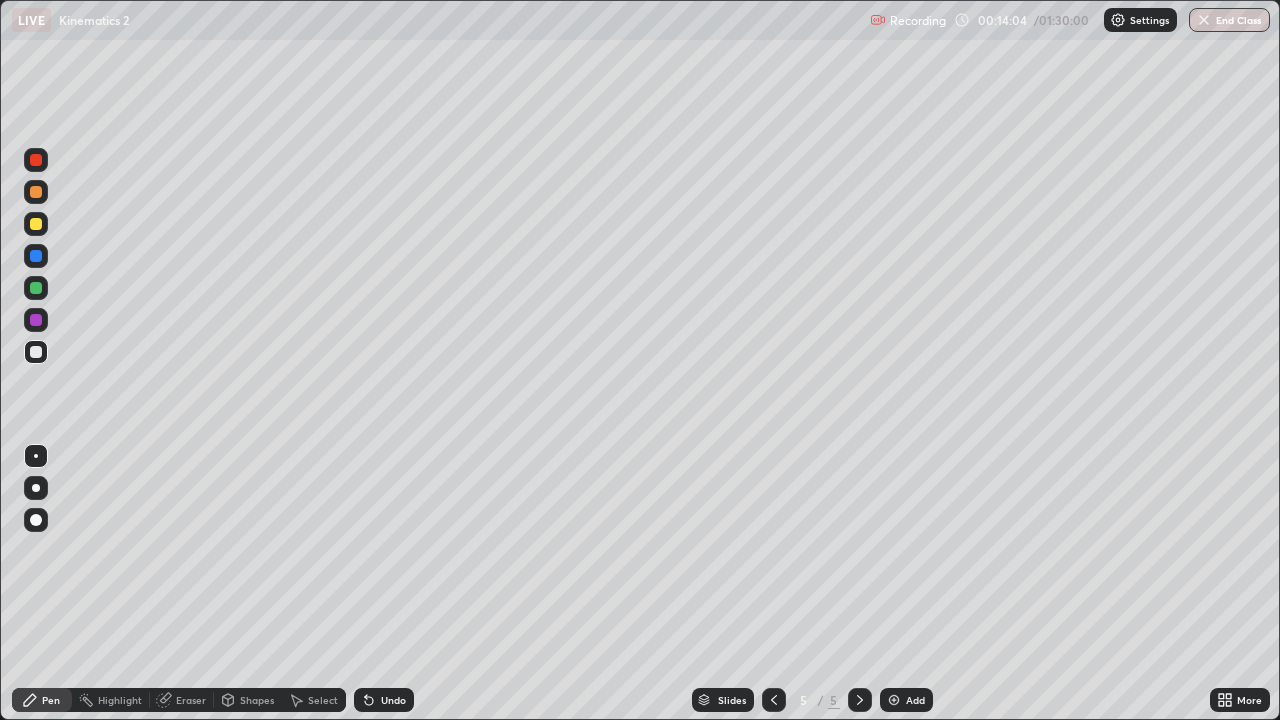 click on "Eraser" at bounding box center (191, 700) 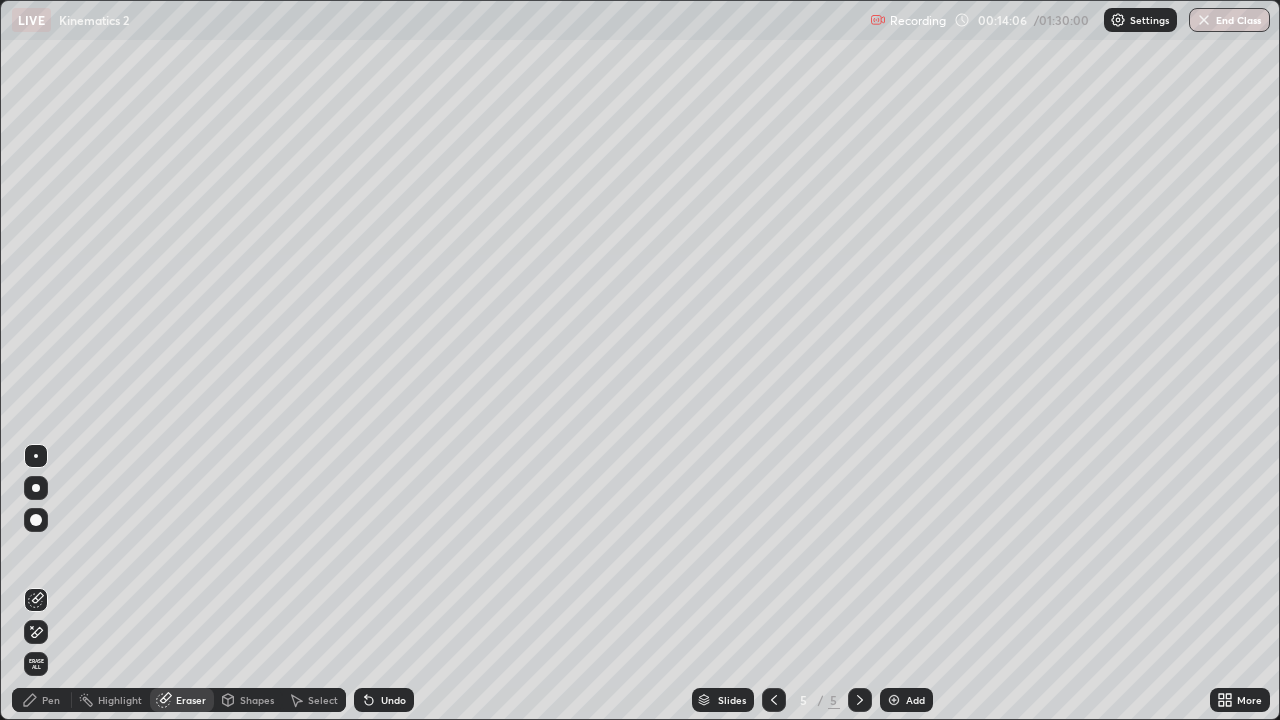 click on "Pen" at bounding box center [51, 700] 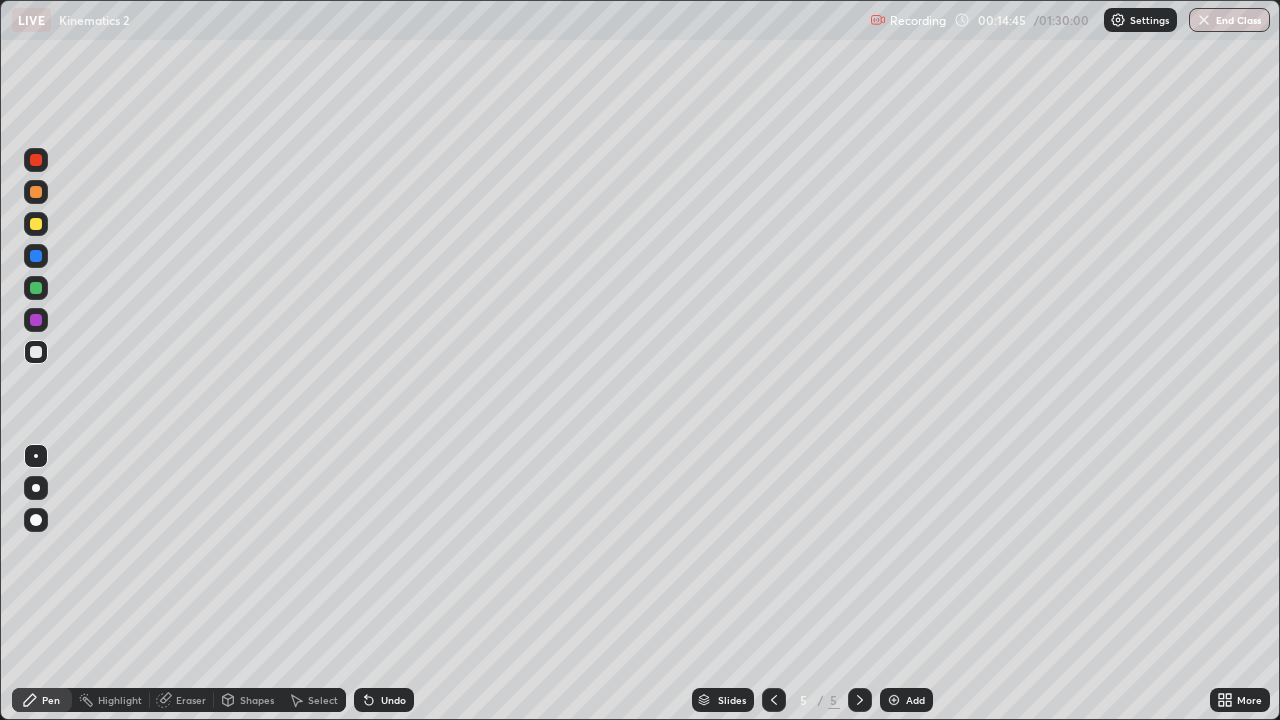 click at bounding box center [36, 320] 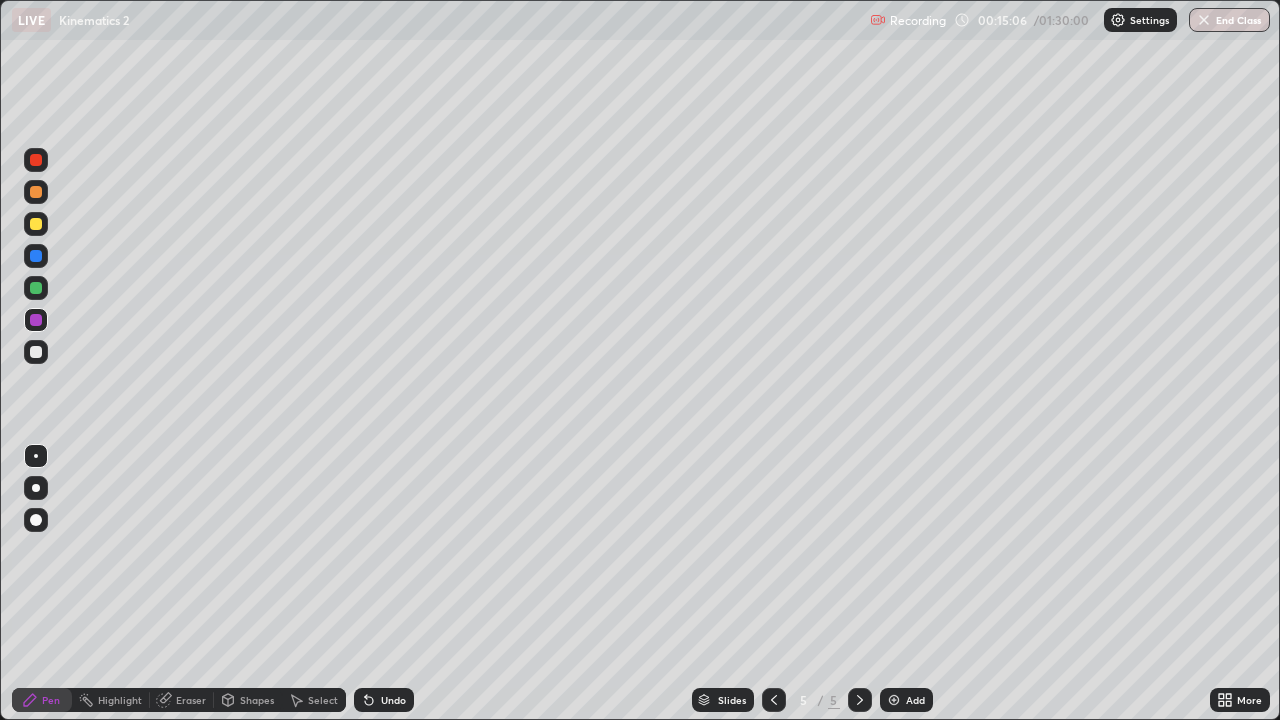 click at bounding box center [36, 352] 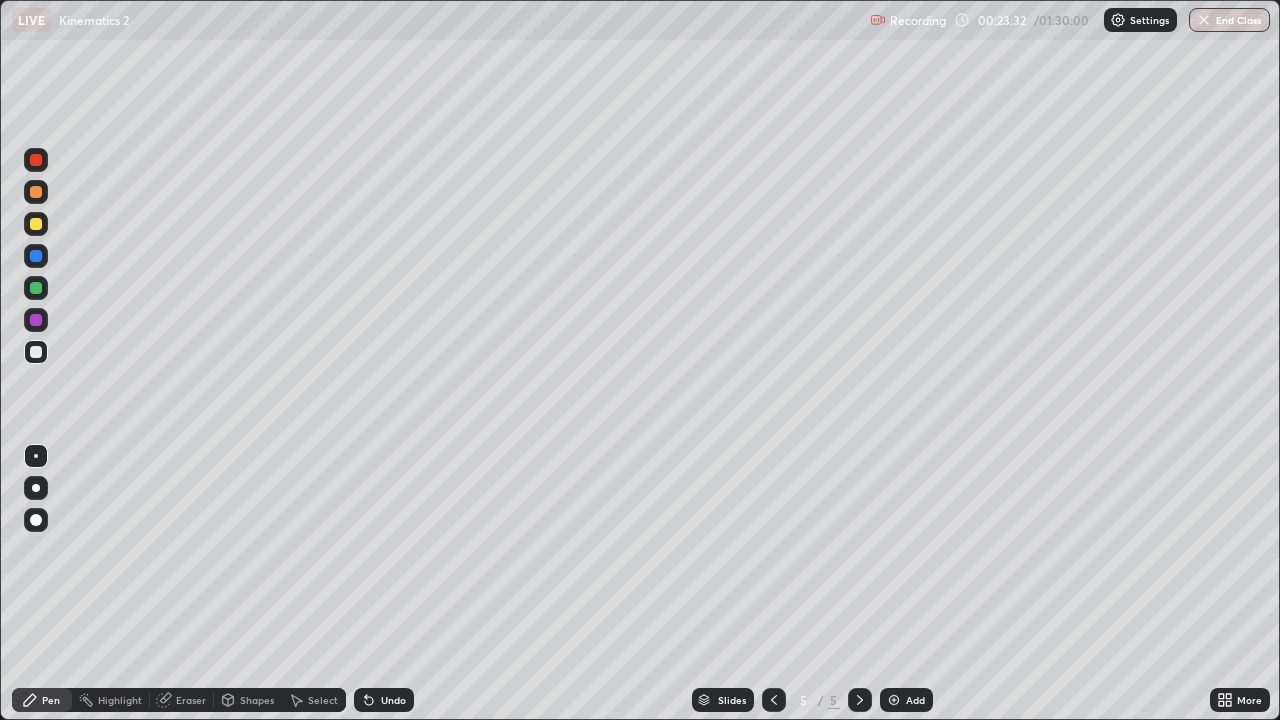 click on "Add" at bounding box center (906, 700) 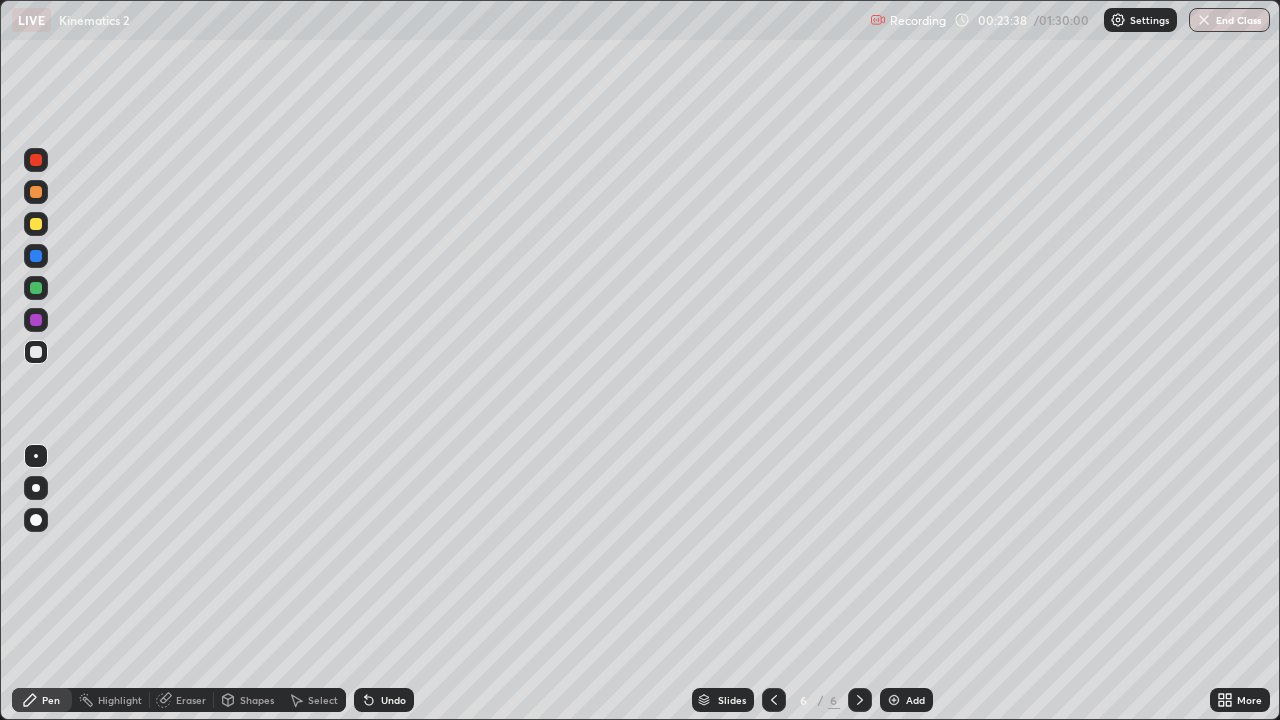 click at bounding box center (36, 224) 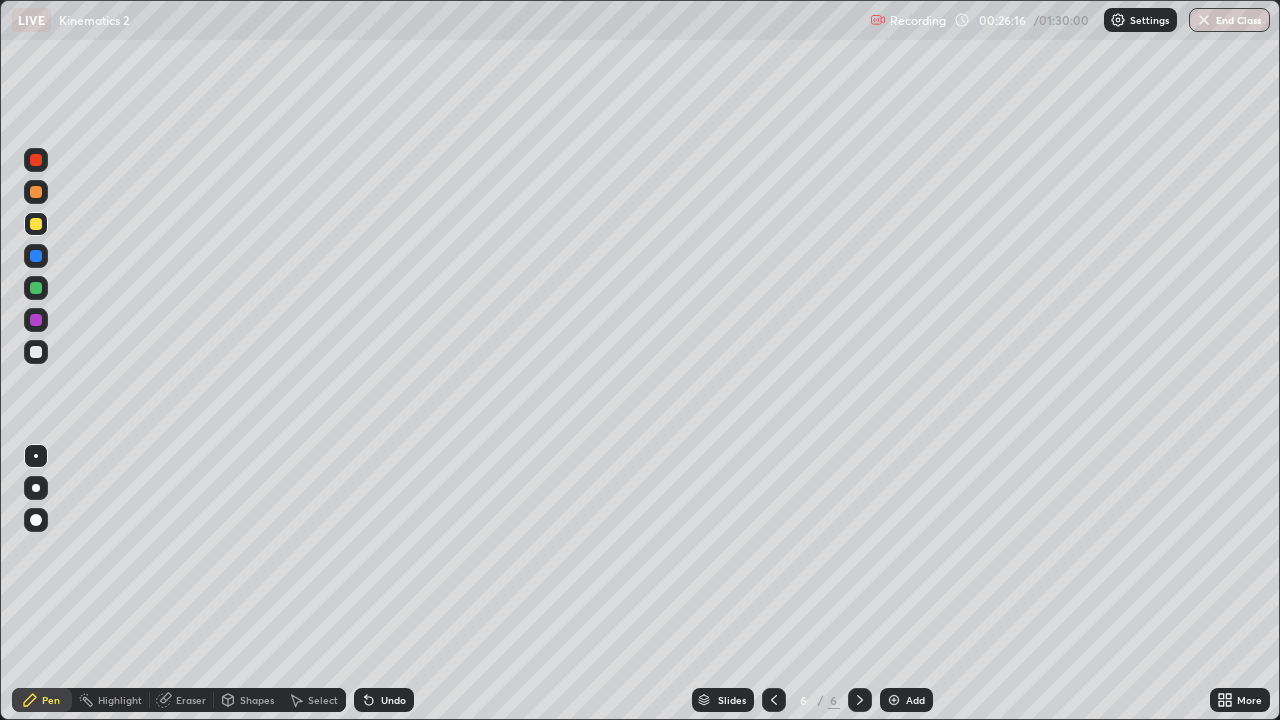 click at bounding box center [36, 320] 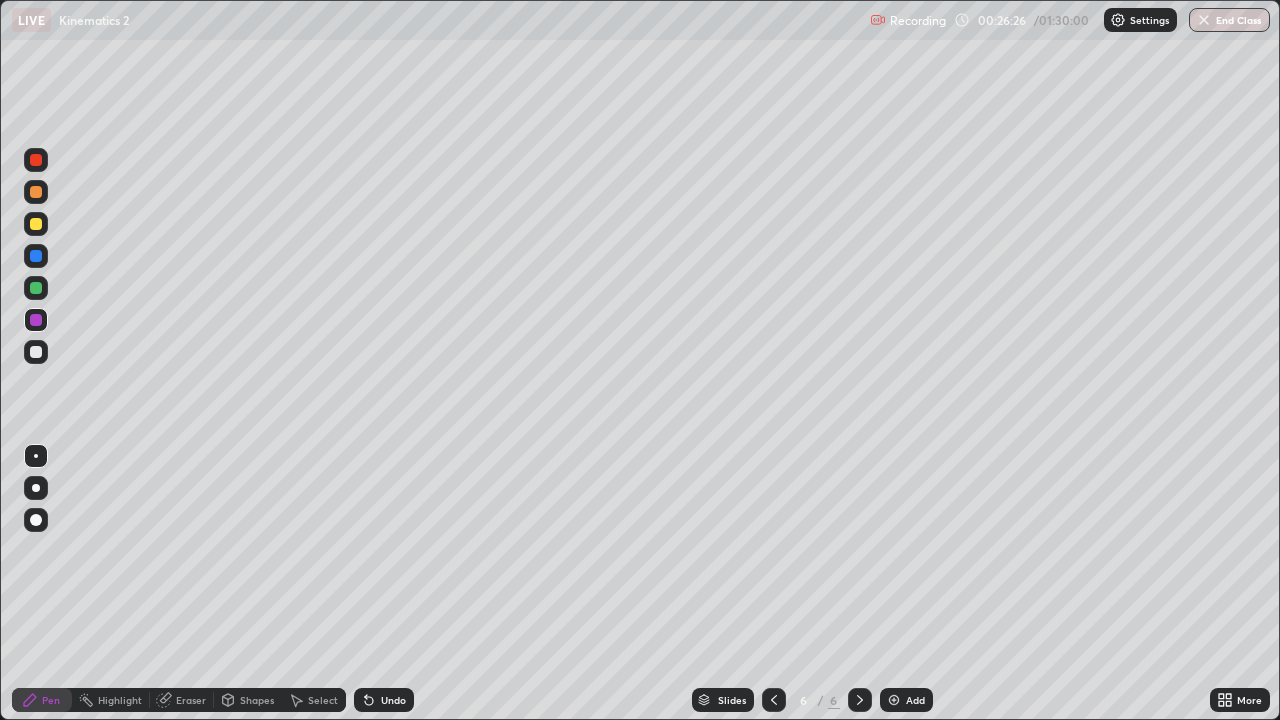 click 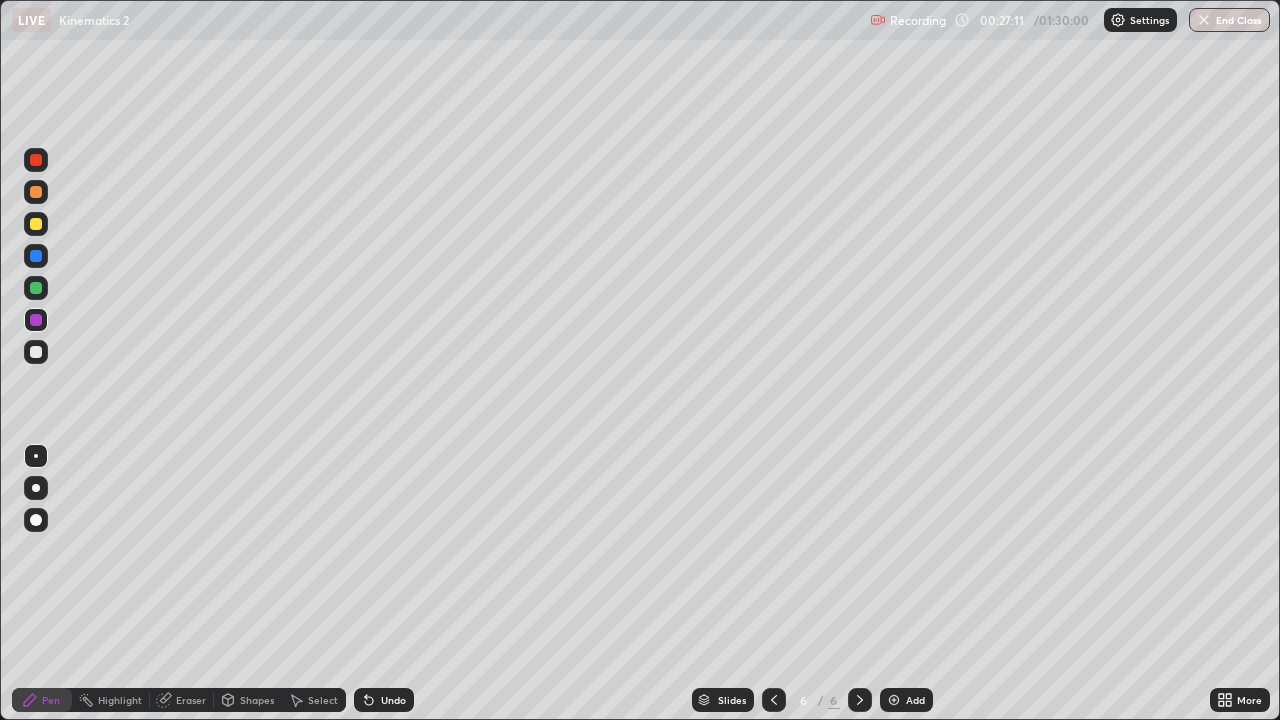 click at bounding box center [36, 320] 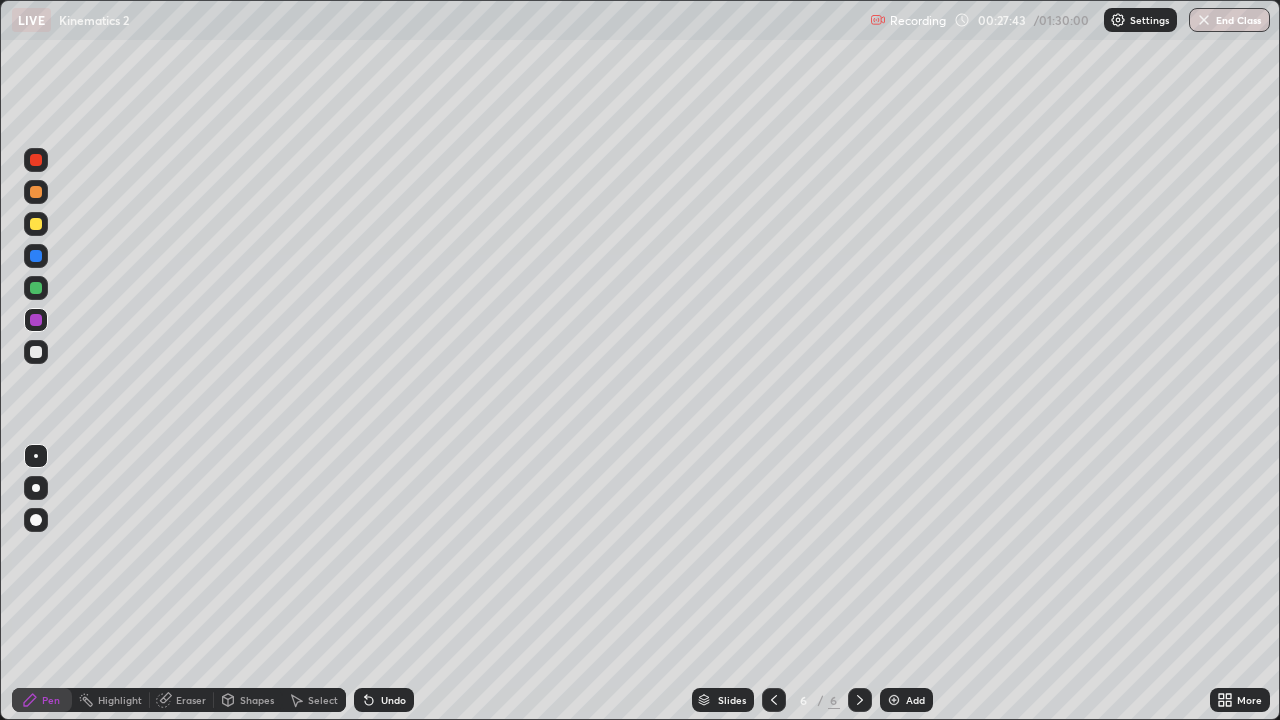 click at bounding box center (36, 456) 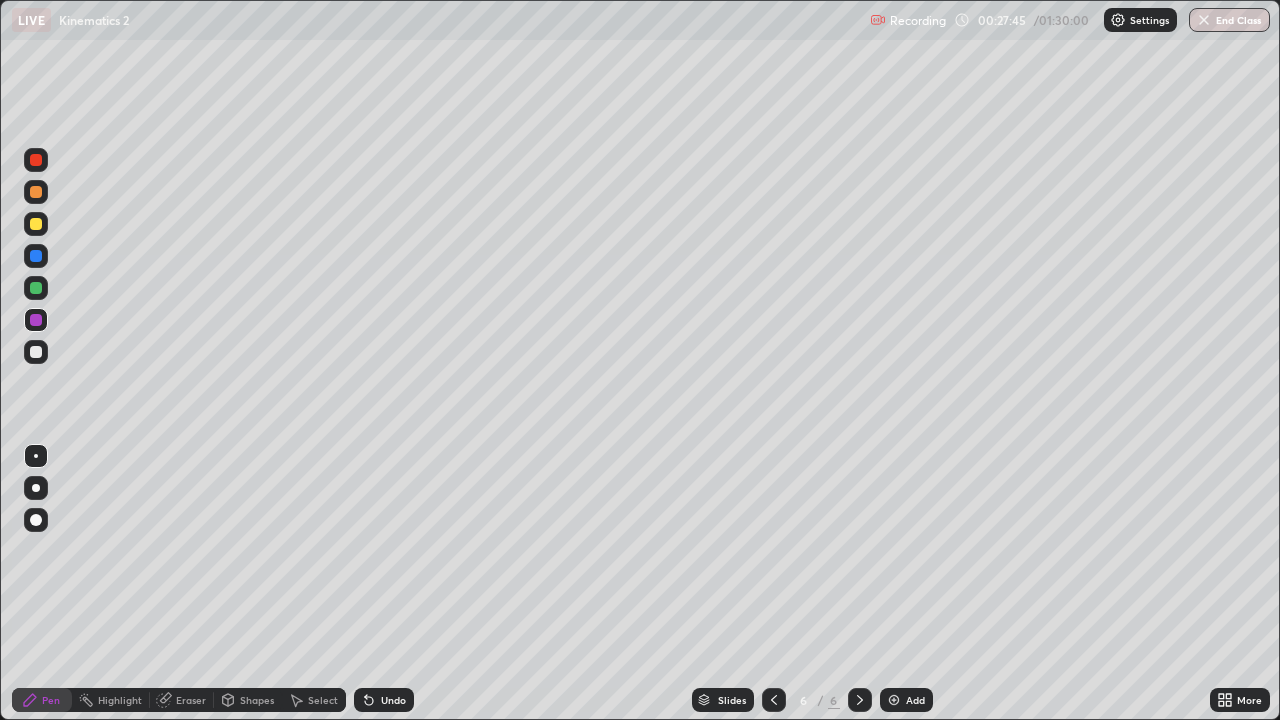 click at bounding box center (36, 352) 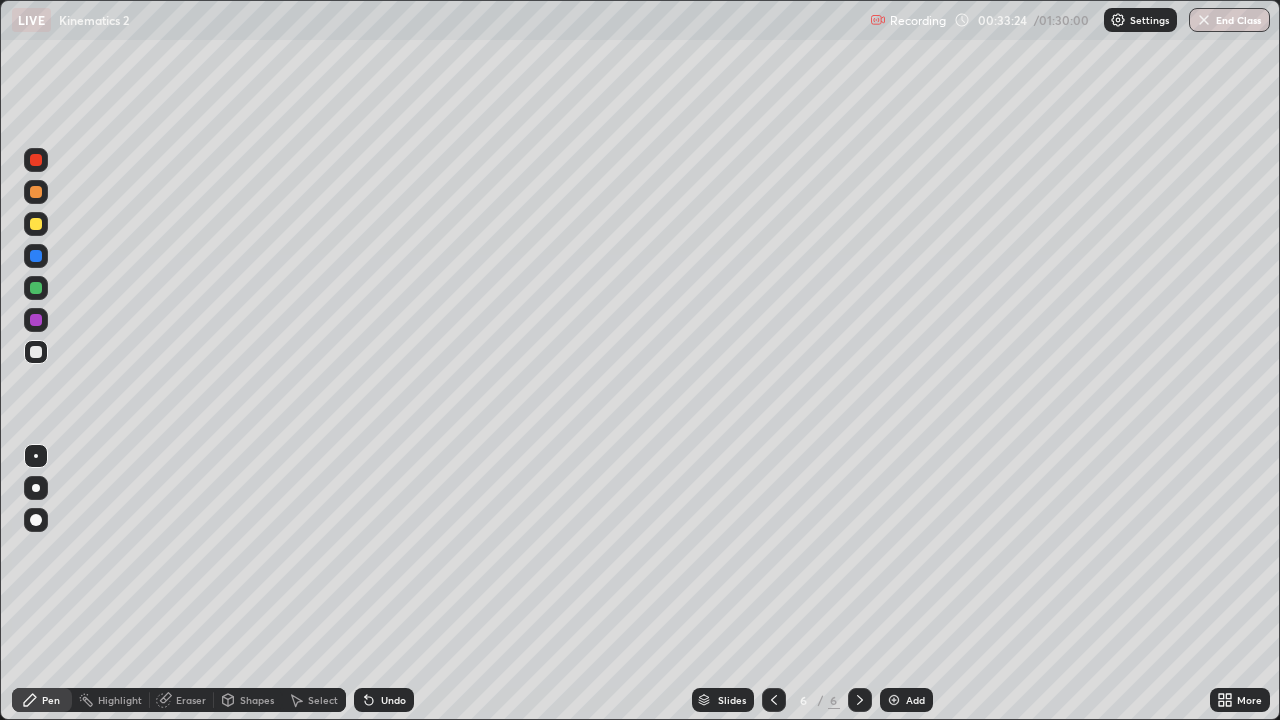 click at bounding box center (36, 352) 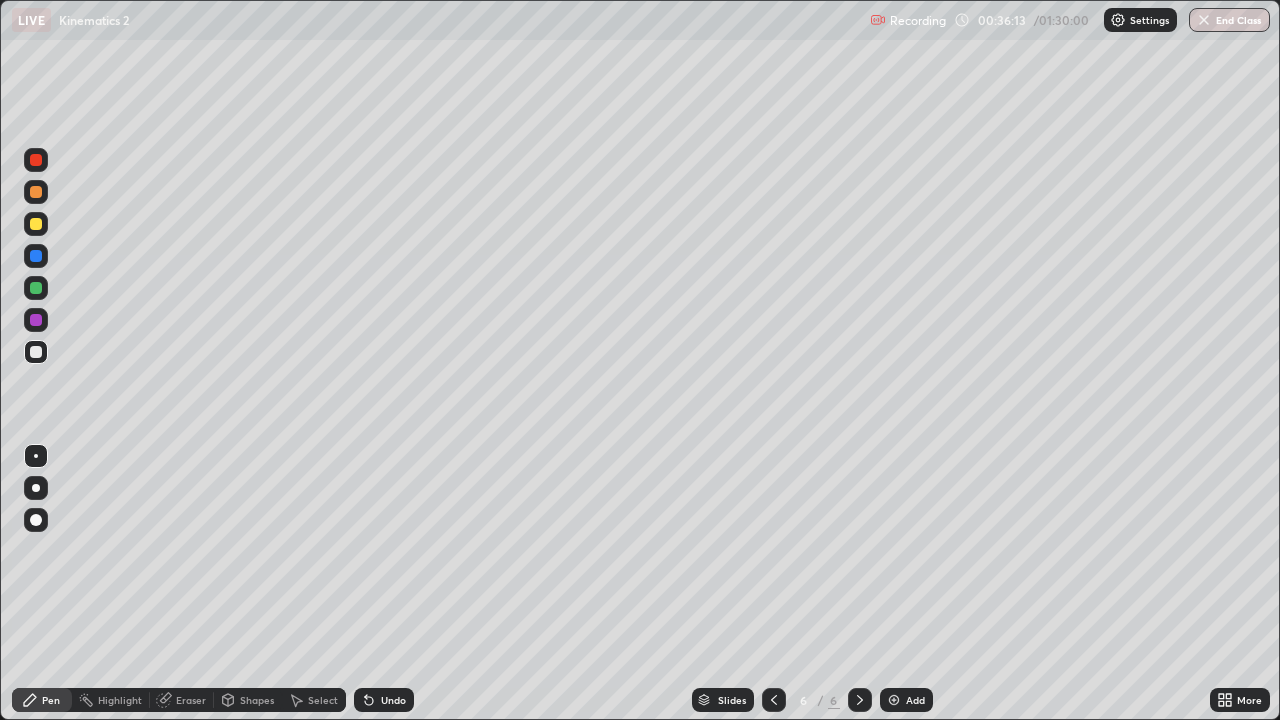 click on "Add" at bounding box center (906, 700) 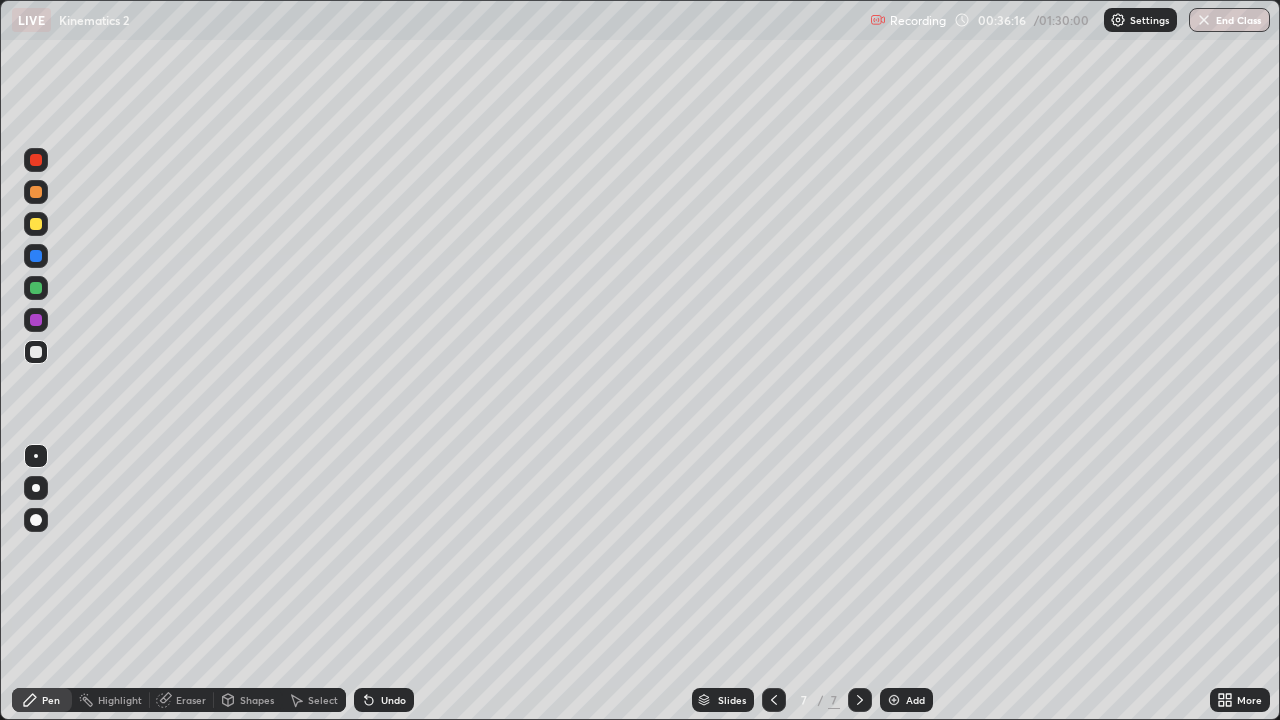 click at bounding box center [36, 224] 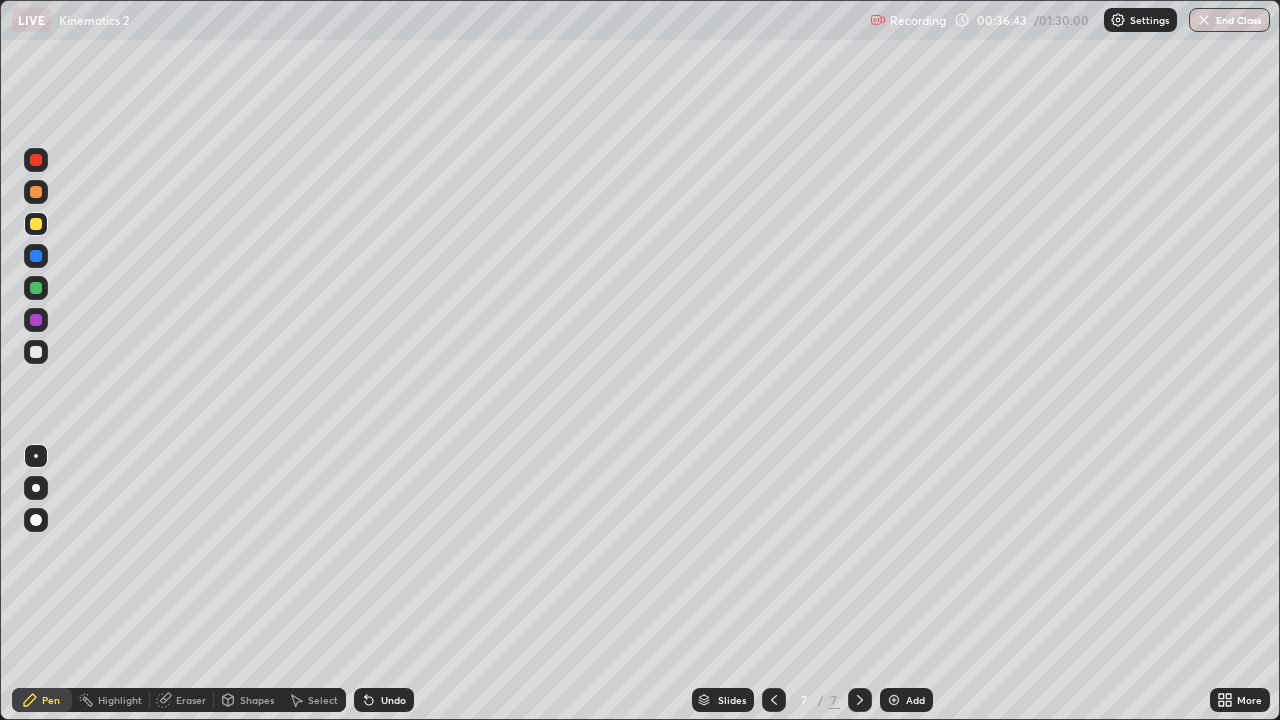 click on "Undo" at bounding box center [384, 700] 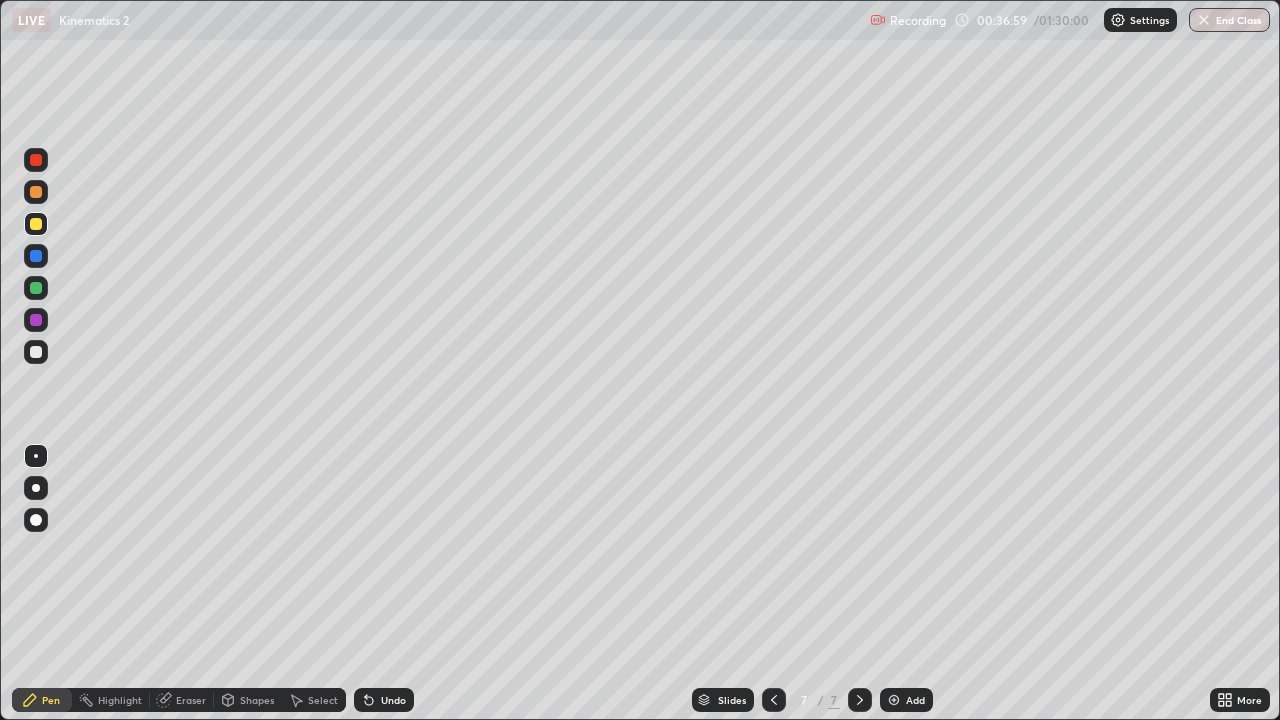 click at bounding box center [36, 320] 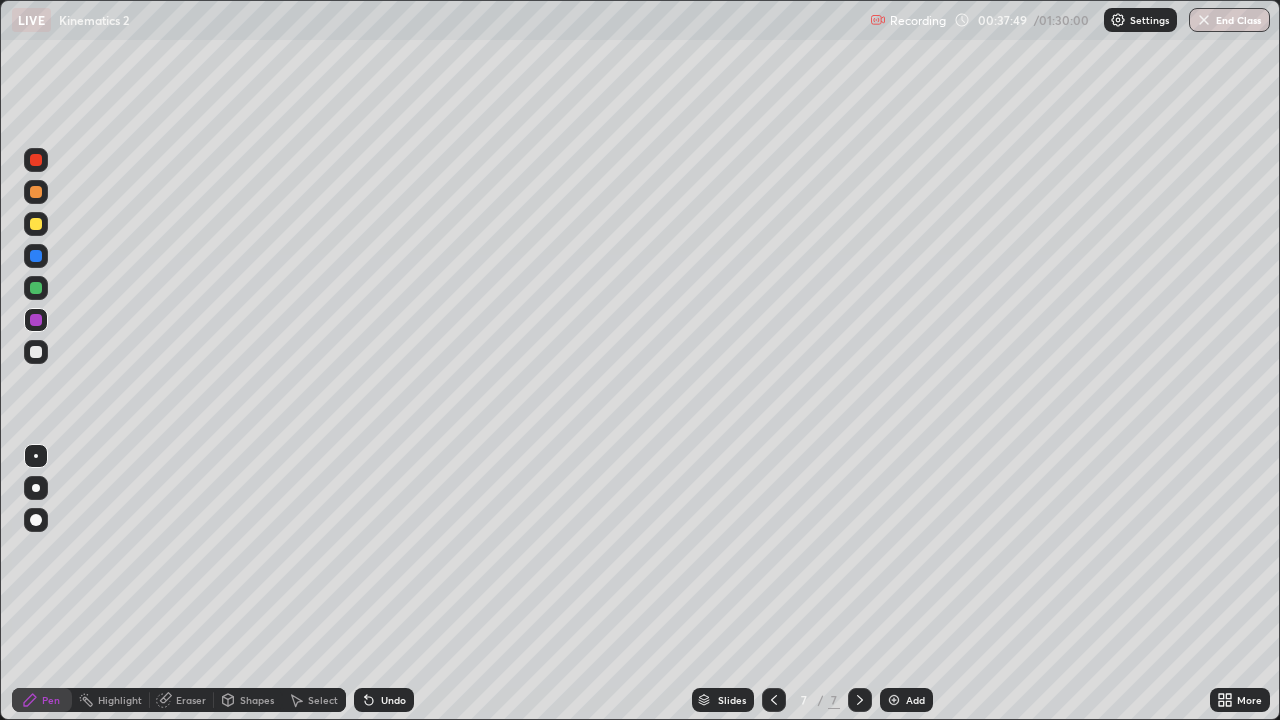 click at bounding box center [36, 352] 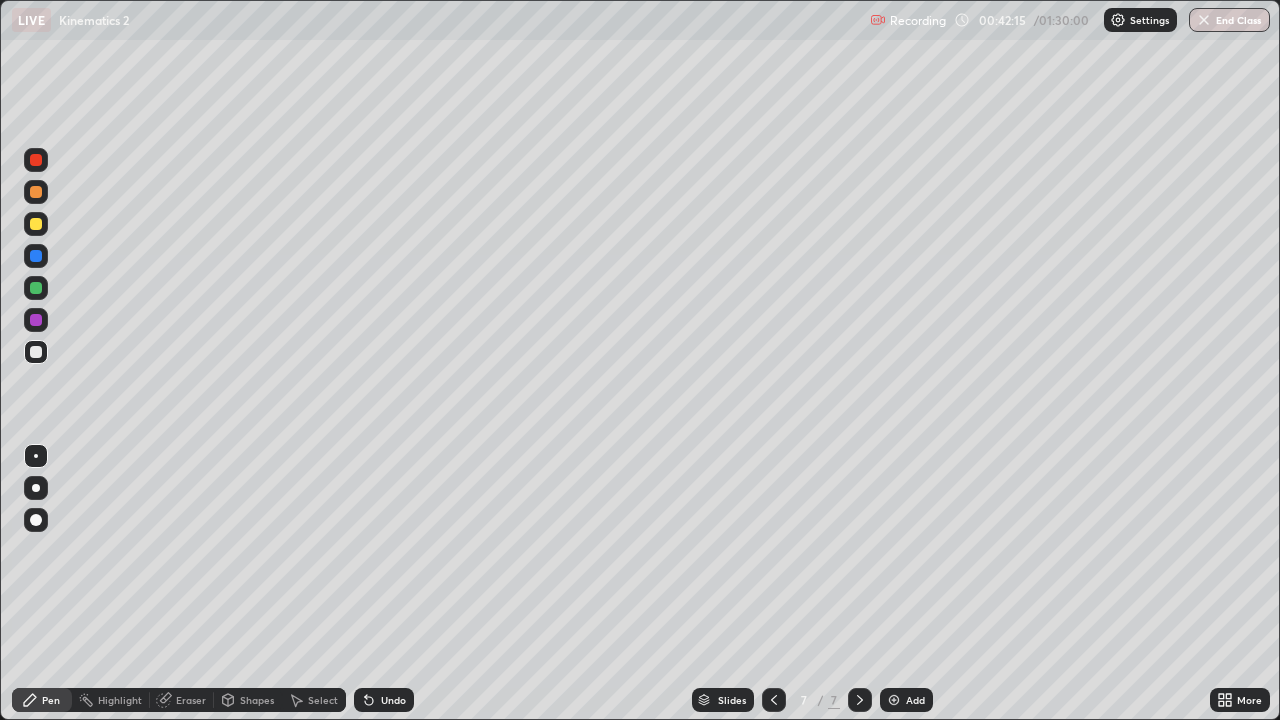 click at bounding box center [36, 352] 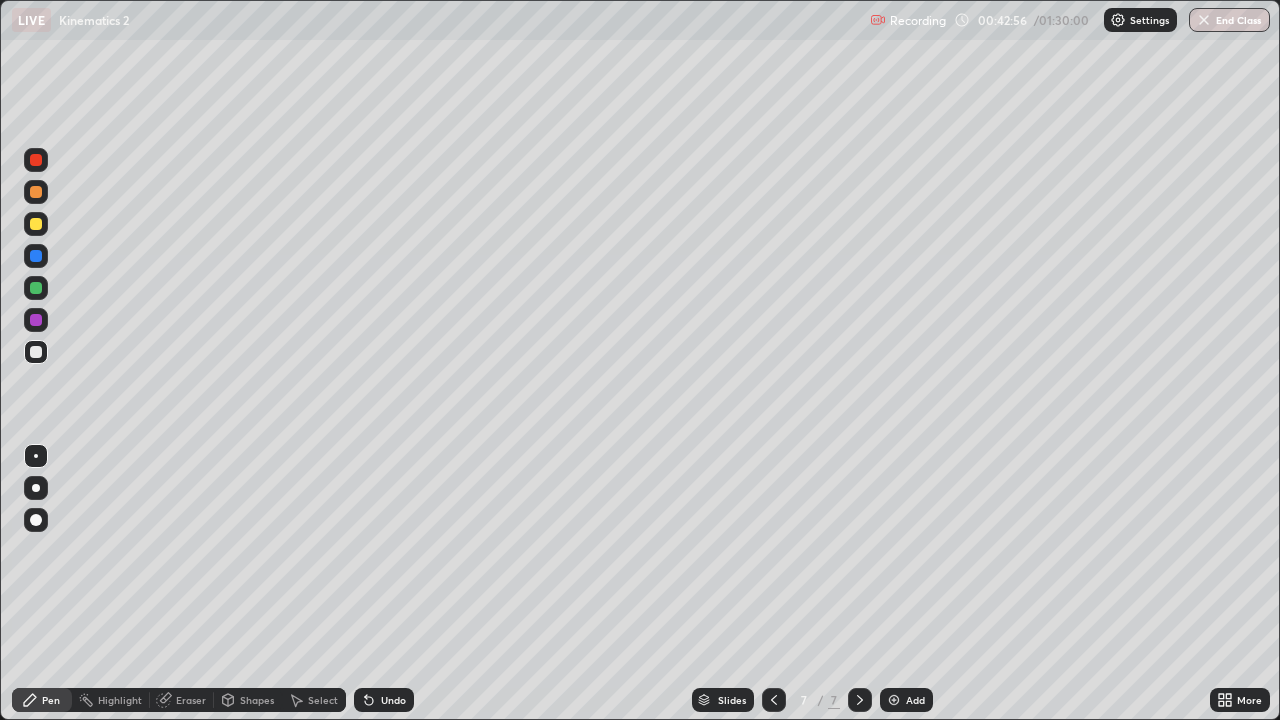 click on "Undo" at bounding box center (393, 700) 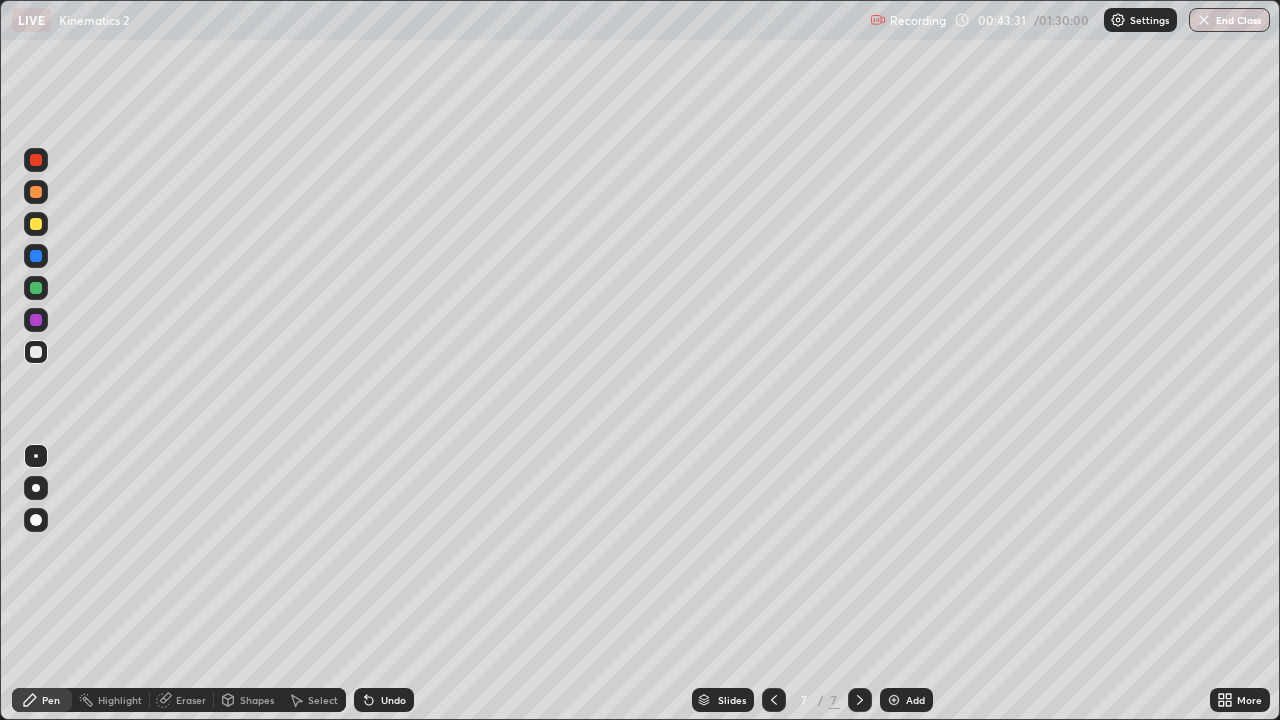 click on "Eraser" at bounding box center (191, 700) 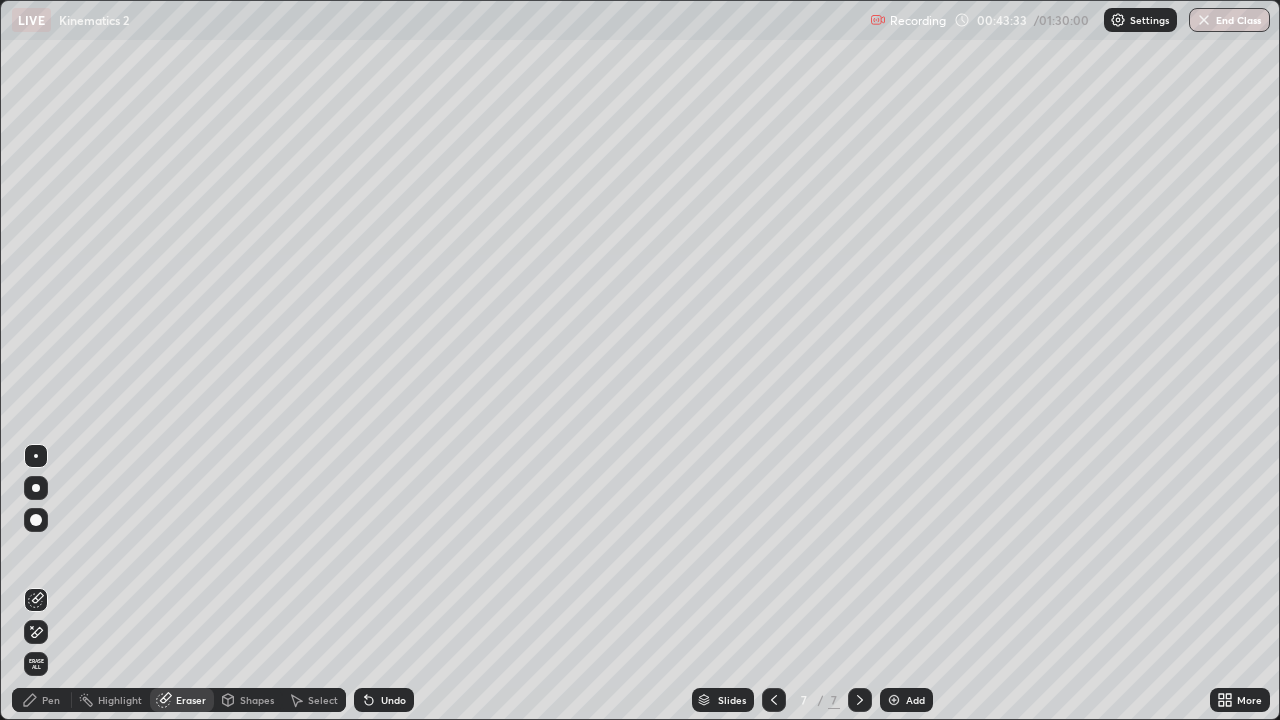 click 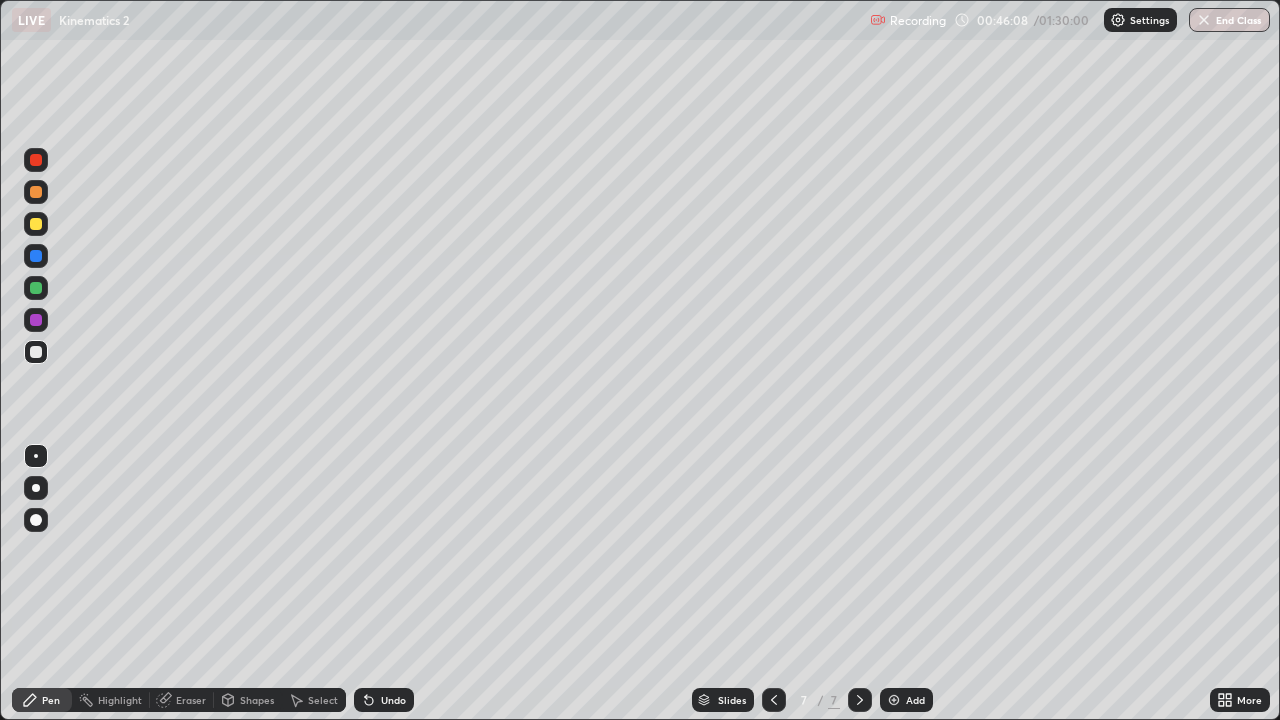 click on "Eraser" at bounding box center [191, 700] 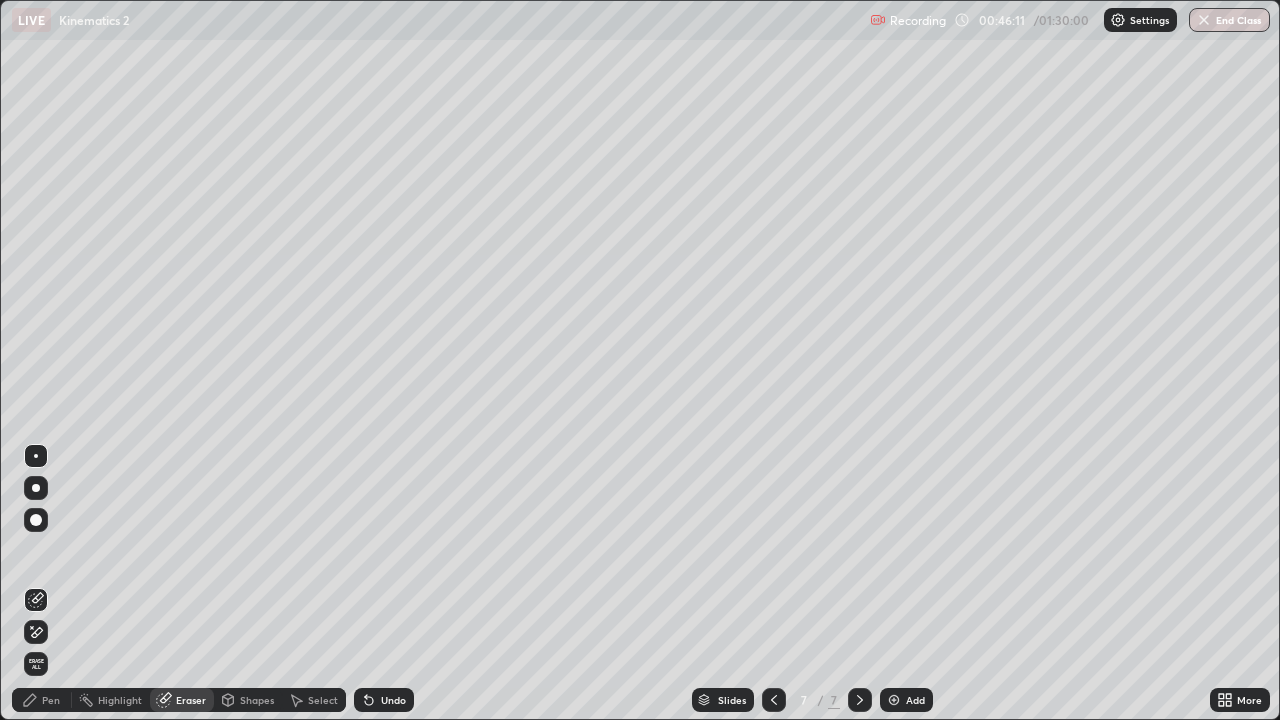 click on "Pen" at bounding box center (51, 700) 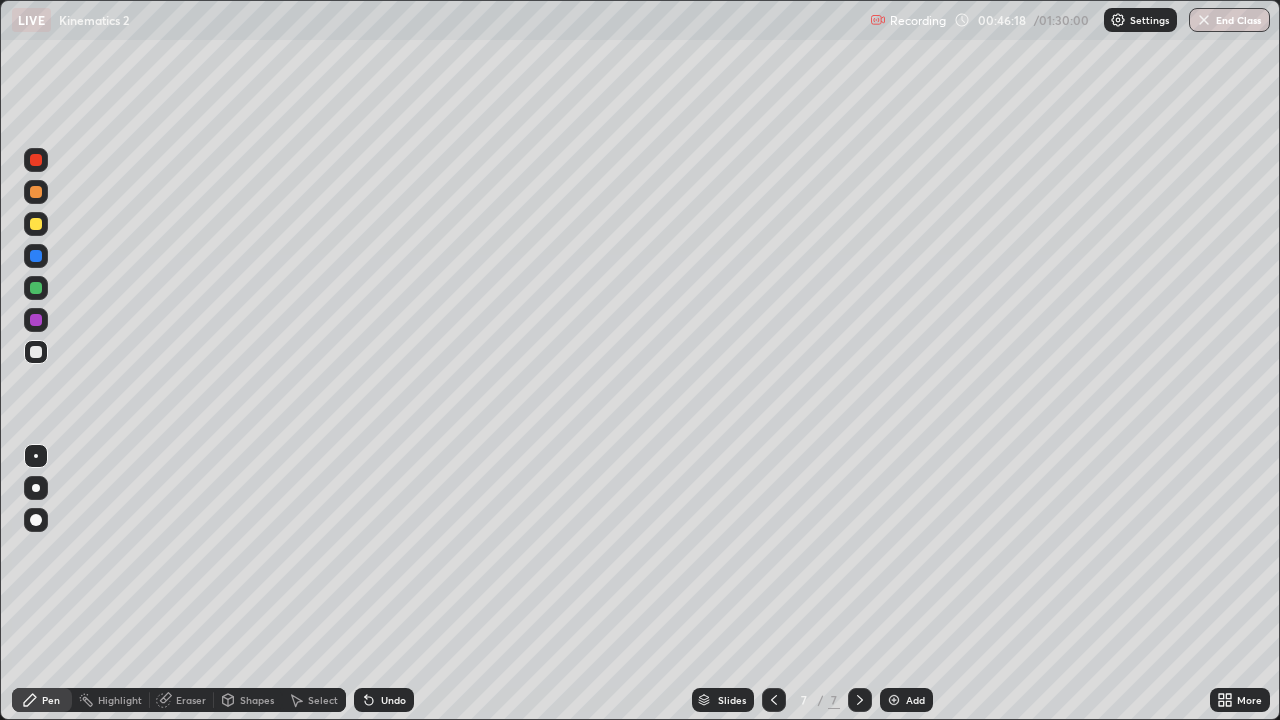 click on "Eraser" at bounding box center [182, 700] 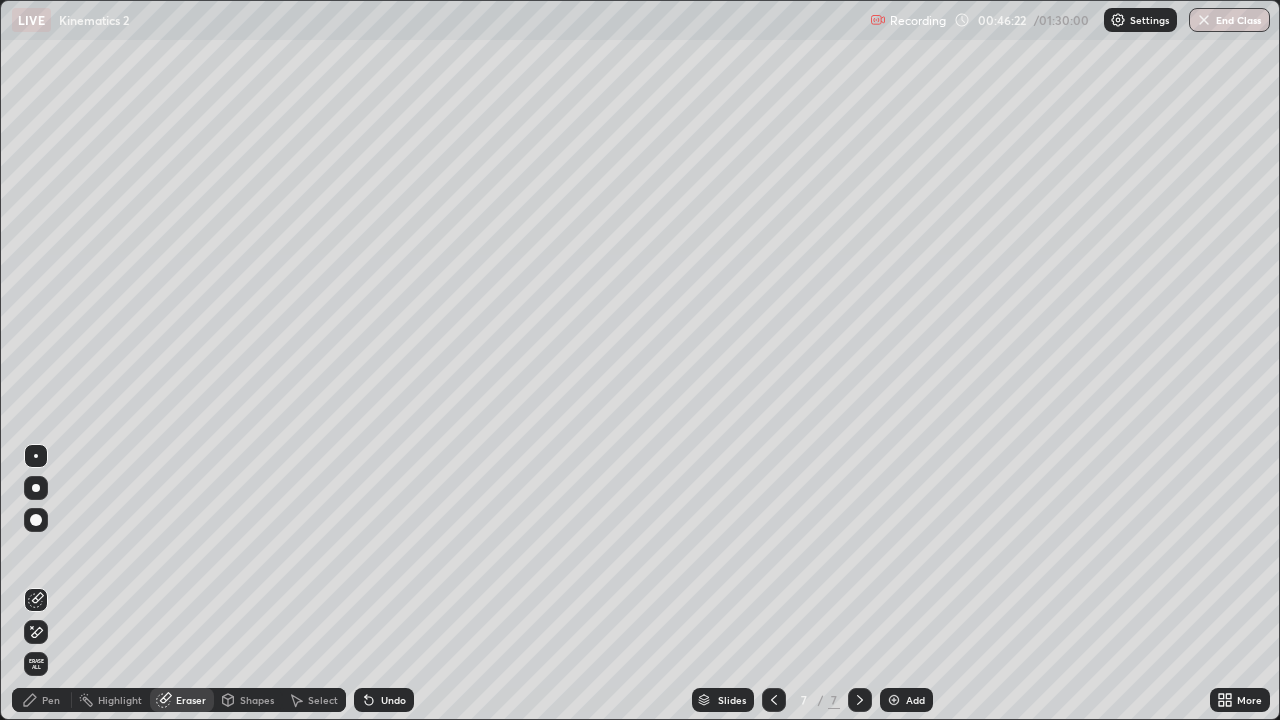 click on "Pen" at bounding box center (42, 700) 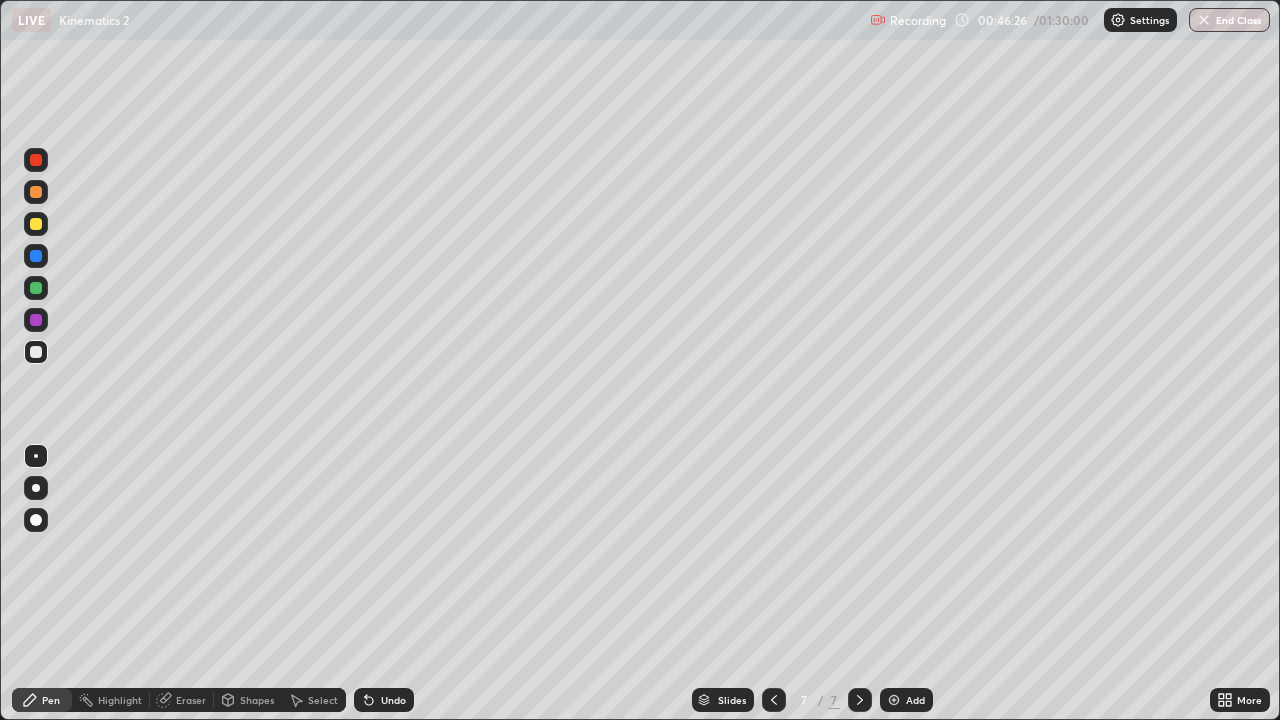 click on "Undo" at bounding box center [393, 700] 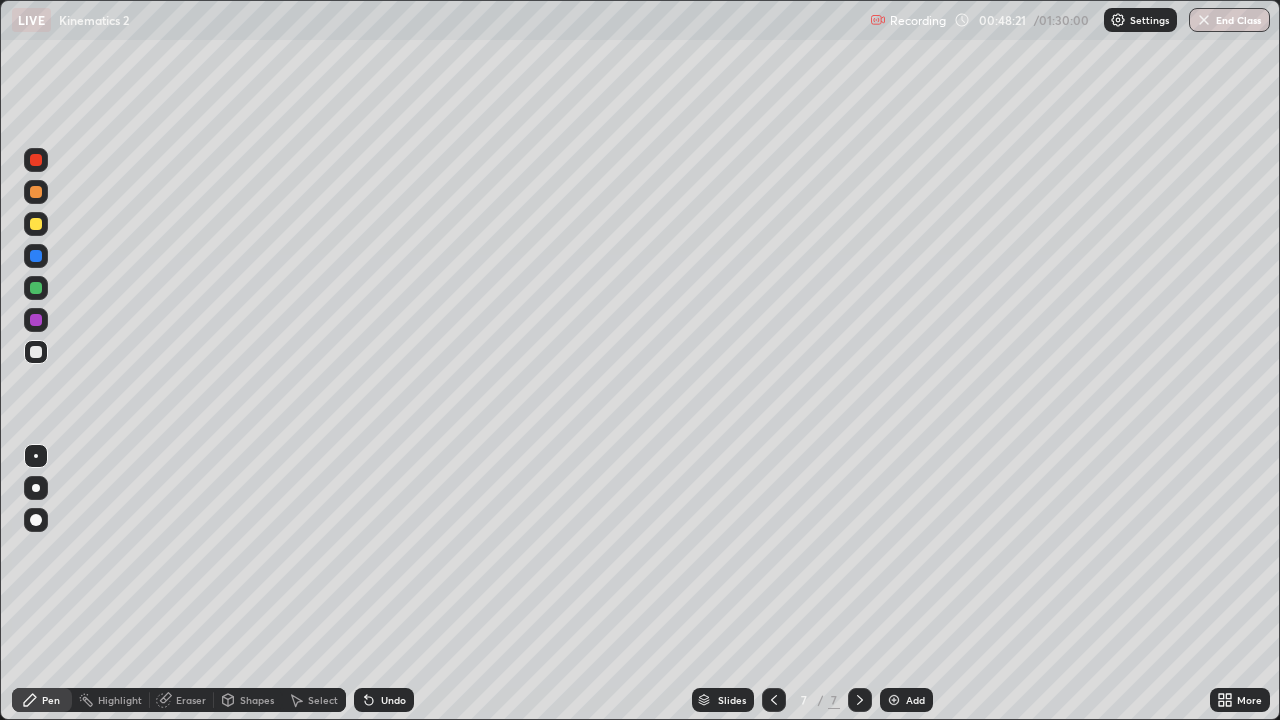 click on "Add" at bounding box center (906, 700) 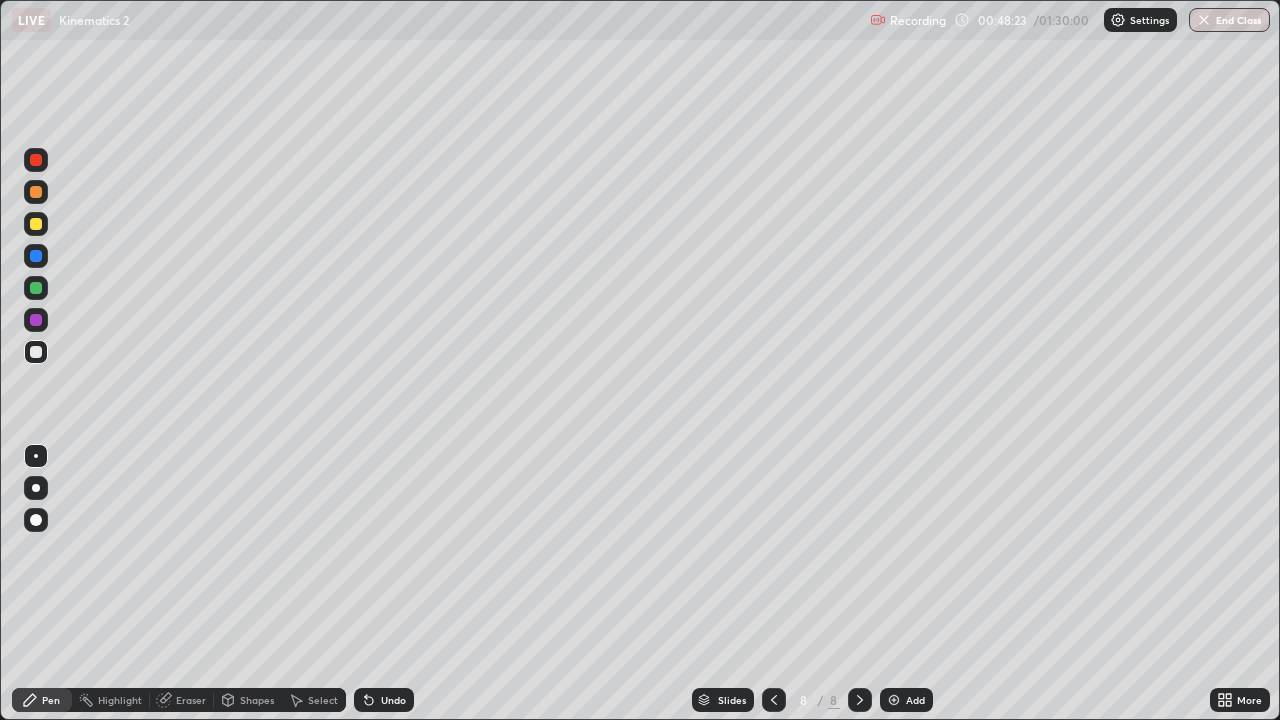 click at bounding box center (36, 352) 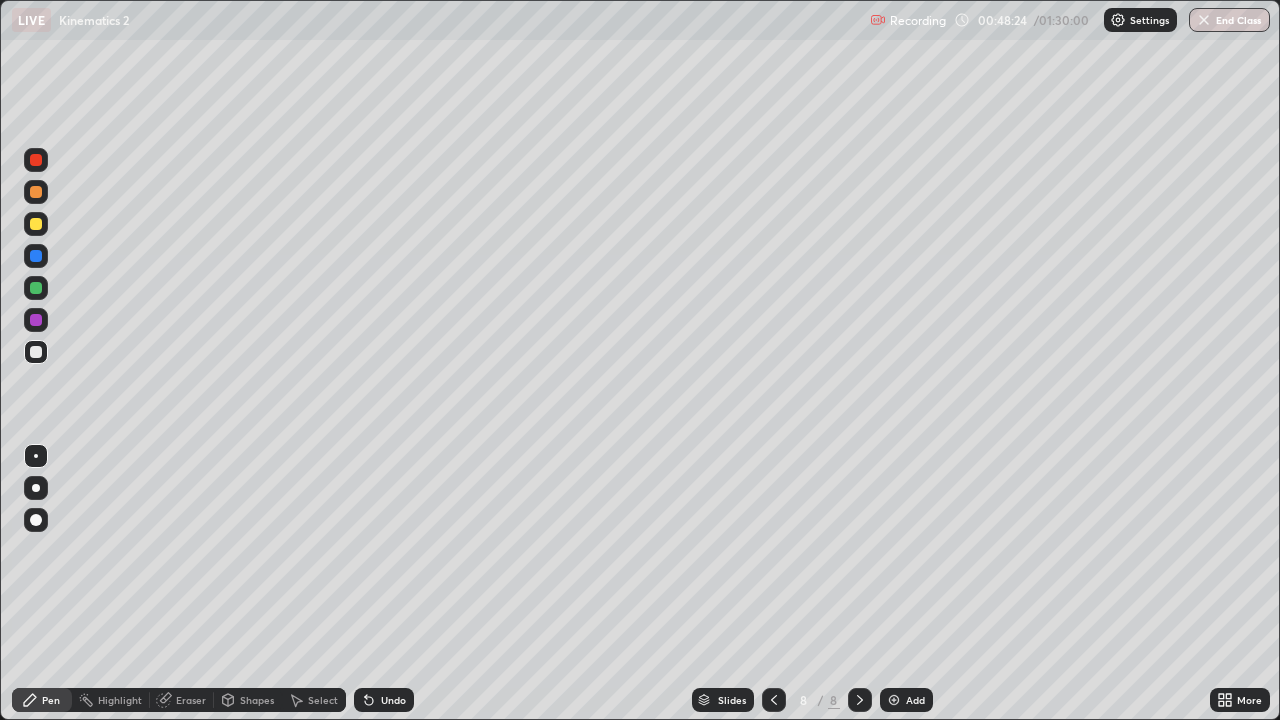 click at bounding box center (36, 256) 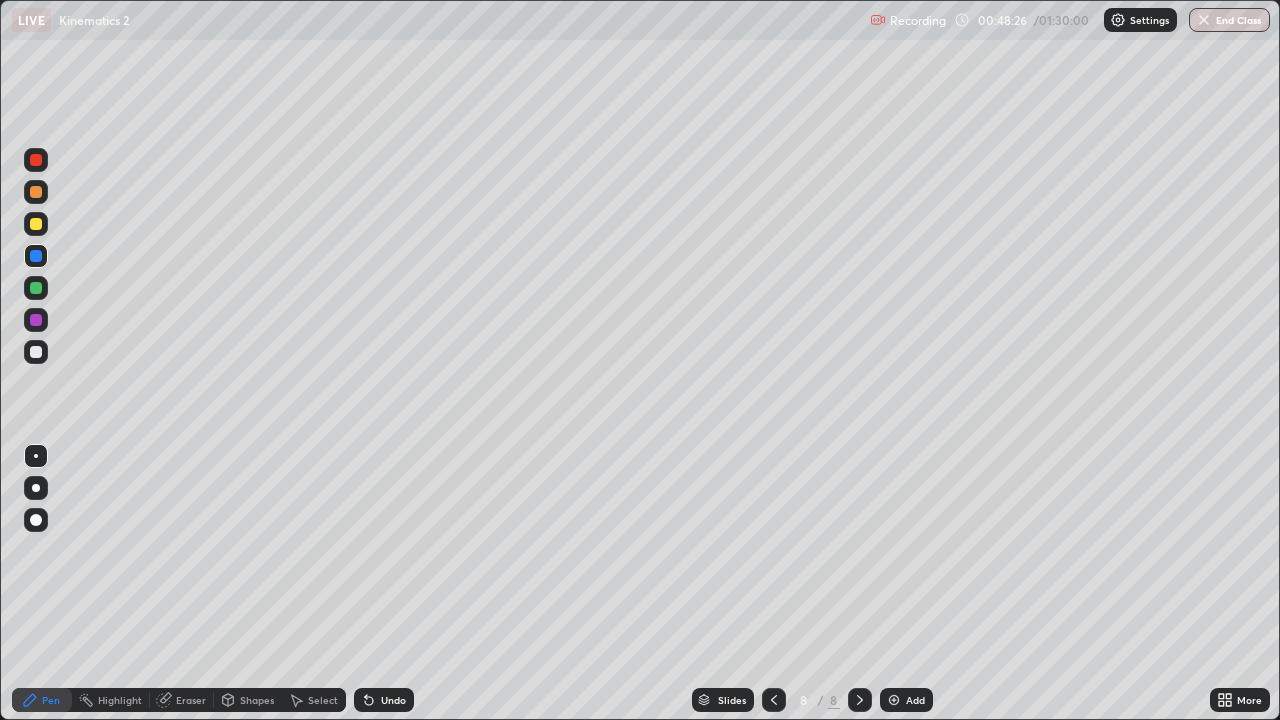 click at bounding box center (36, 224) 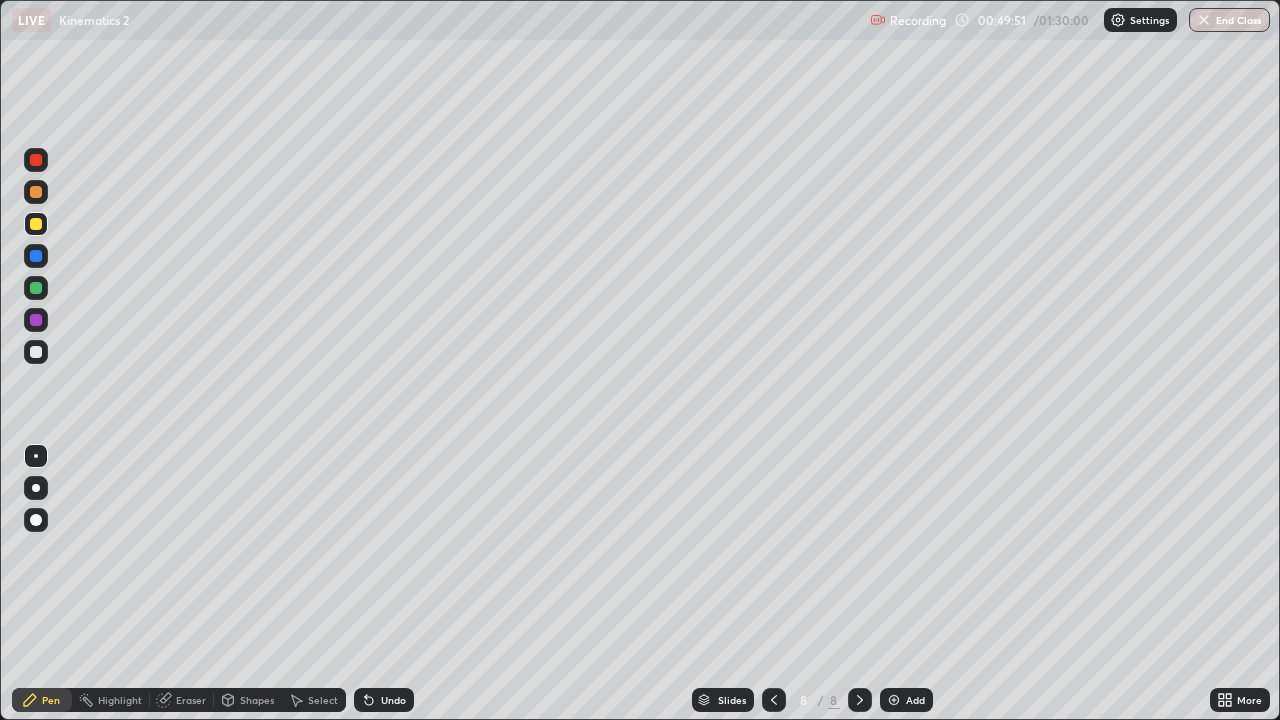 click on "Eraser" at bounding box center [191, 700] 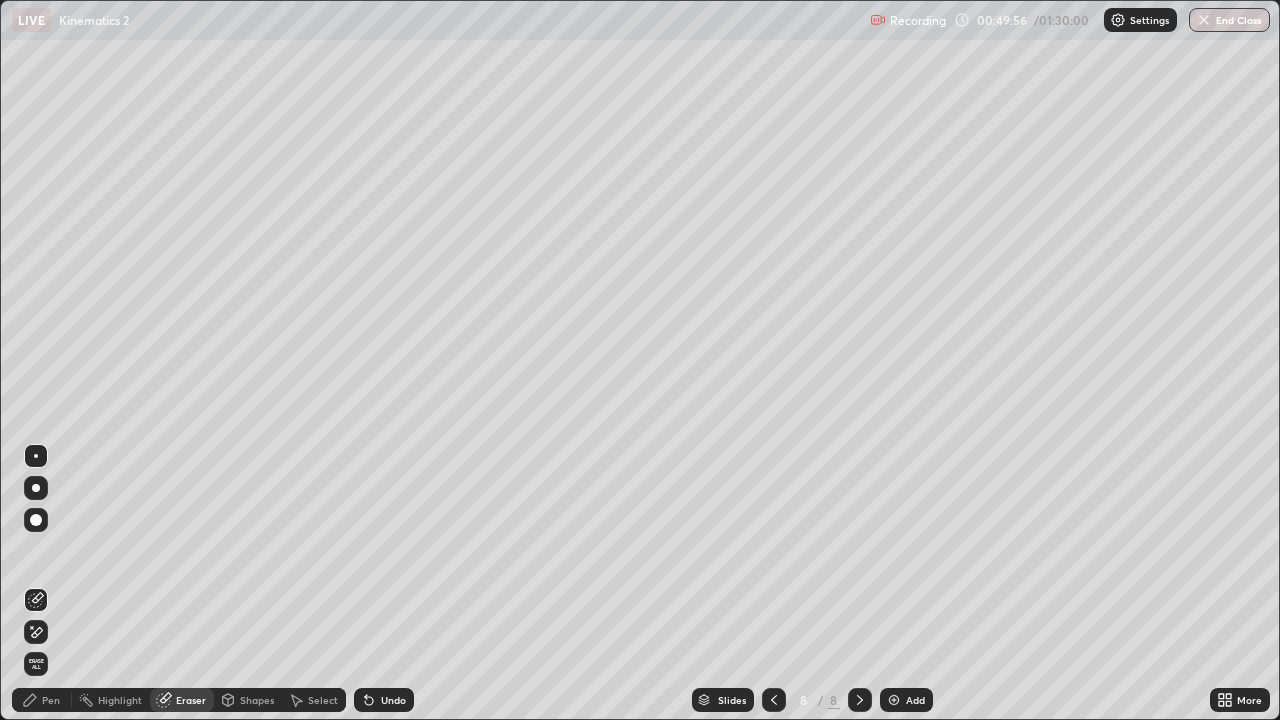click on "Pen" at bounding box center (42, 700) 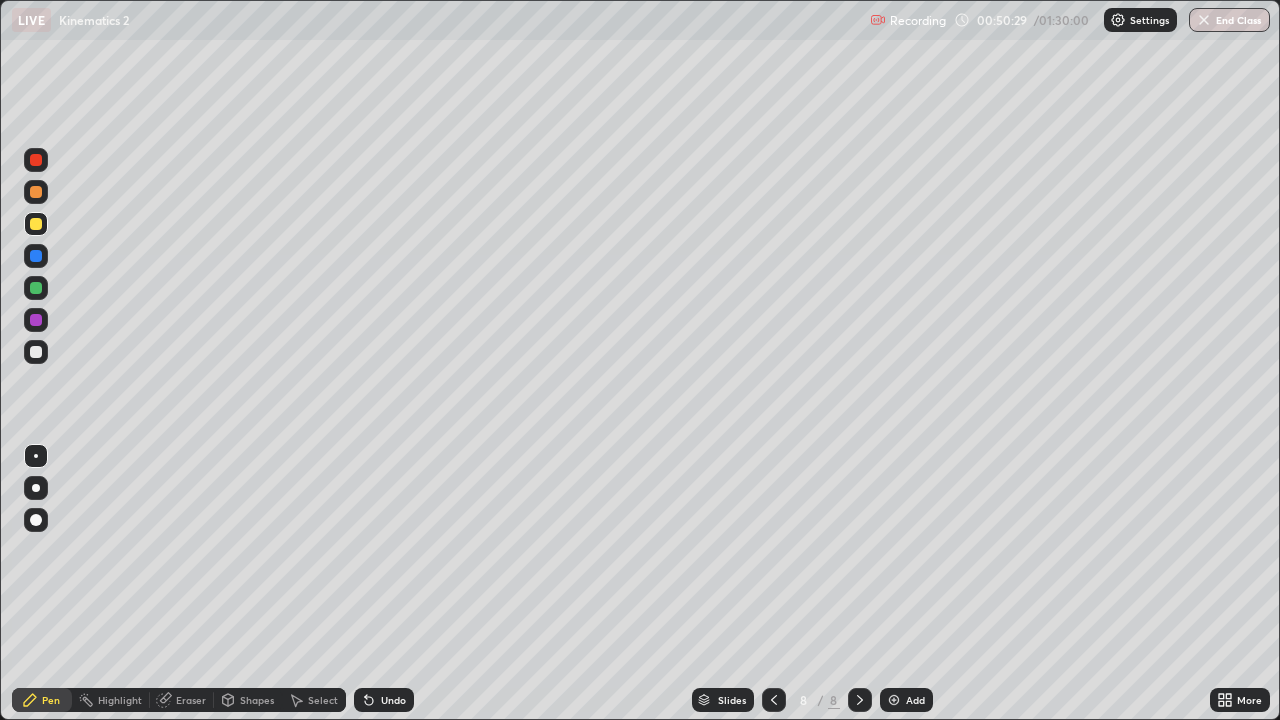 click at bounding box center [36, 320] 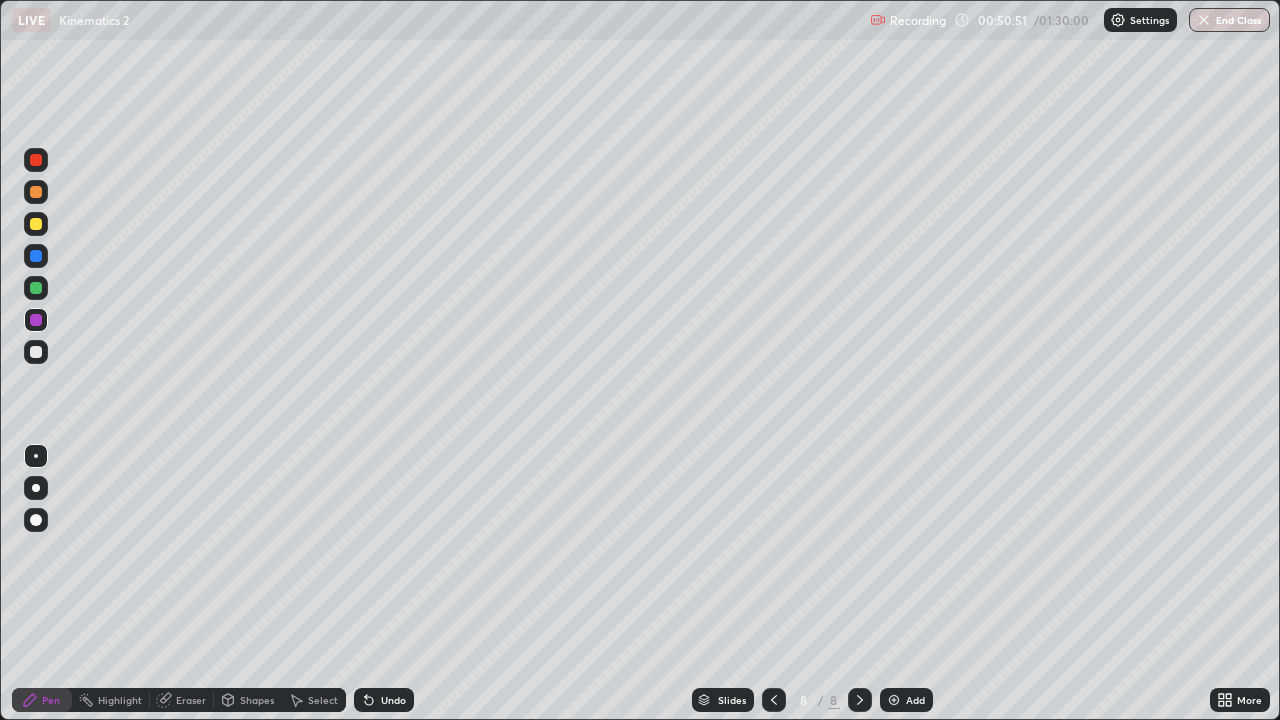 click on "Undo" at bounding box center (393, 700) 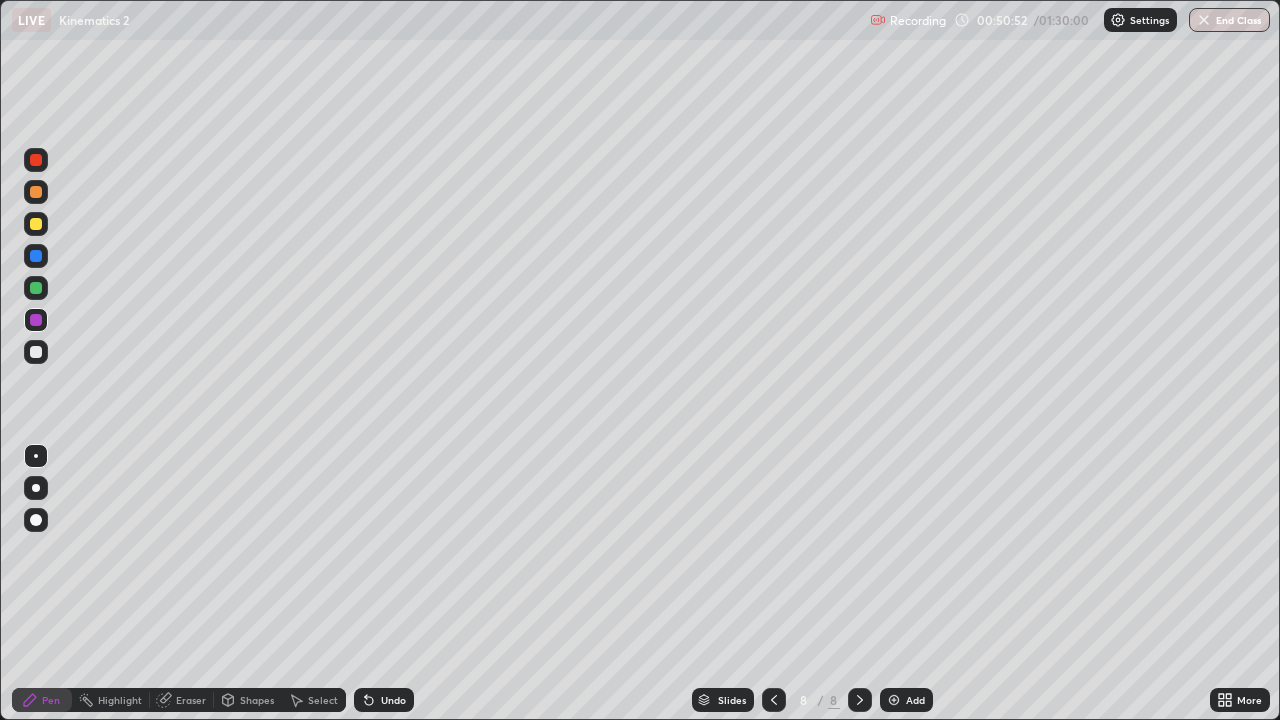 click on "Undo" at bounding box center (384, 700) 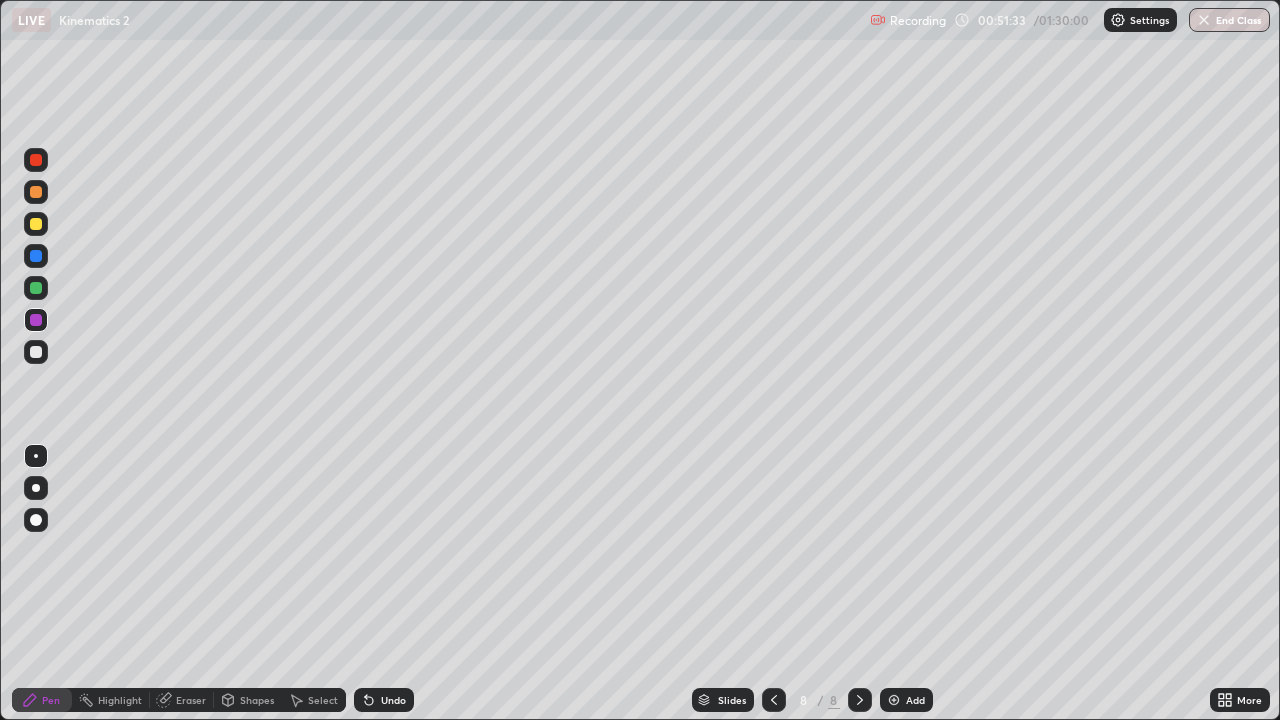 click at bounding box center [36, 352] 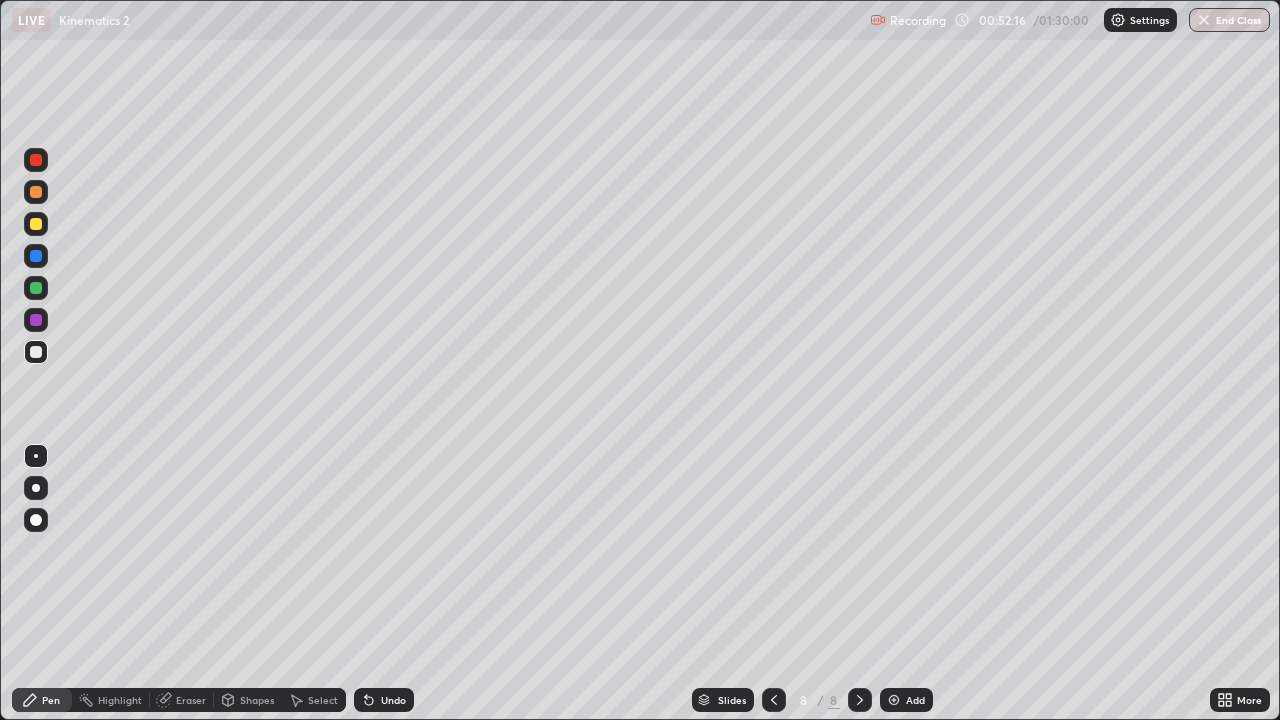 click at bounding box center (36, 288) 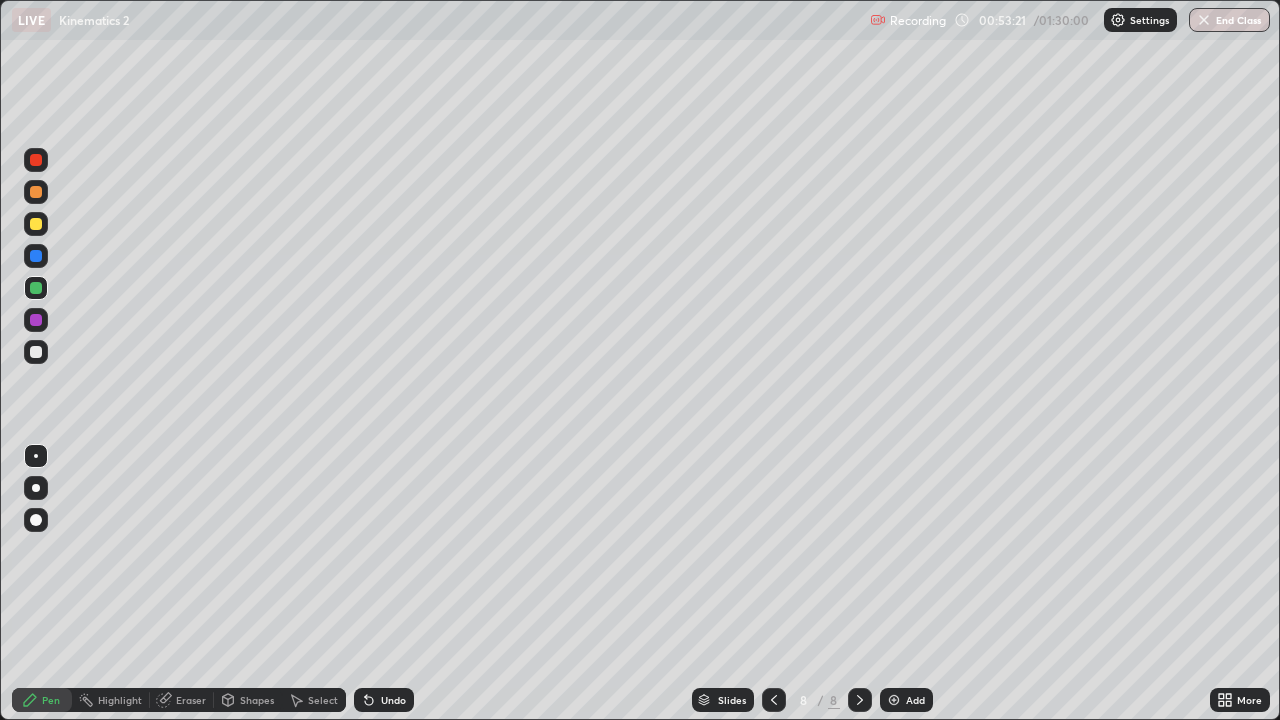 click at bounding box center [36, 224] 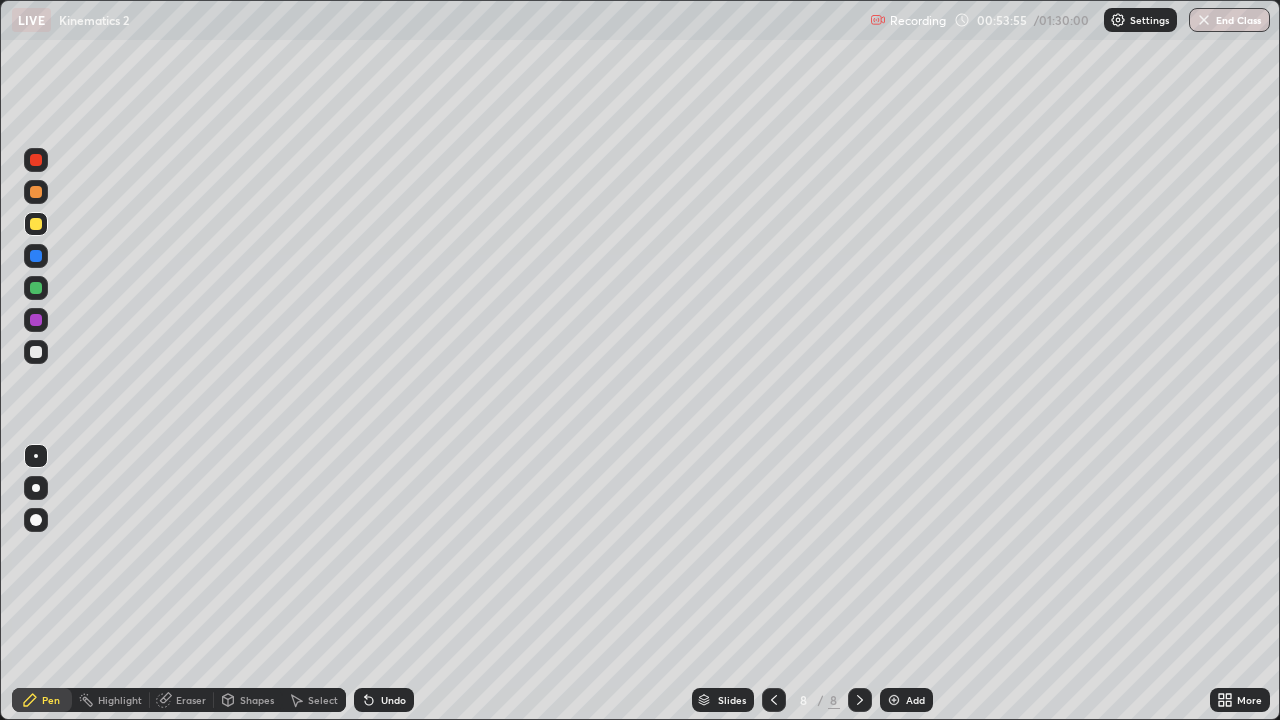 click at bounding box center (36, 320) 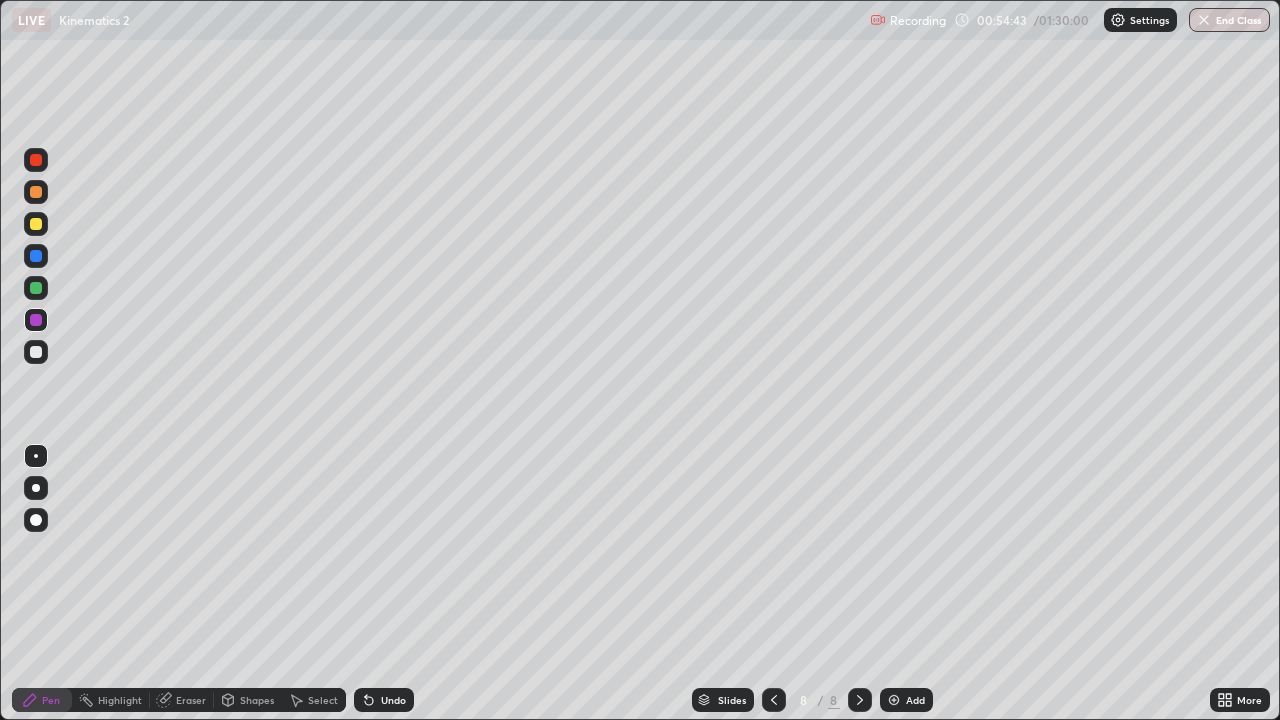 click at bounding box center [36, 352] 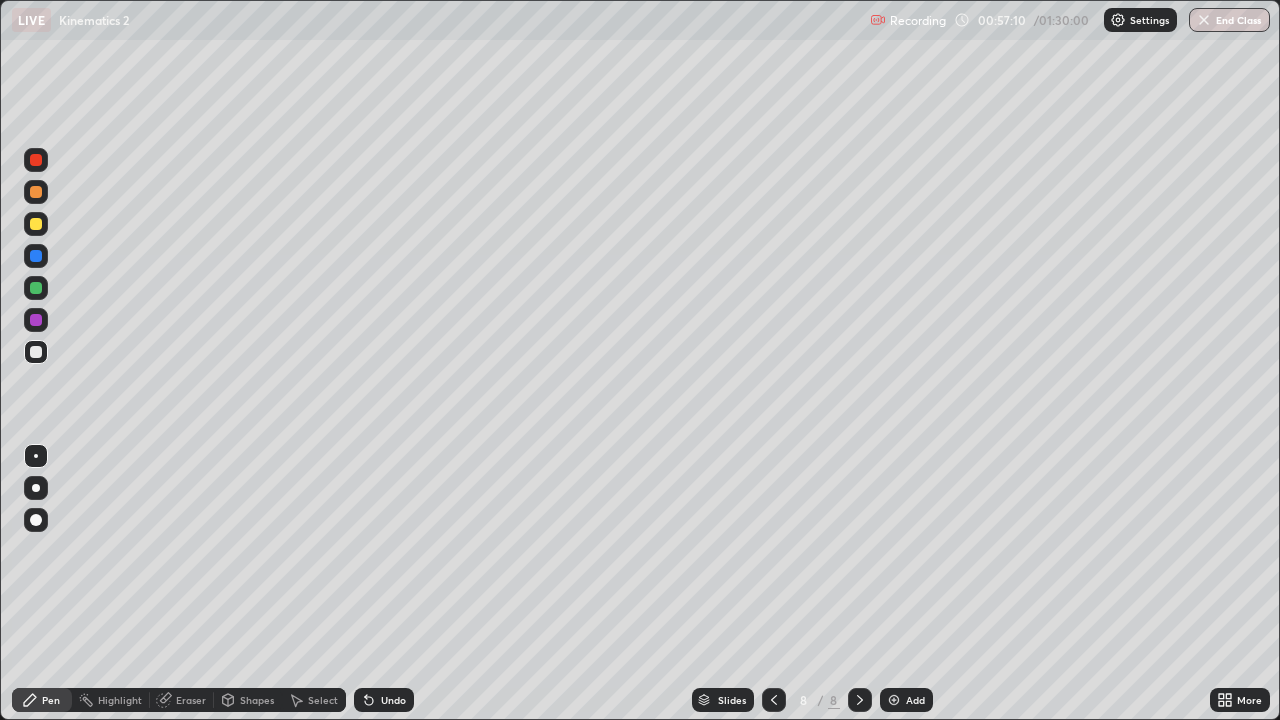 click at bounding box center [36, 256] 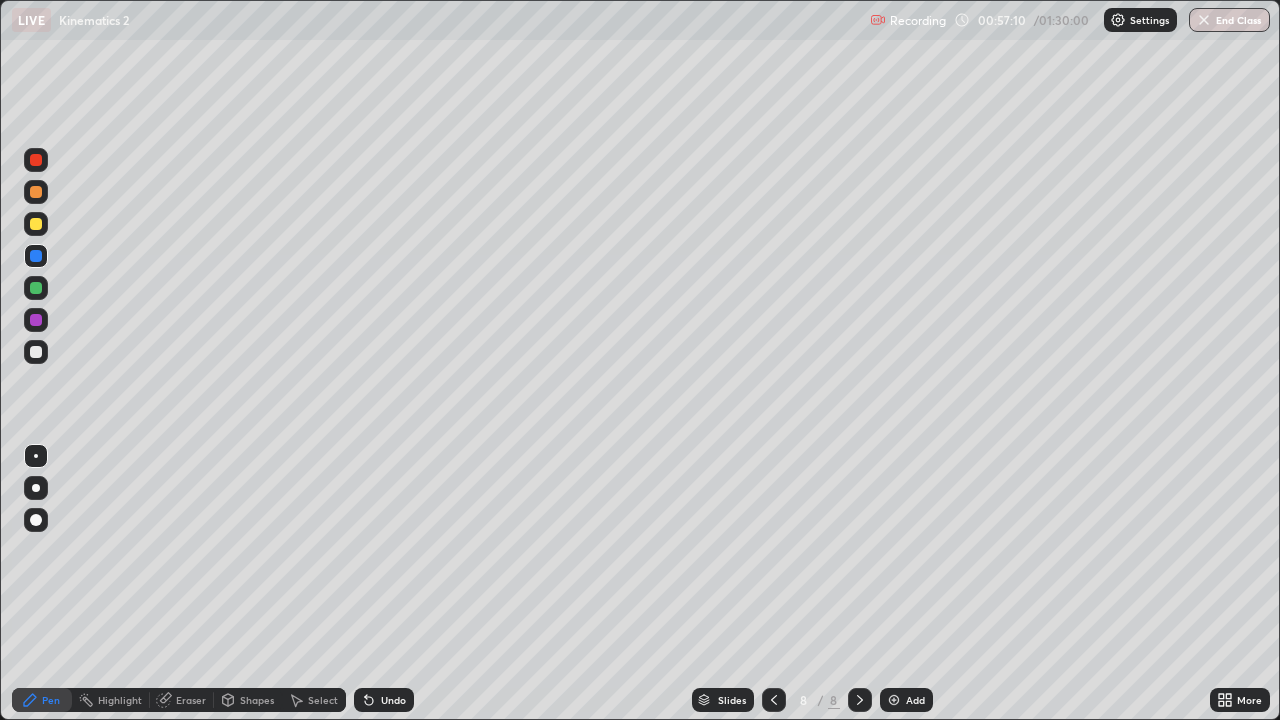 click at bounding box center [36, 352] 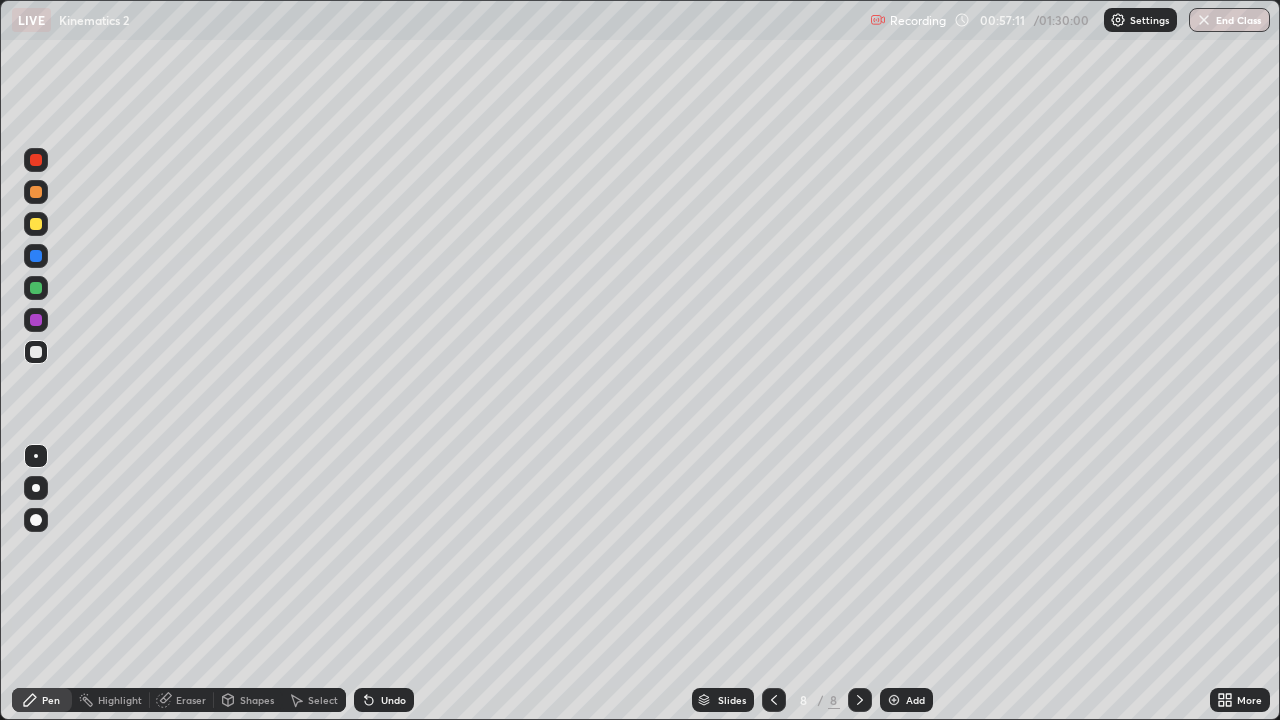 click at bounding box center (36, 192) 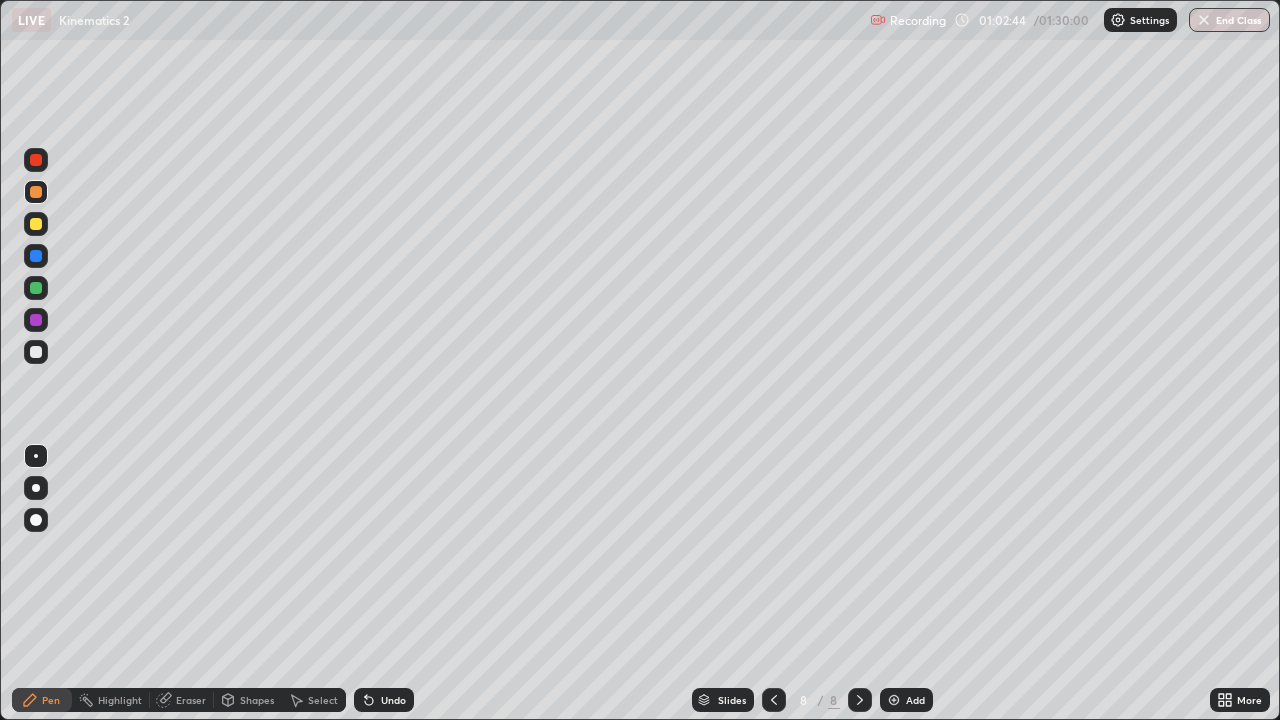 click at bounding box center (36, 288) 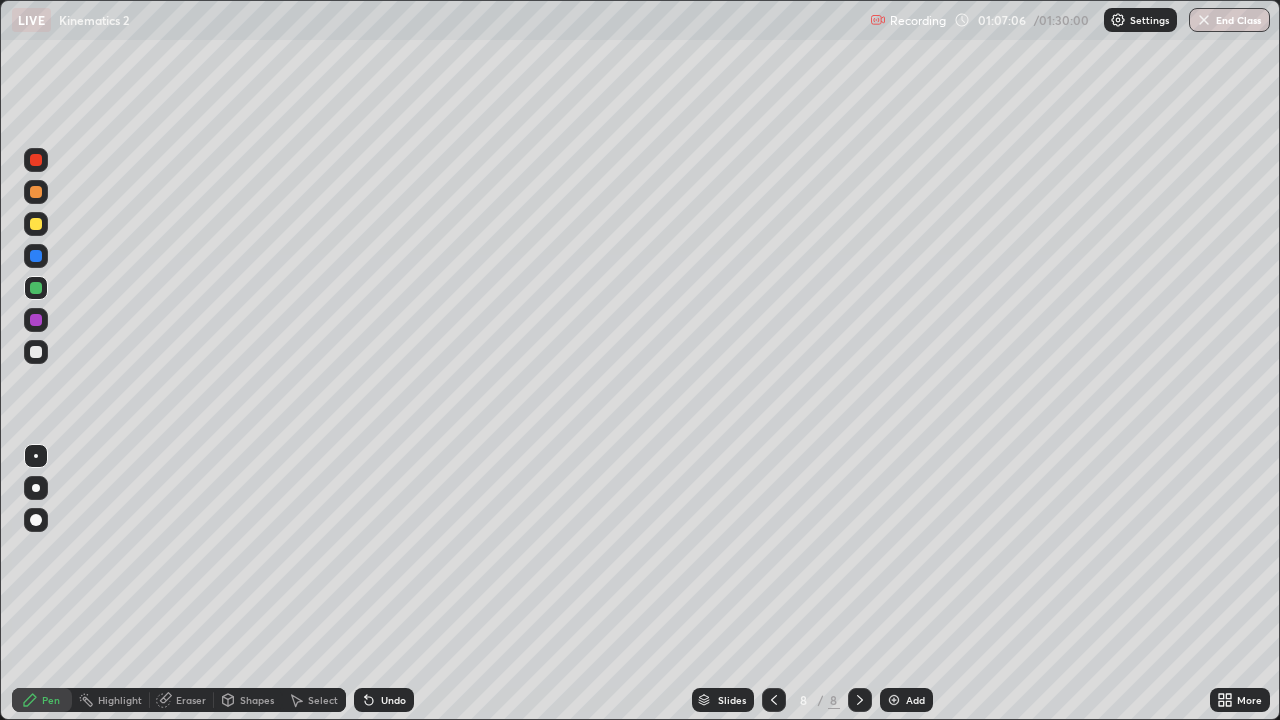 click on "Add" at bounding box center (915, 700) 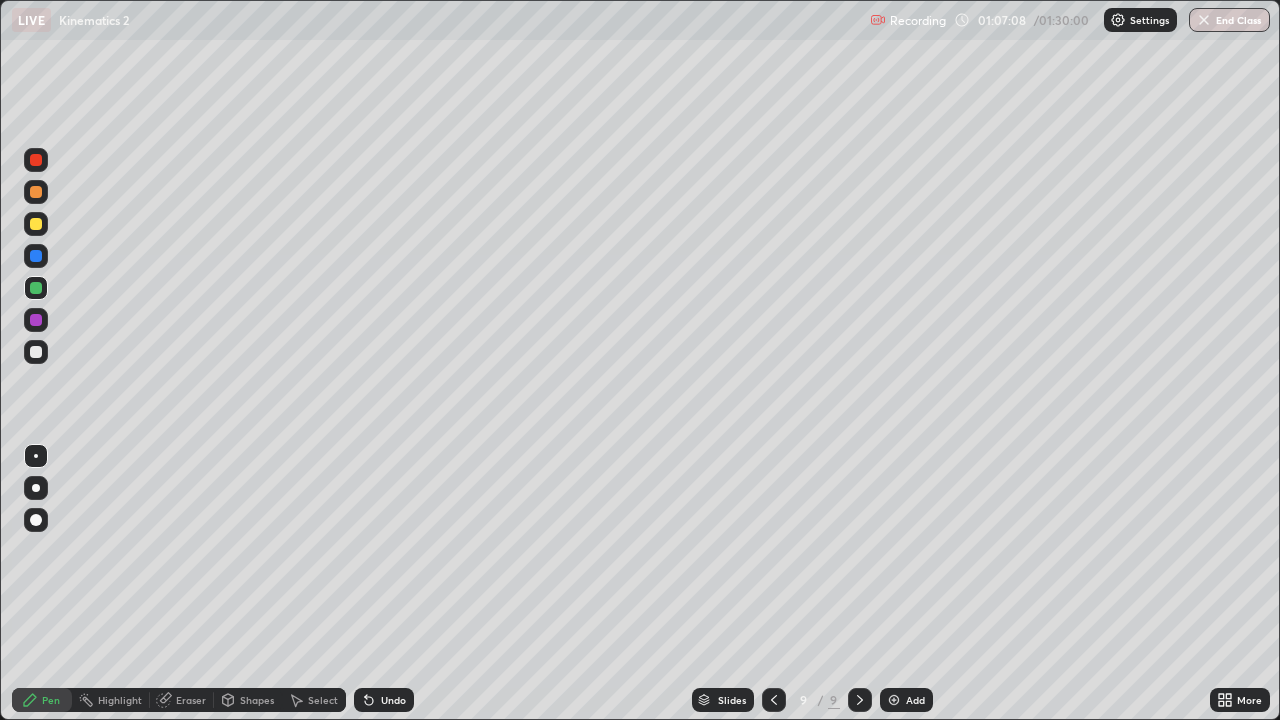 click at bounding box center (36, 192) 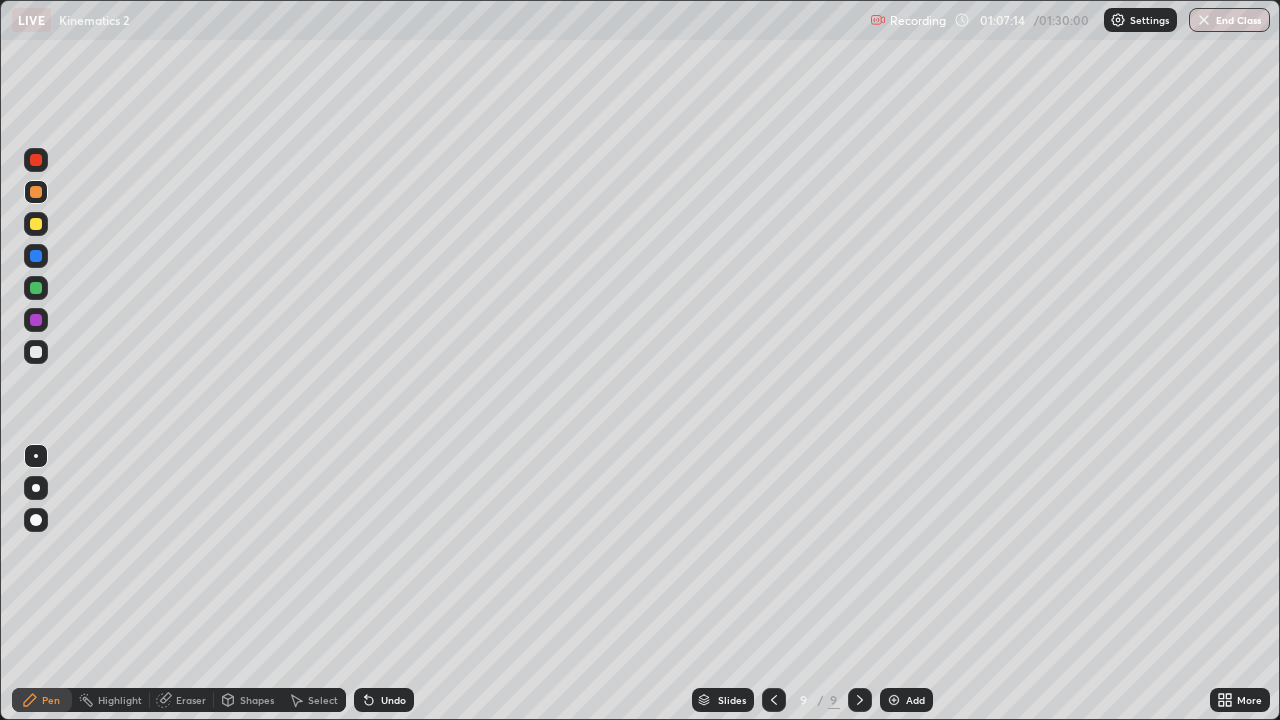 click on "Undo" at bounding box center [393, 700] 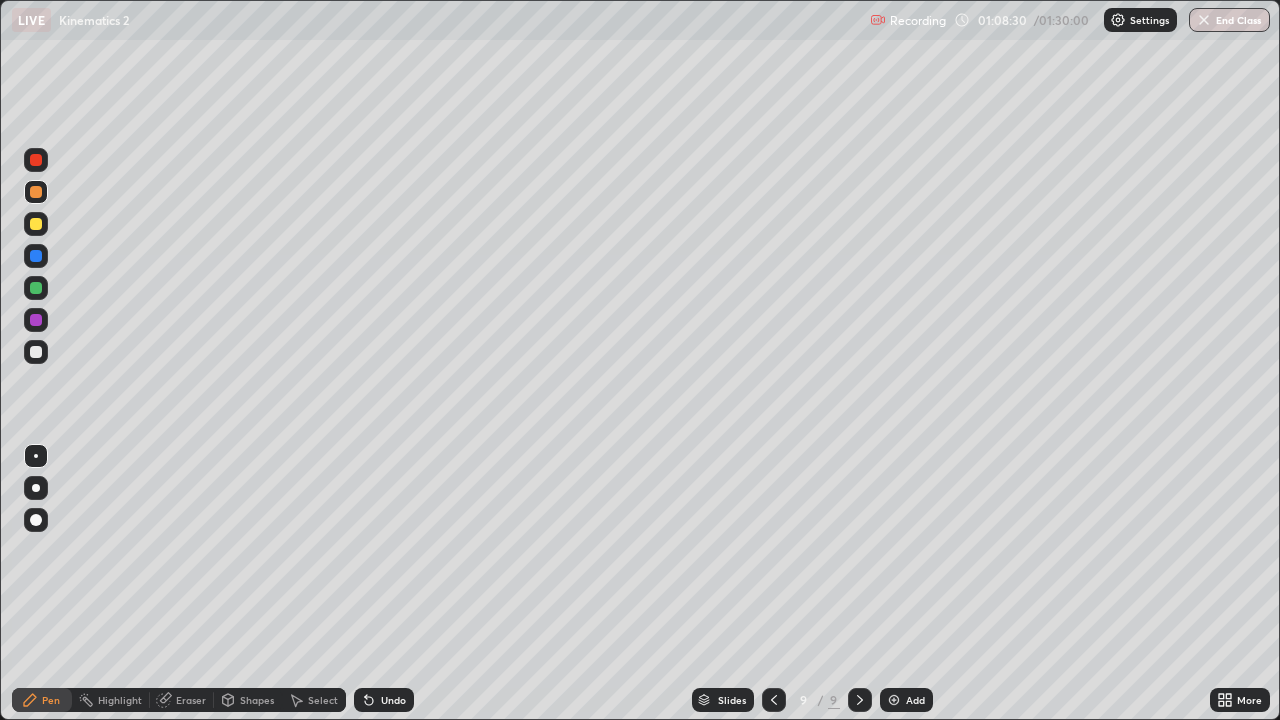 click at bounding box center [36, 352] 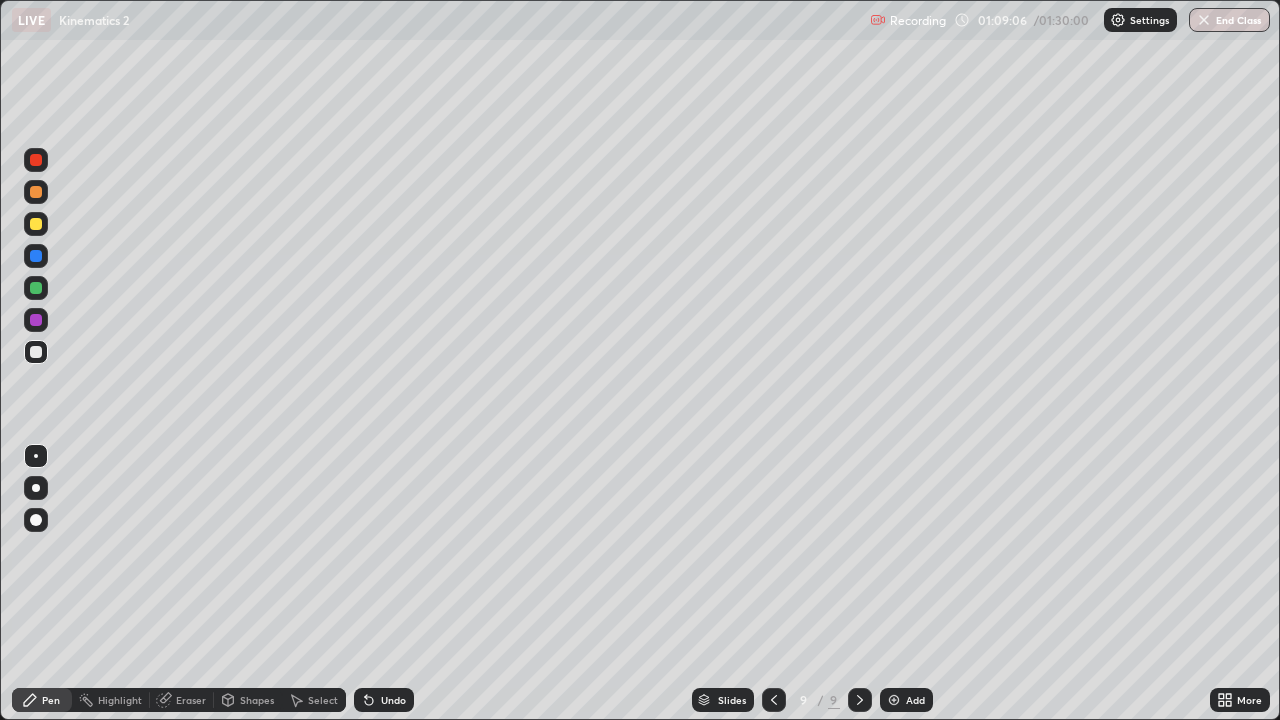 click at bounding box center (36, 160) 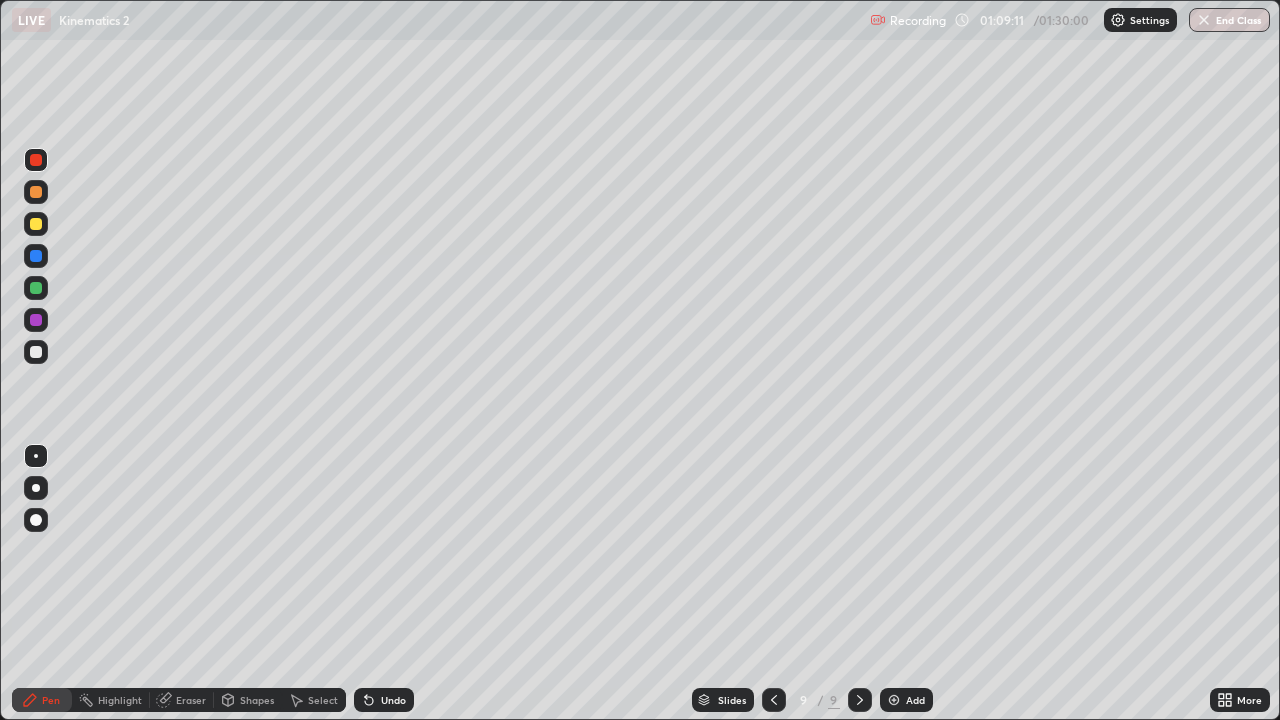 click at bounding box center [36, 352] 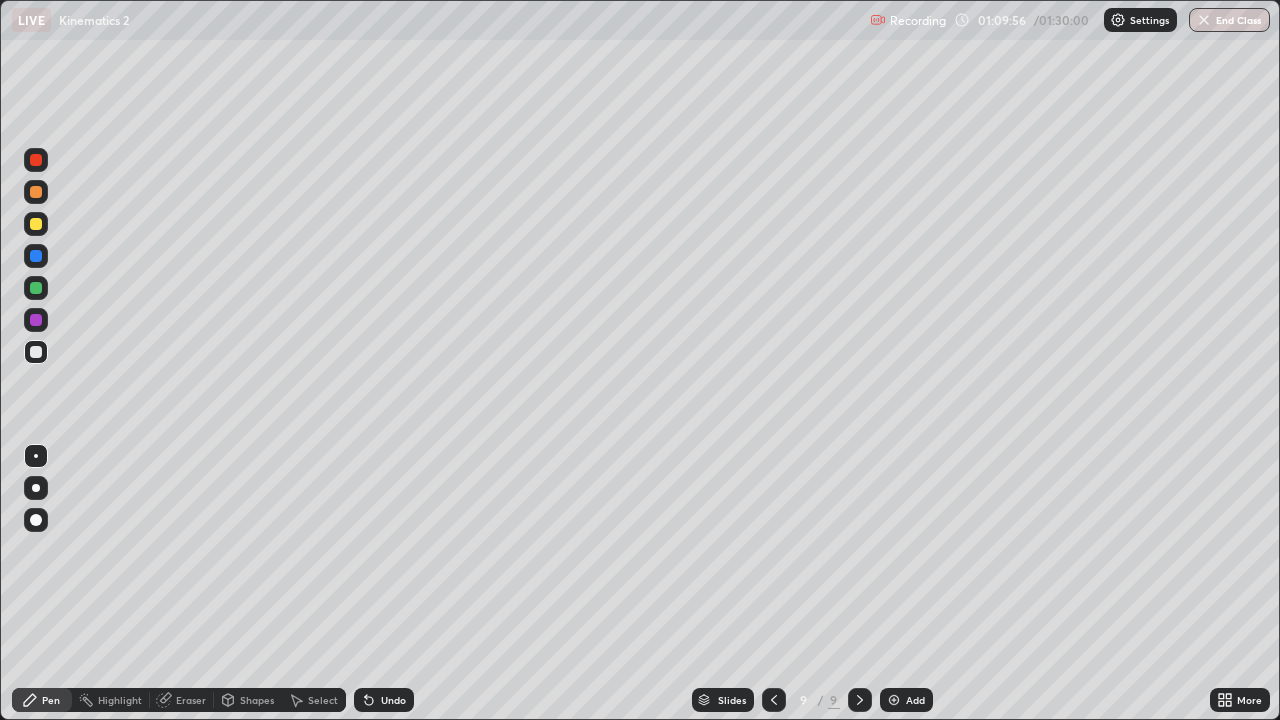 click at bounding box center [36, 224] 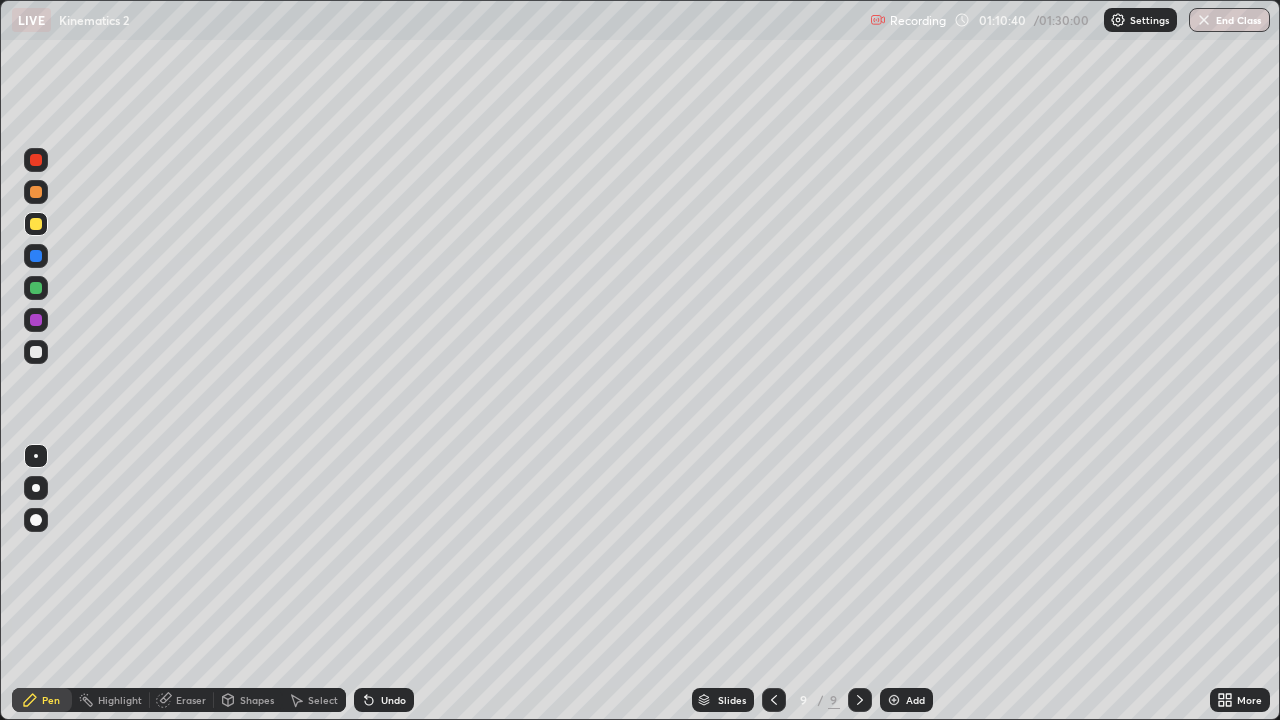 click 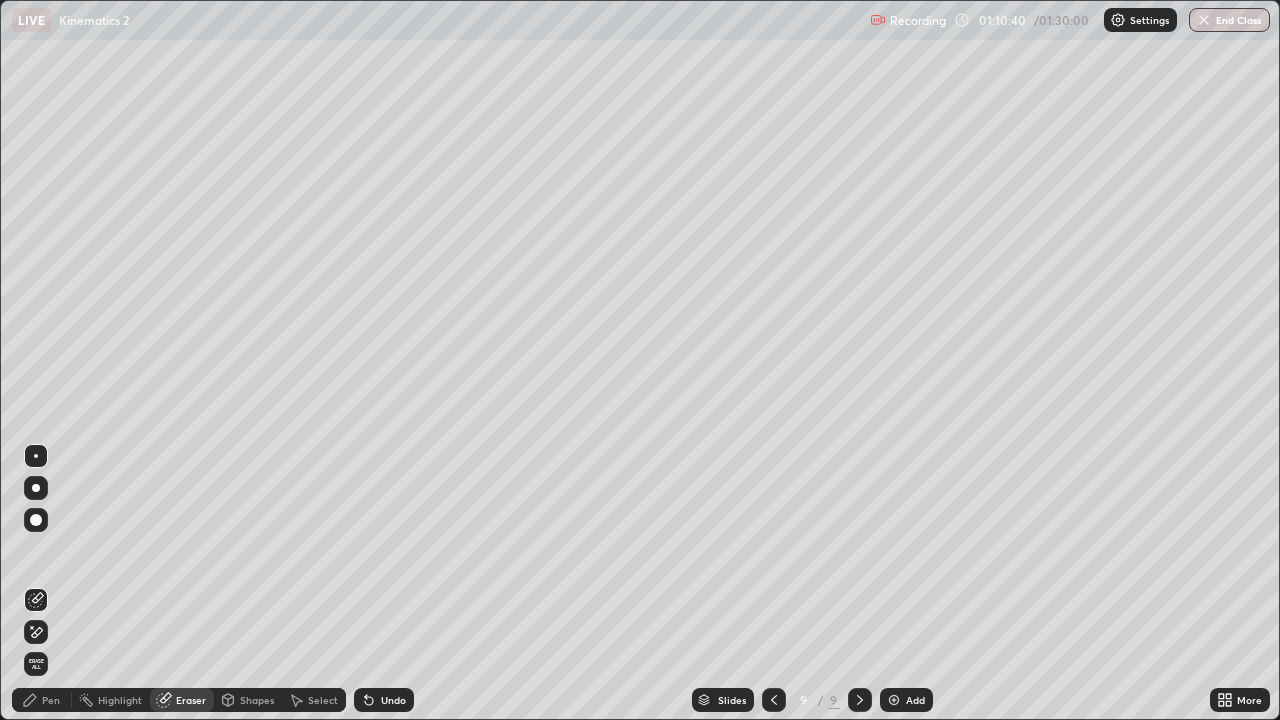 click on "Highlight" at bounding box center [120, 700] 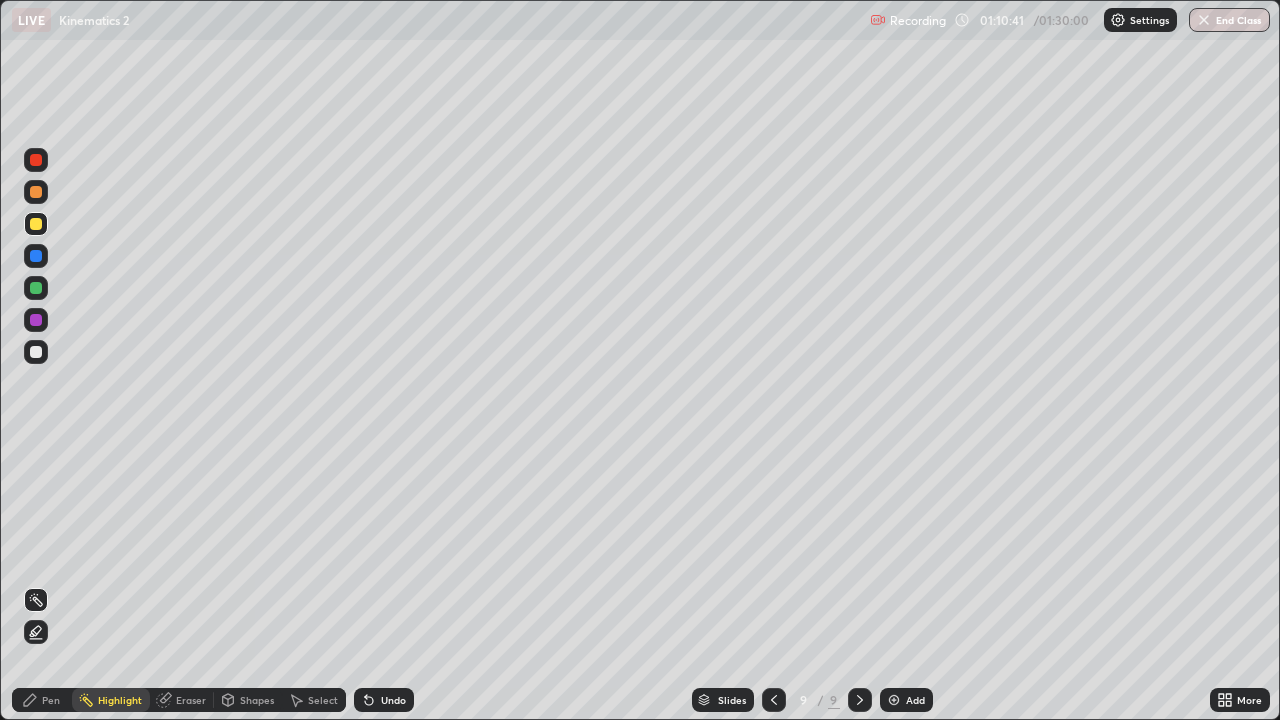 click at bounding box center (36, 256) 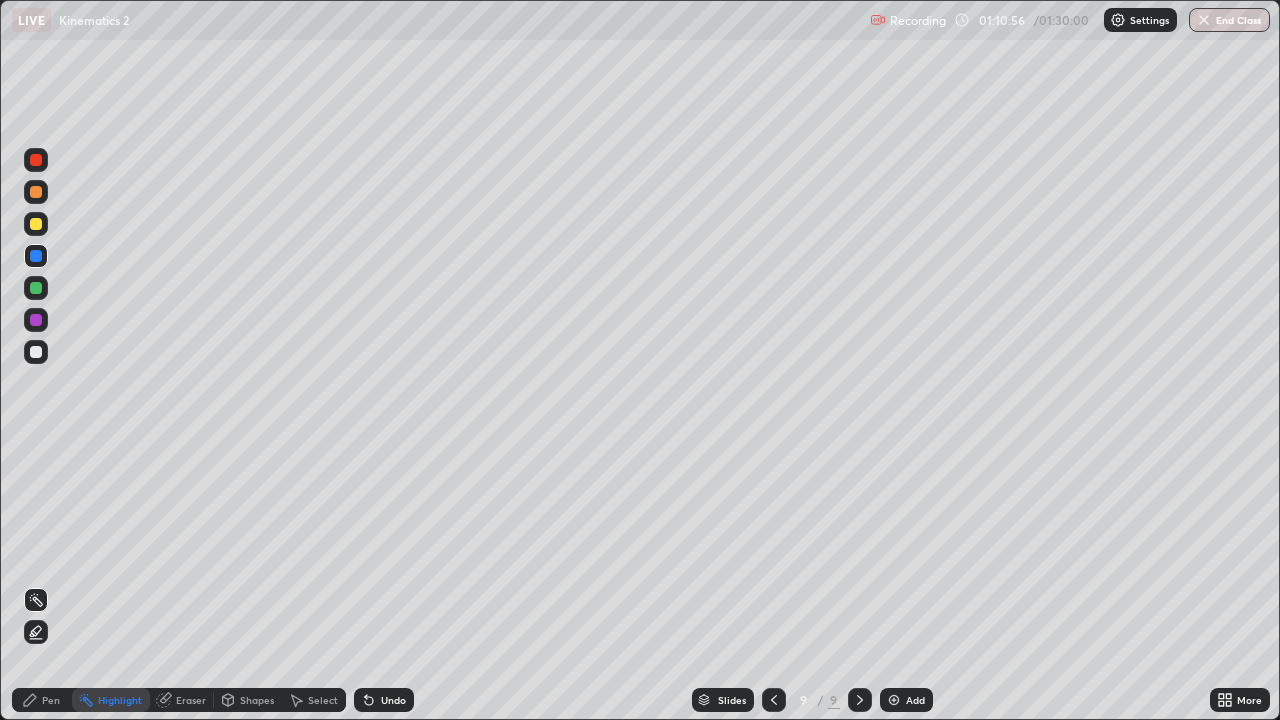 click at bounding box center [36, 288] 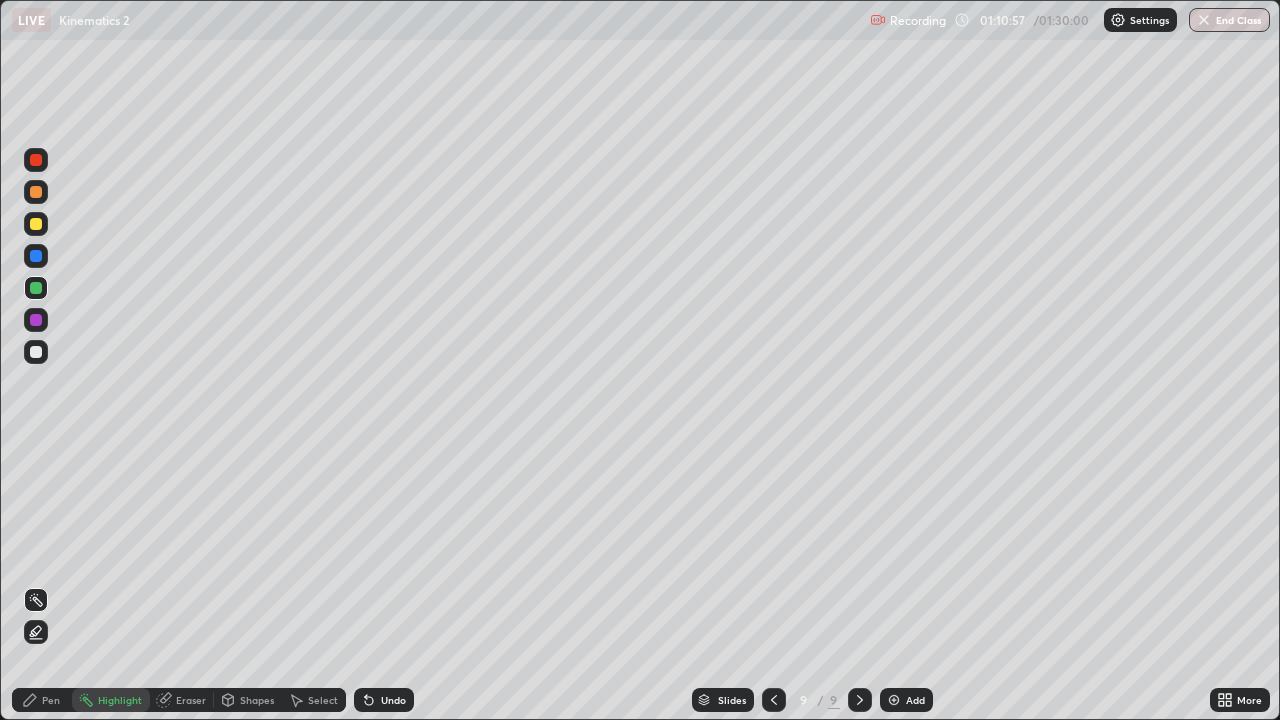 click 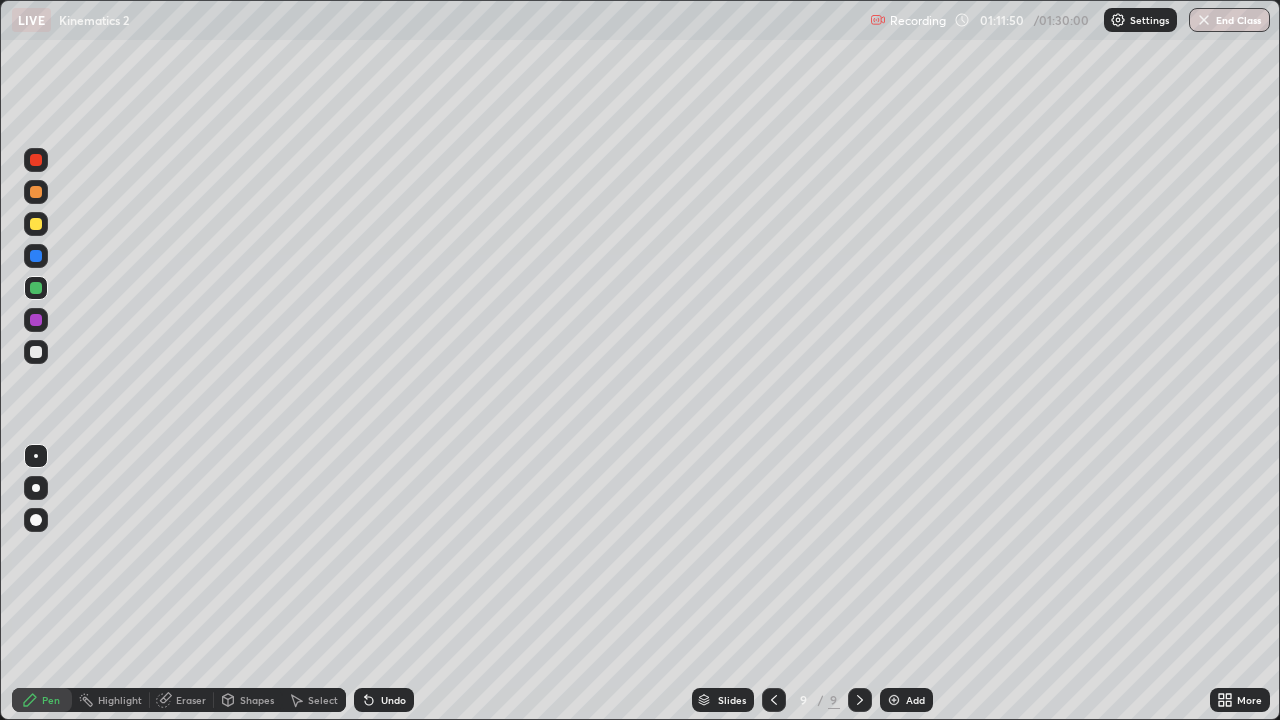 click on "Undo" at bounding box center [393, 700] 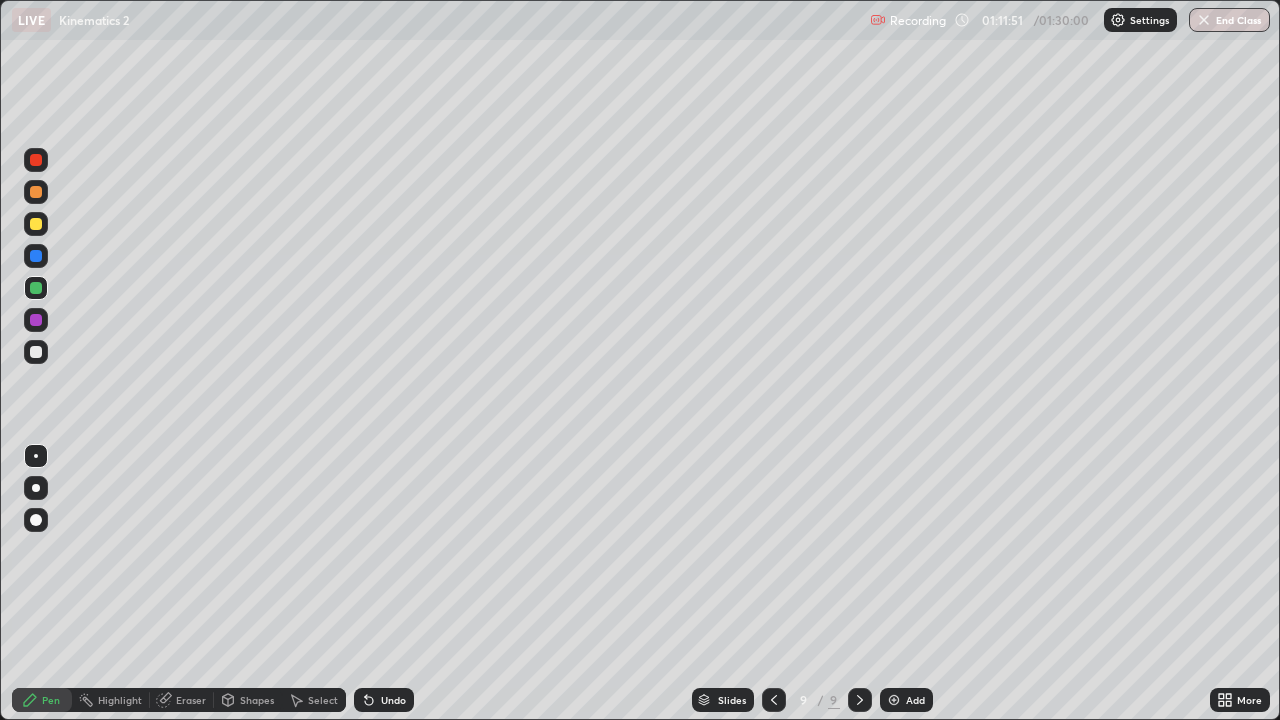 click on "Undo" at bounding box center (393, 700) 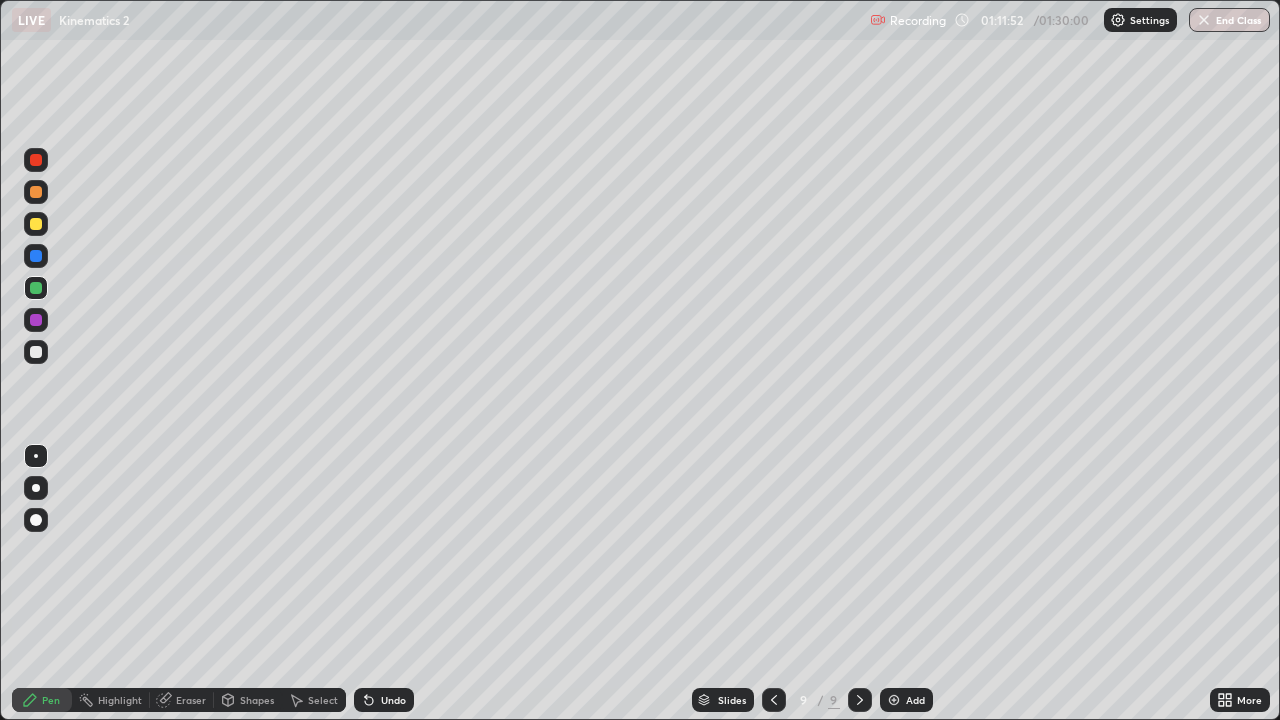 click on "Undo" at bounding box center (393, 700) 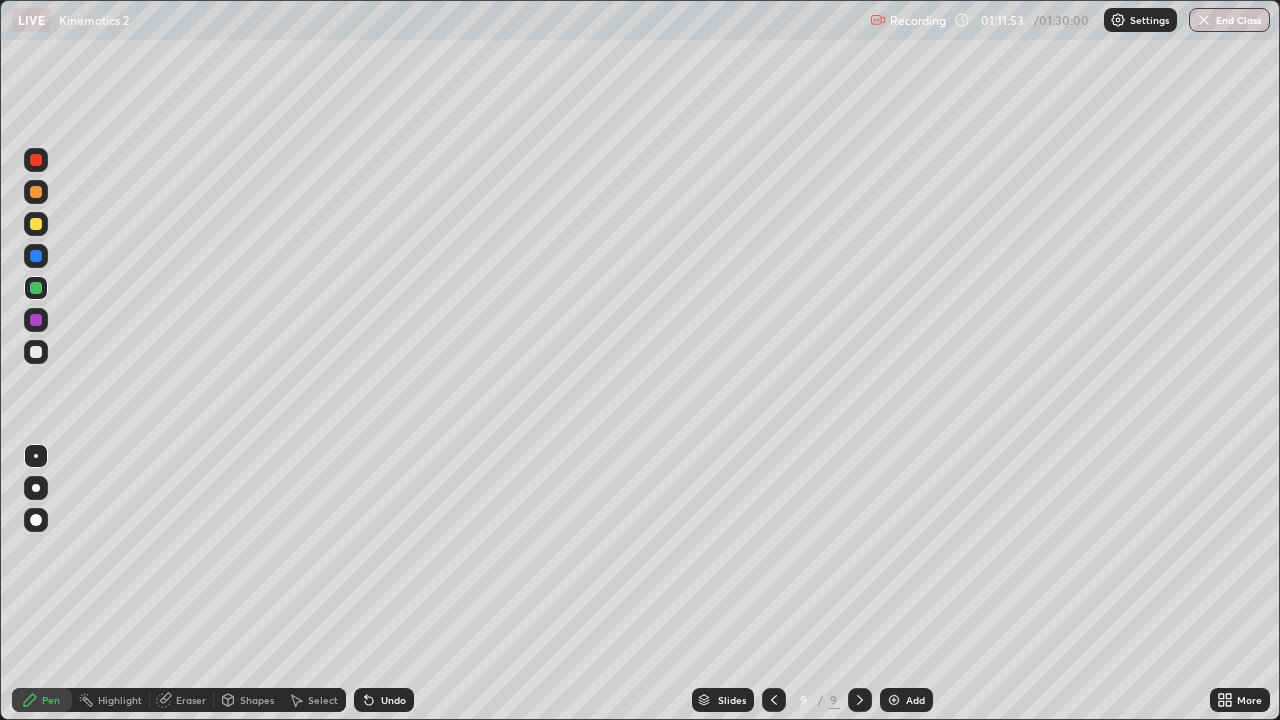 click on "Undo" at bounding box center (393, 700) 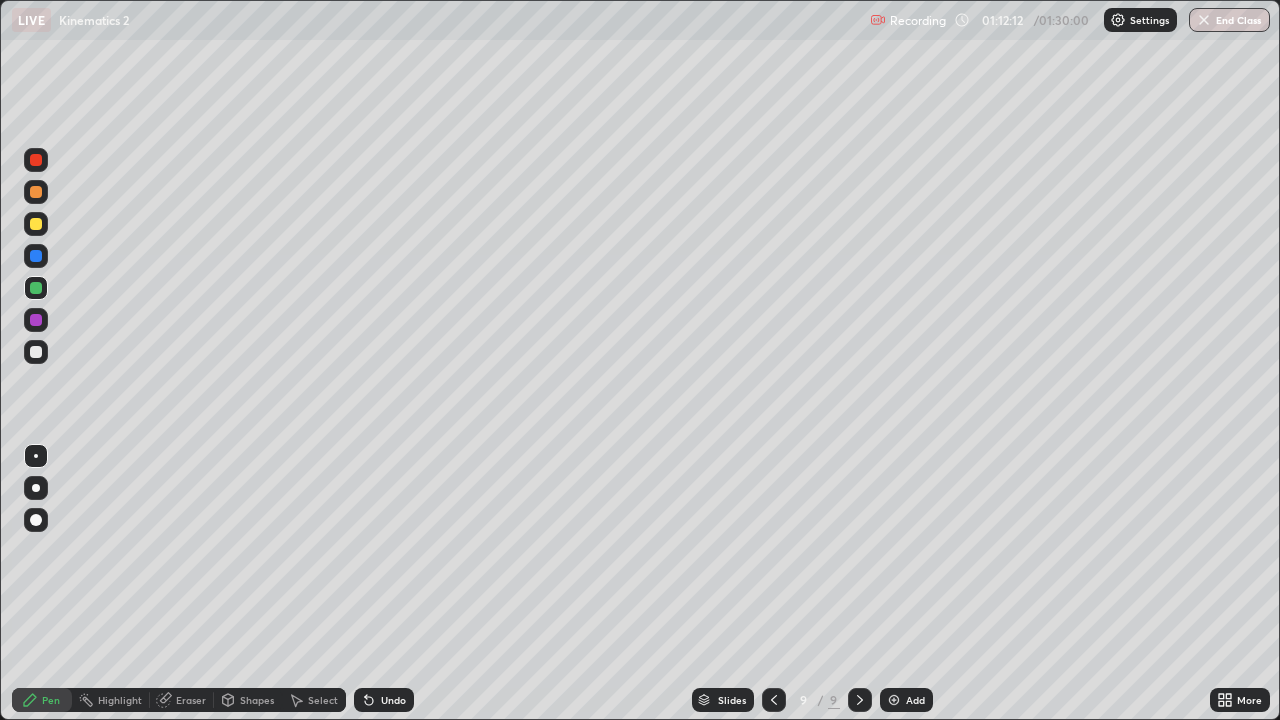click at bounding box center [36, 352] 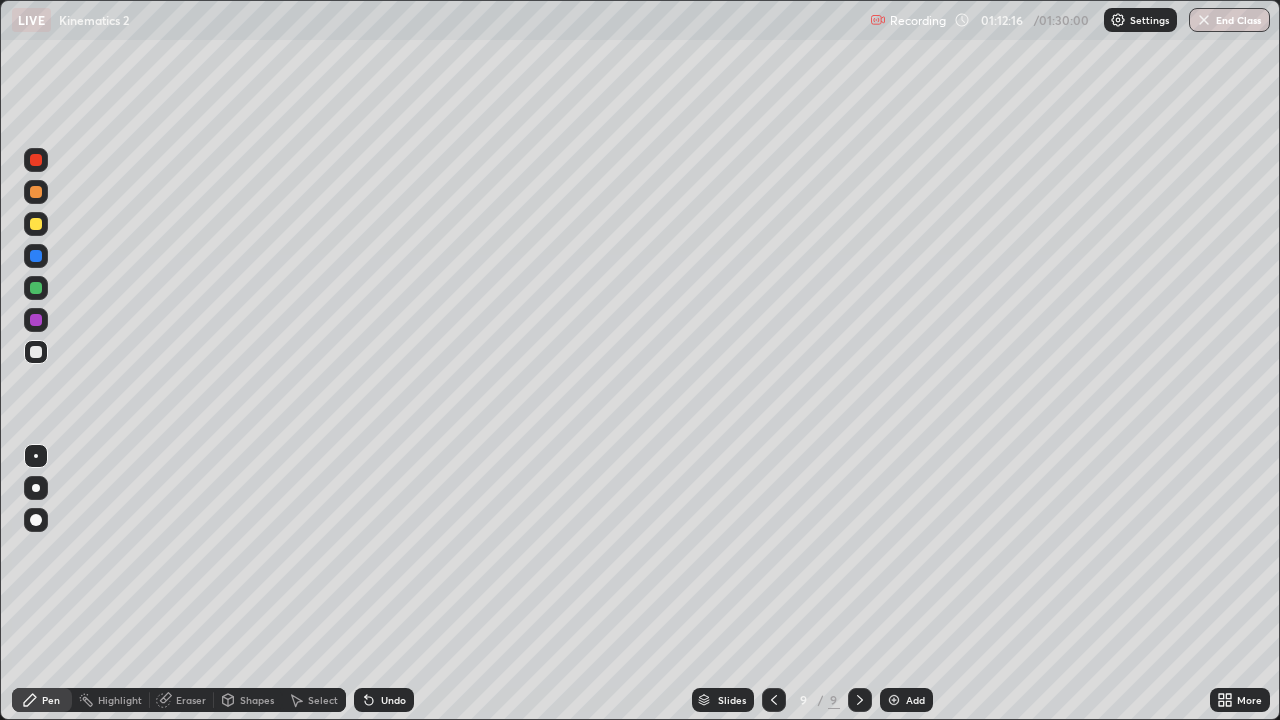 click at bounding box center (36, 352) 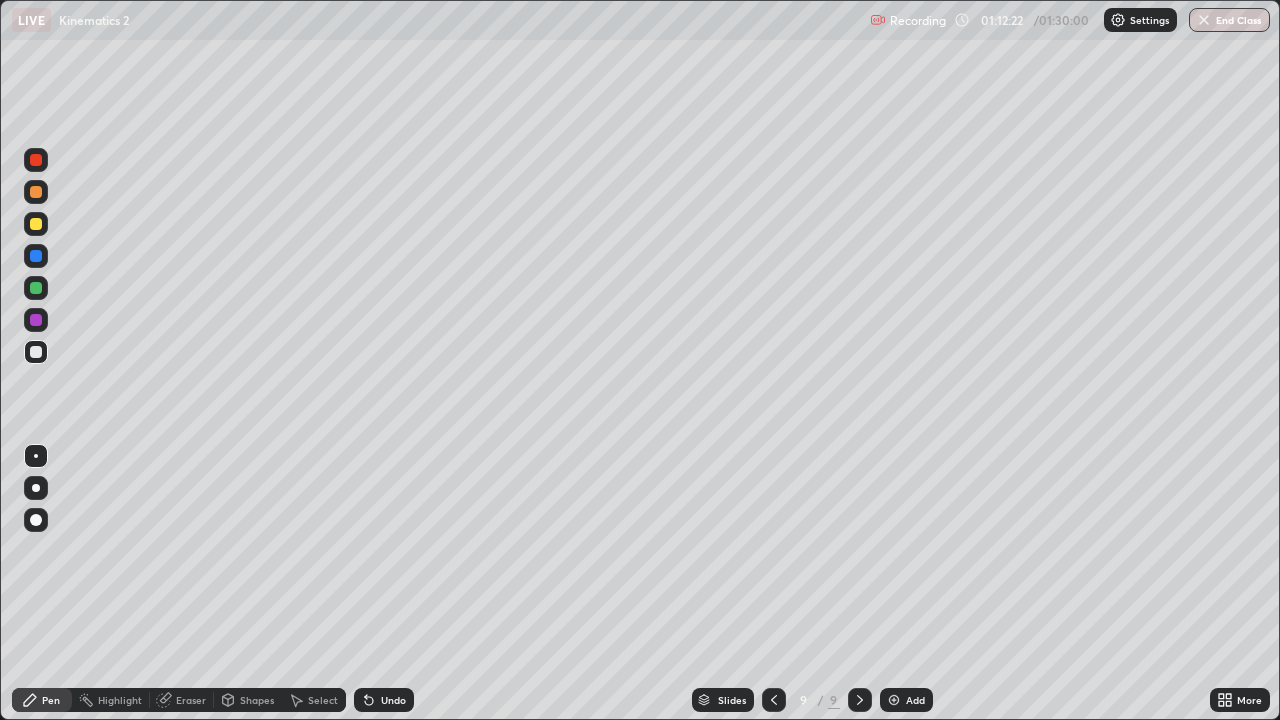 click at bounding box center (36, 192) 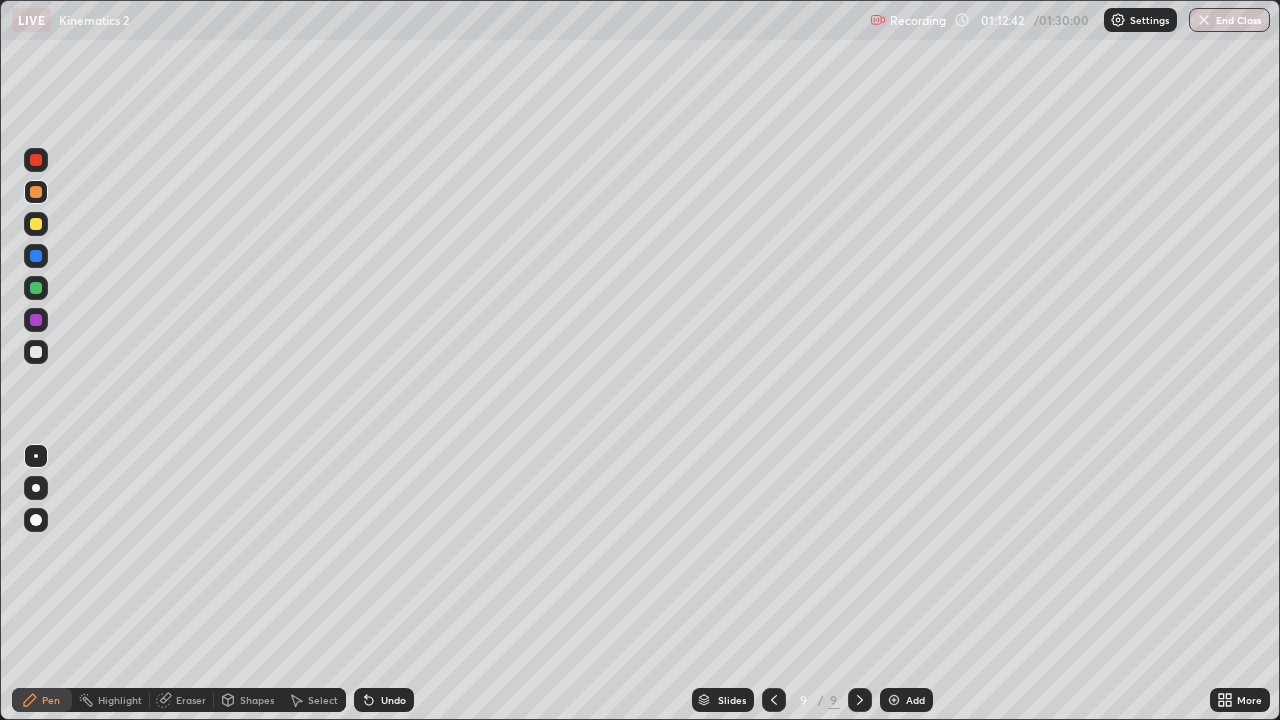 click on "Eraser" at bounding box center [191, 700] 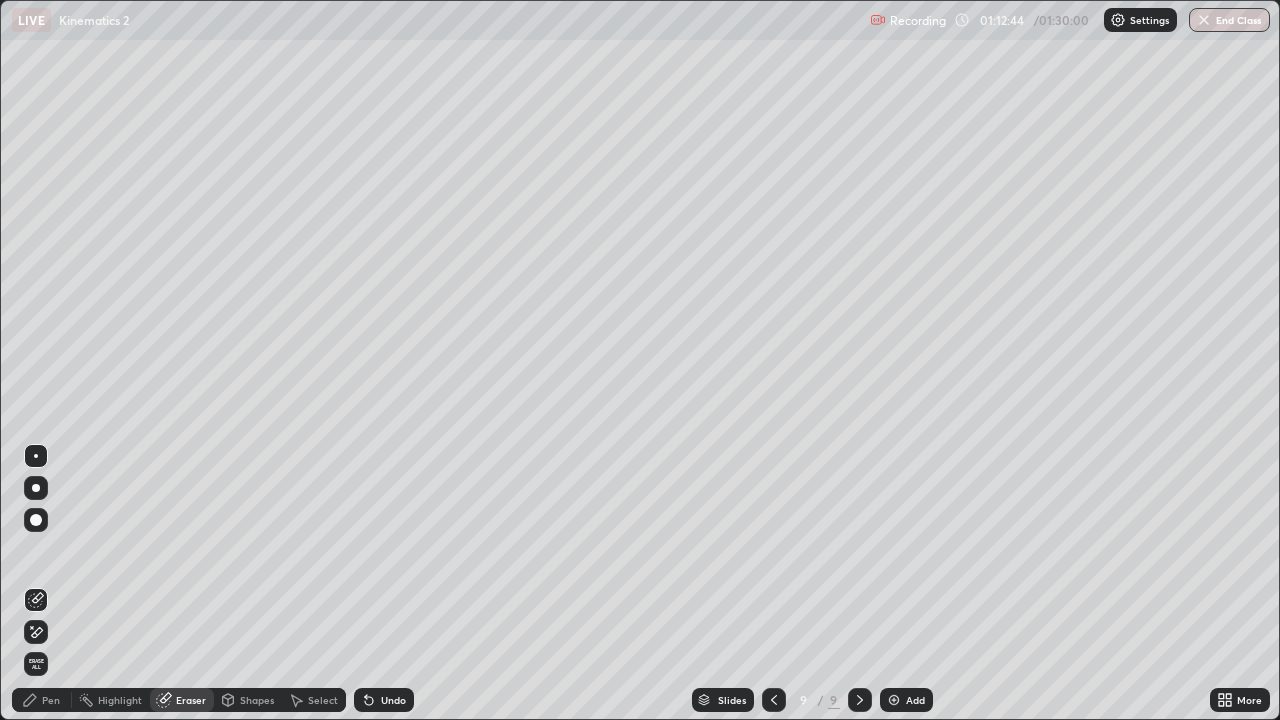 click on "Pen" at bounding box center (51, 700) 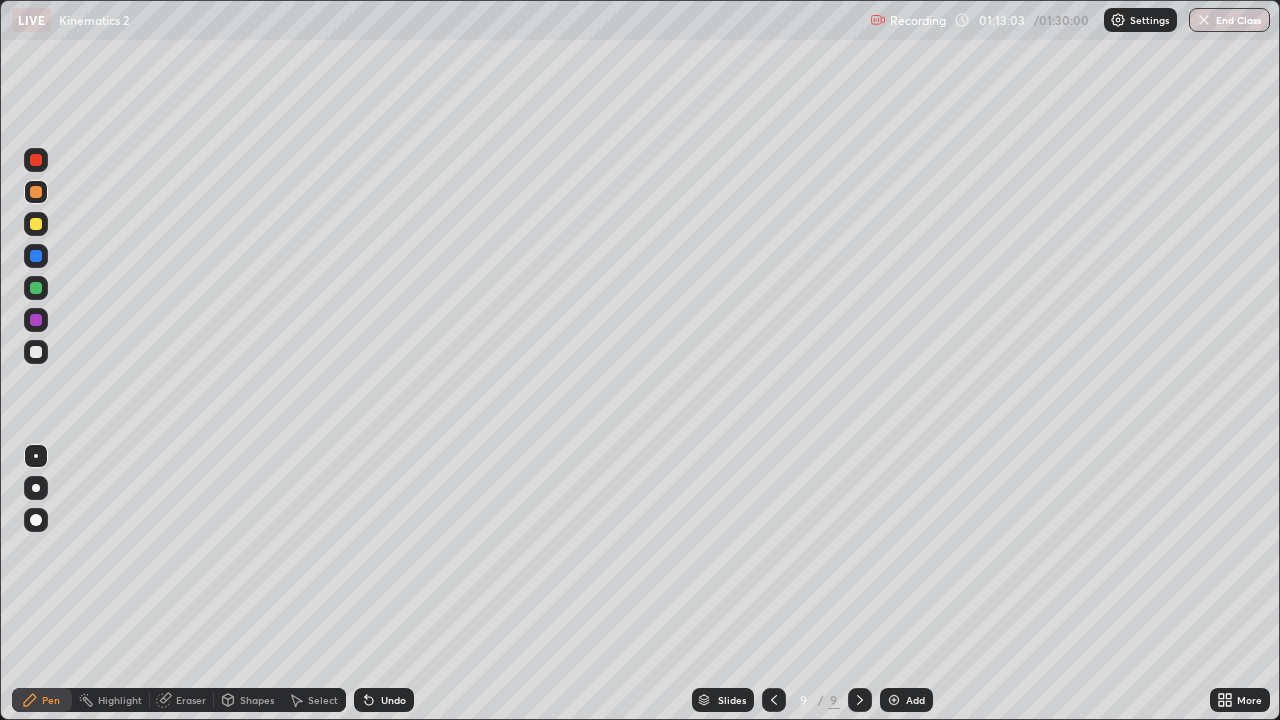 click at bounding box center (36, 352) 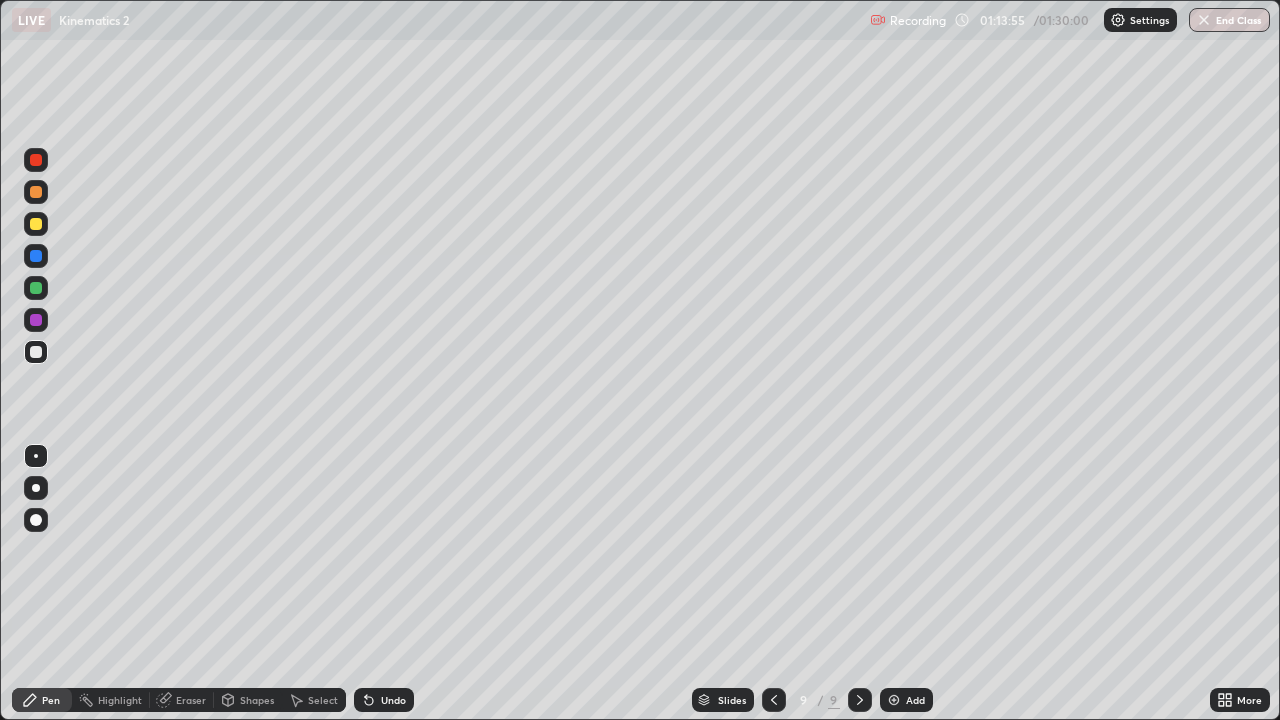 click on "Undo" at bounding box center [384, 700] 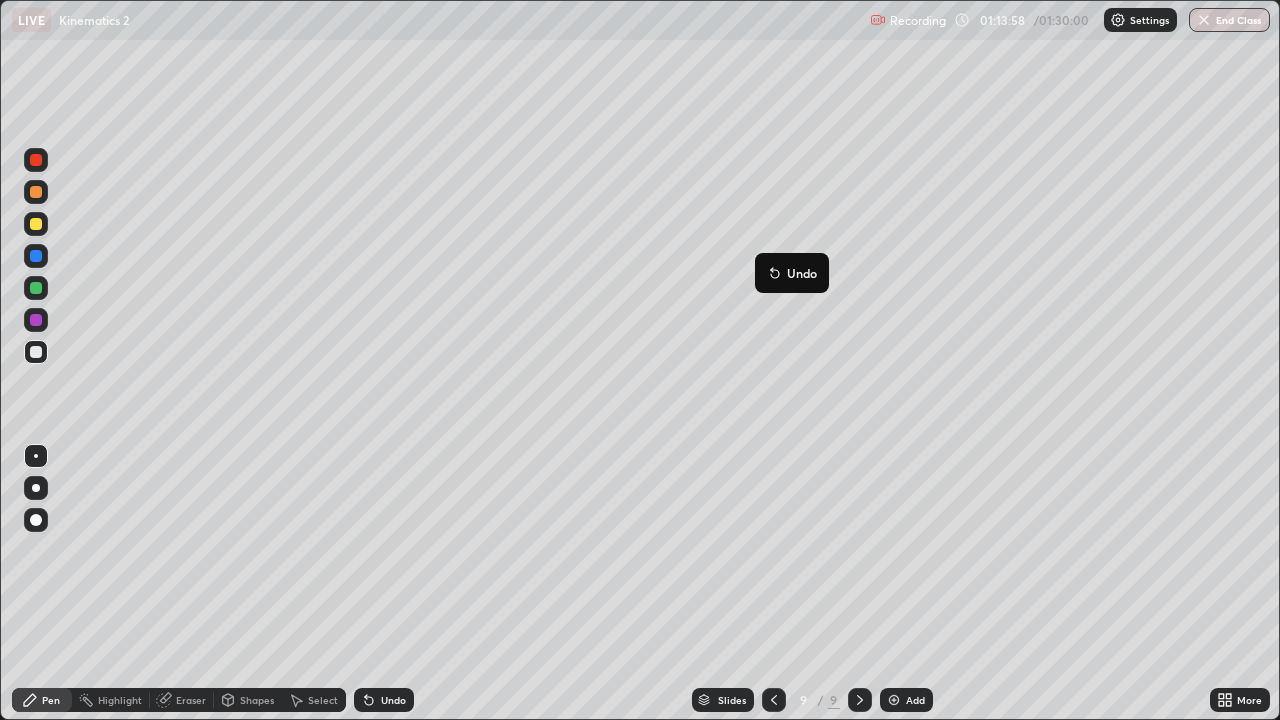 click on "Undo" at bounding box center [792, 273] 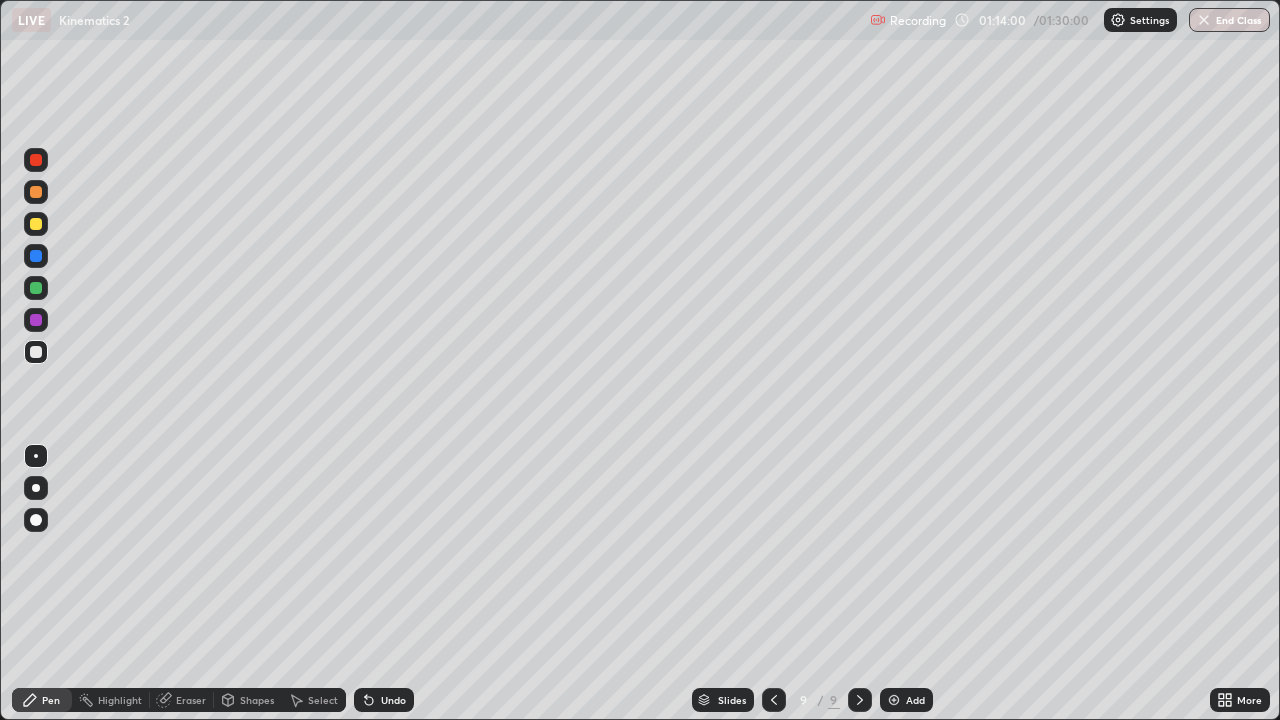click on "Undo" at bounding box center (384, 700) 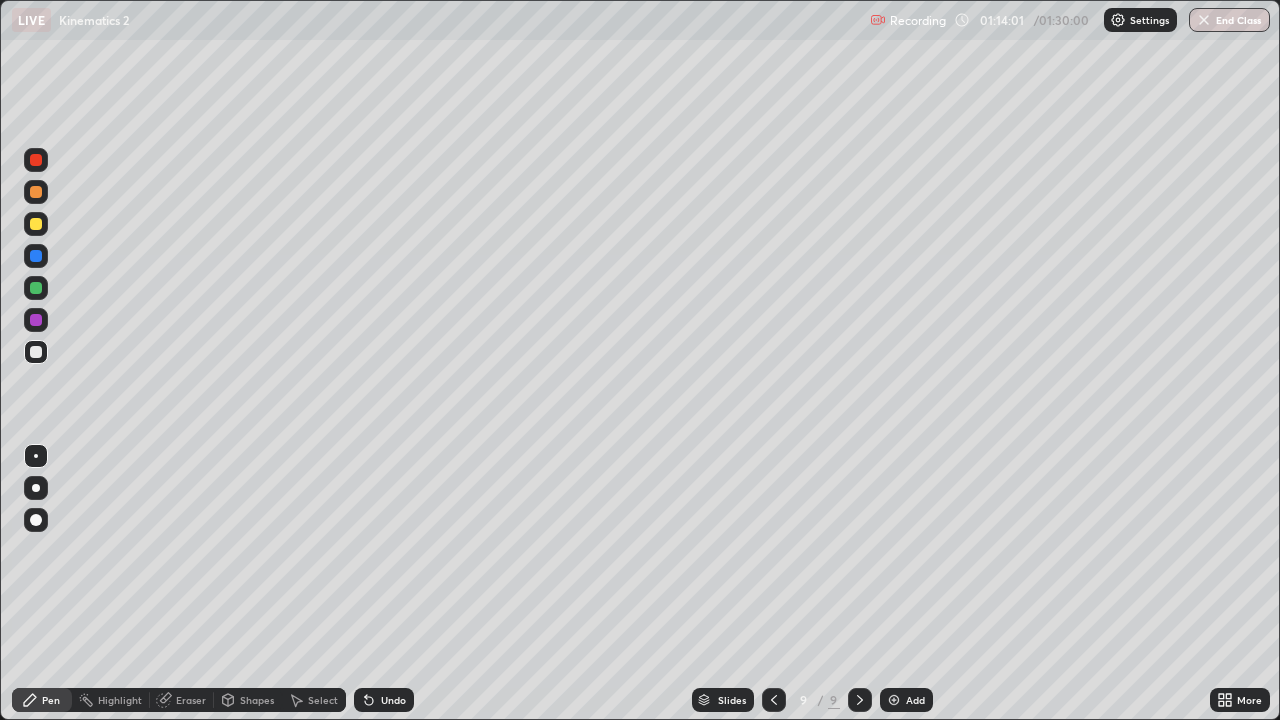 click on "Undo" at bounding box center (393, 700) 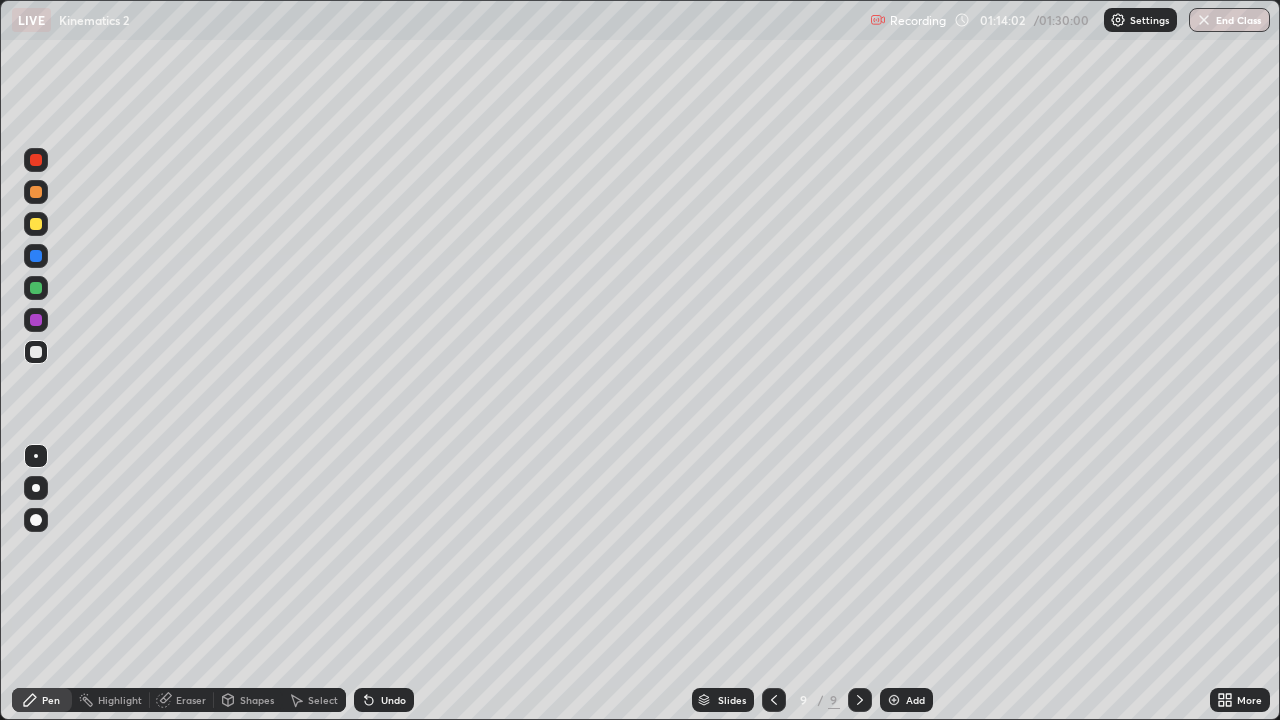 click on "Undo" at bounding box center (393, 700) 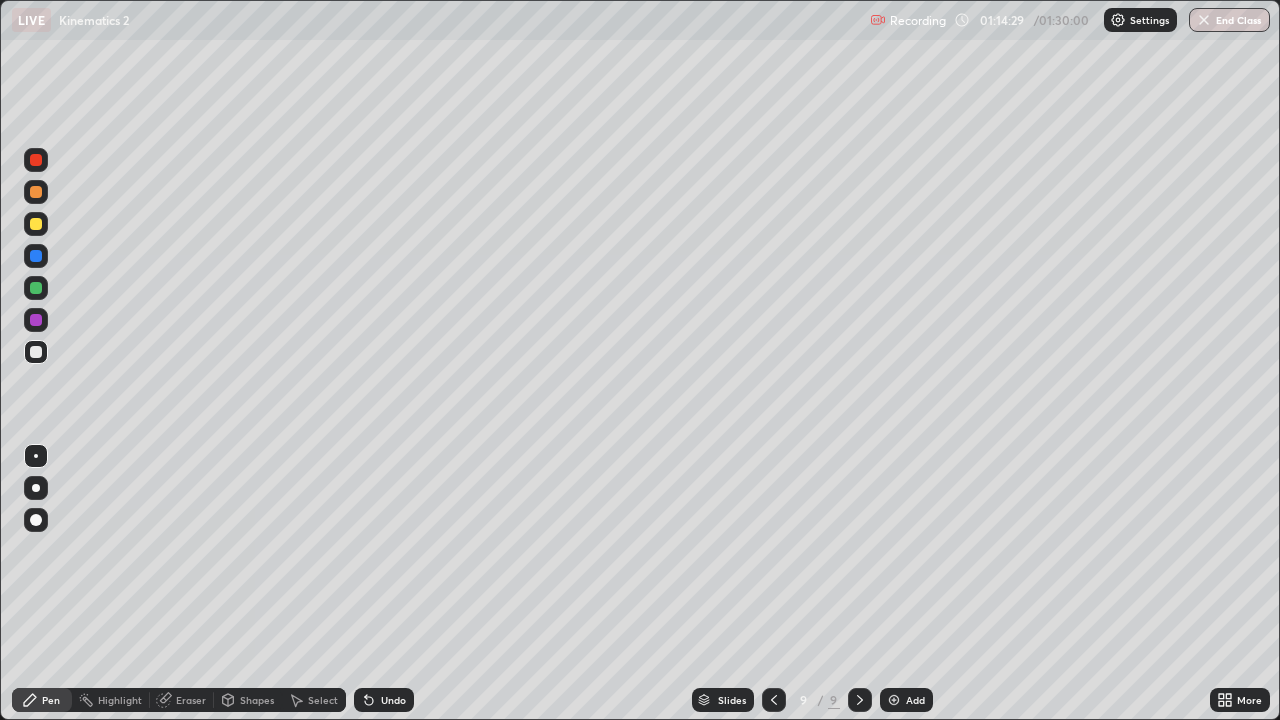 click at bounding box center [36, 256] 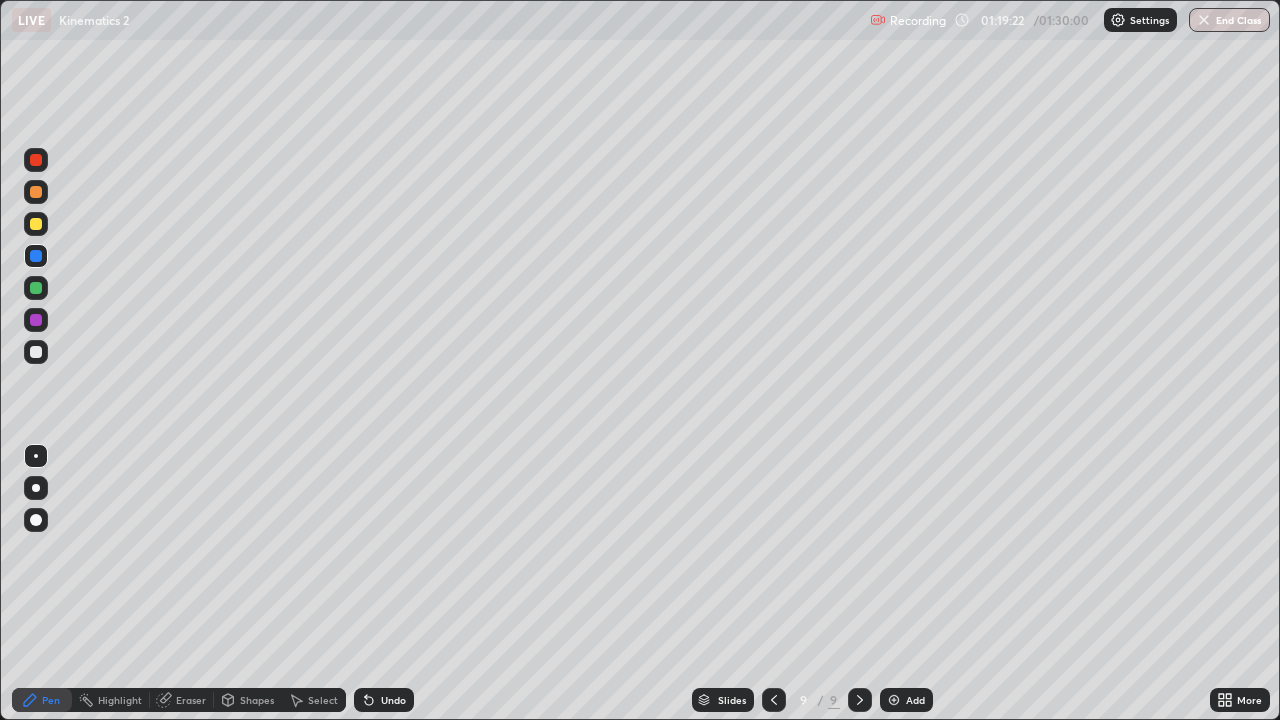 click at bounding box center (36, 256) 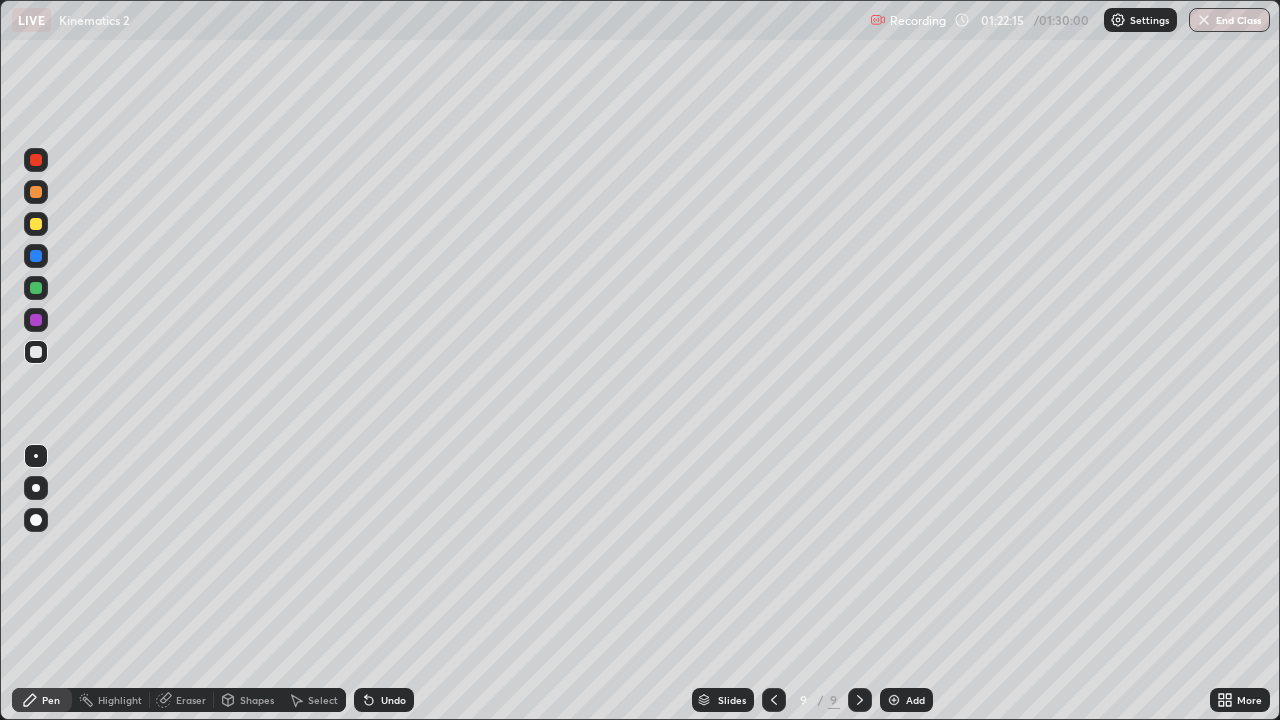 click at bounding box center [36, 352] 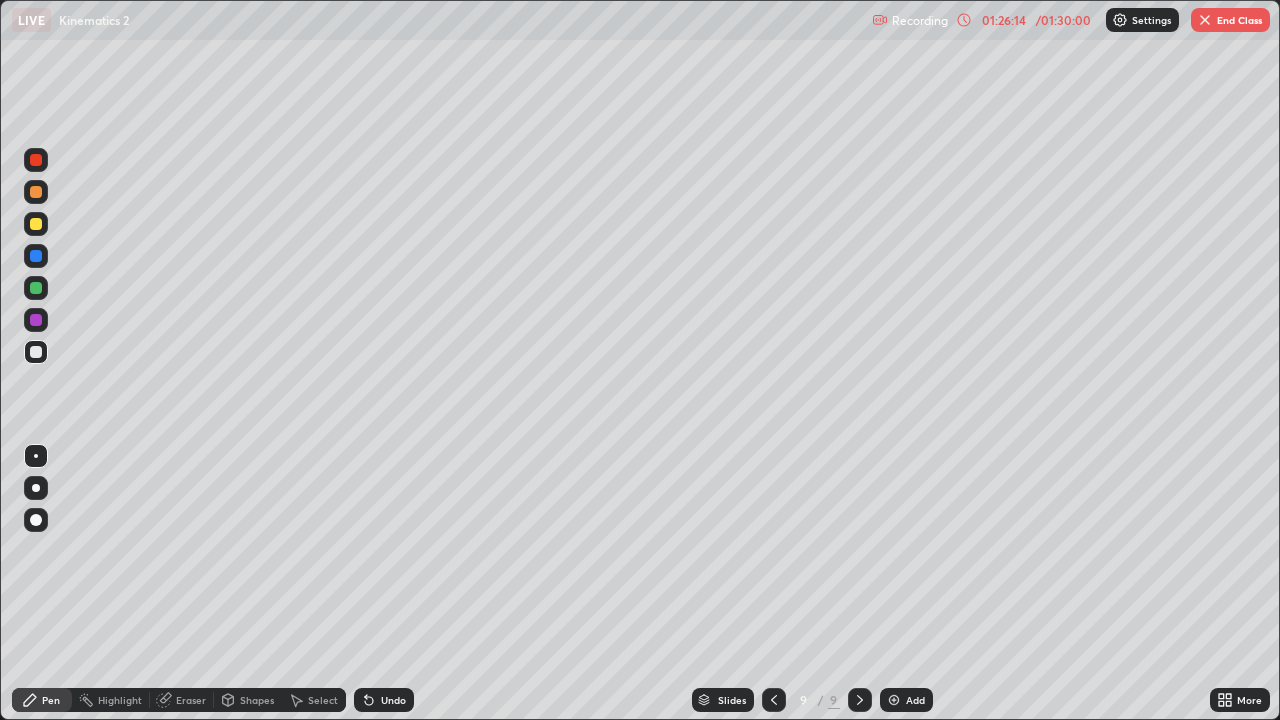 click on "End Class" at bounding box center (1230, 20) 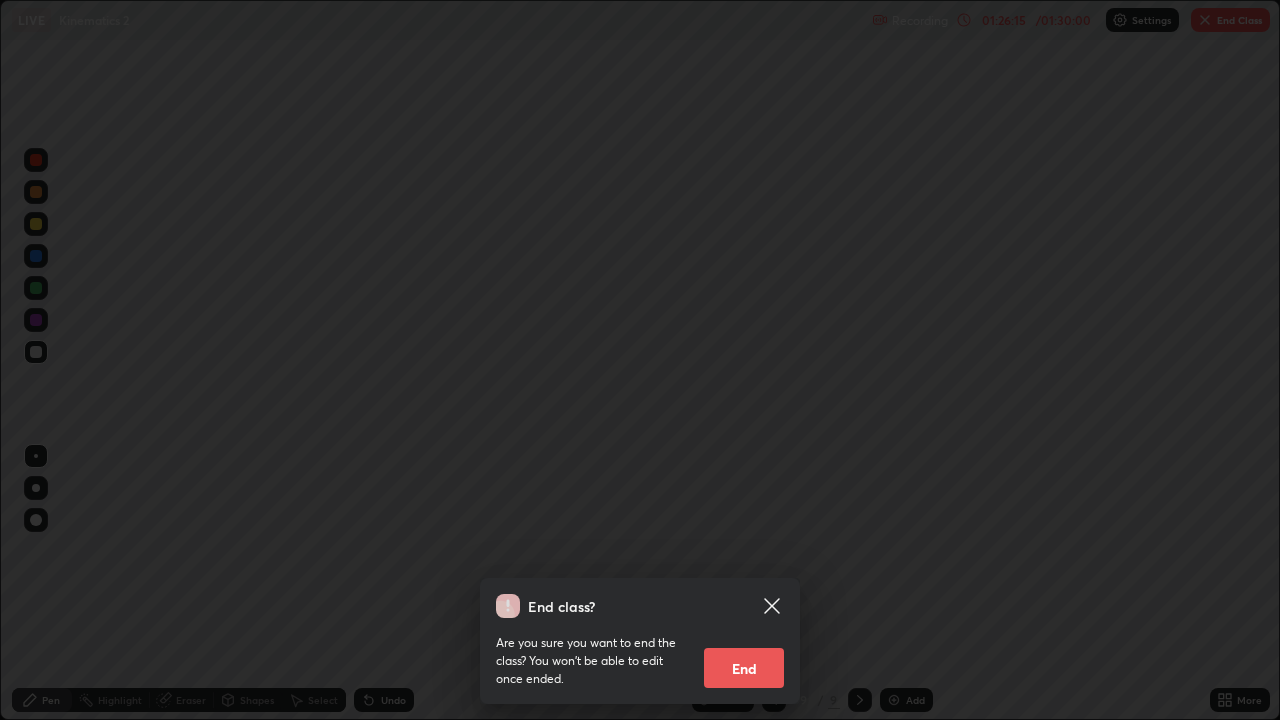 click on "End" at bounding box center [744, 668] 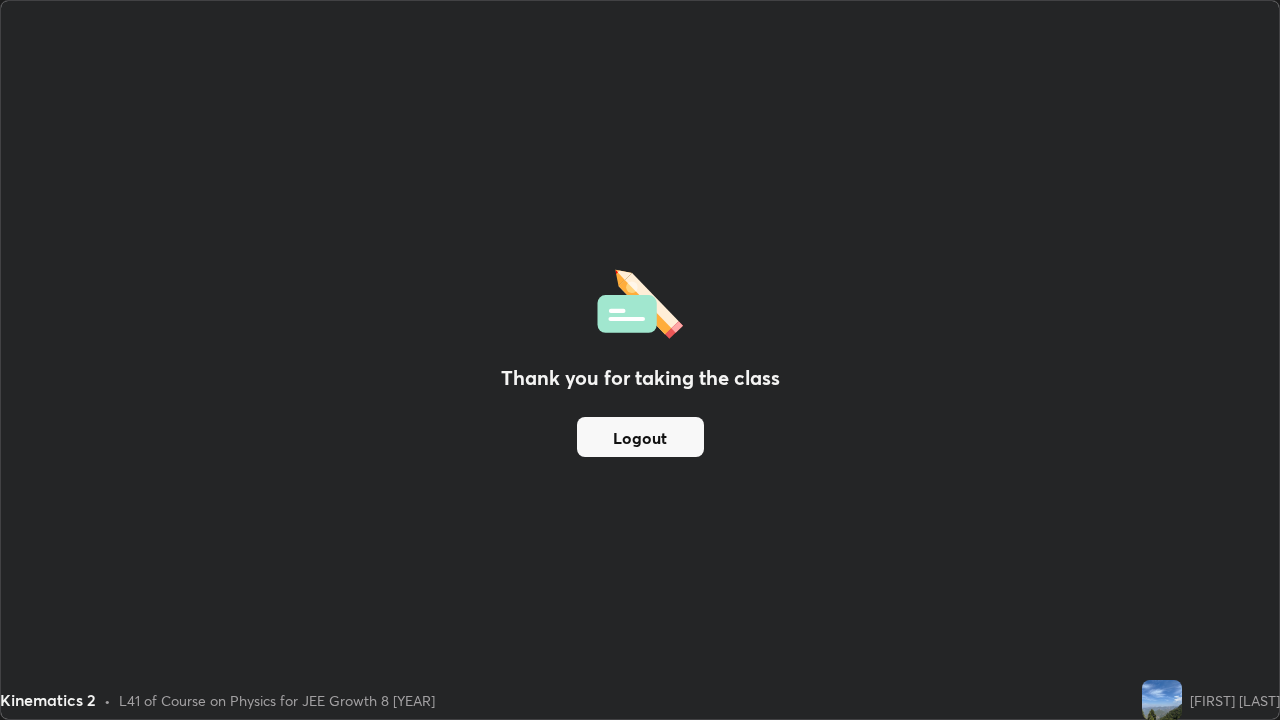 click on "Logout" at bounding box center (640, 437) 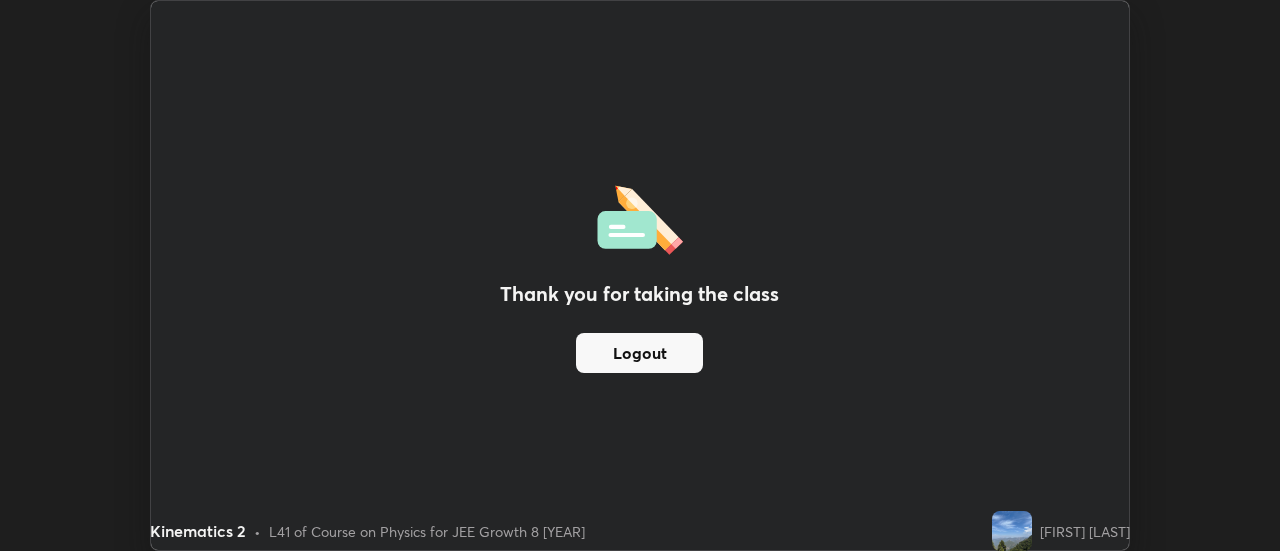 scroll, scrollTop: 551, scrollLeft: 1280, axis: both 